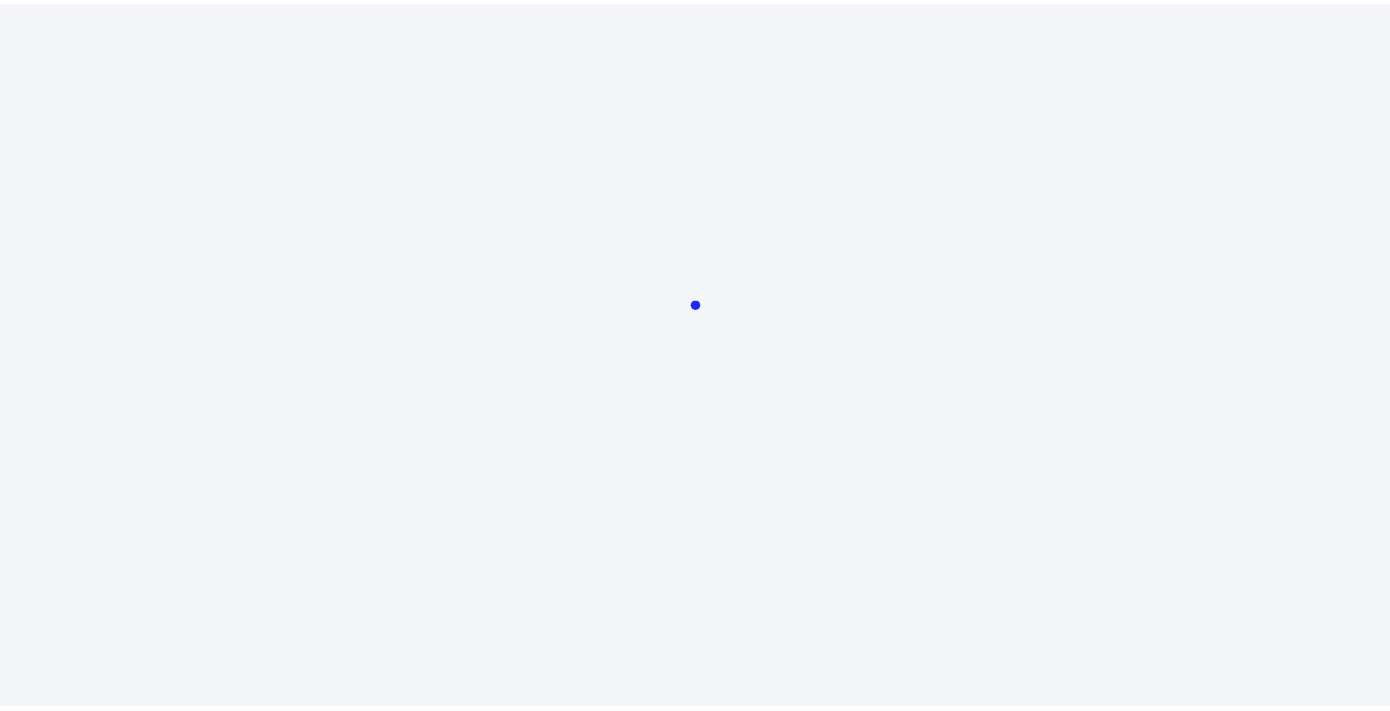 scroll, scrollTop: 0, scrollLeft: 0, axis: both 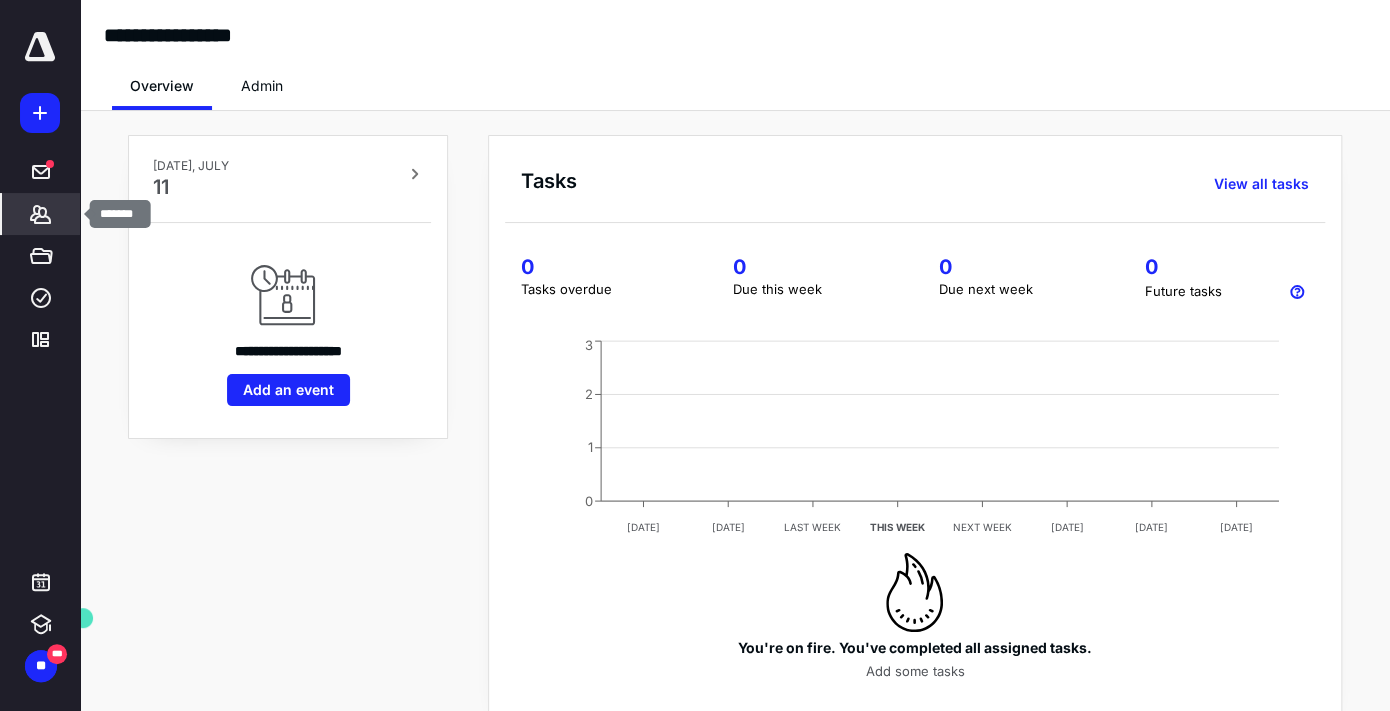 click 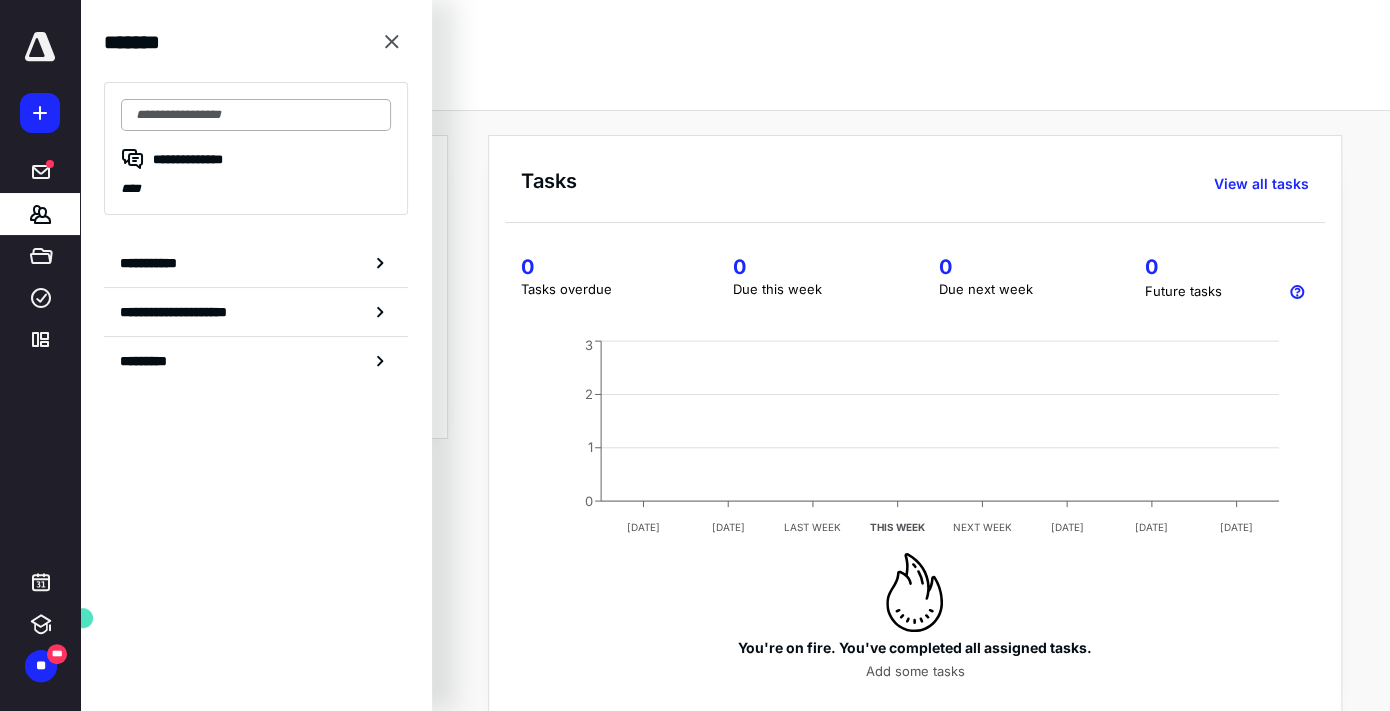 click at bounding box center (256, 115) 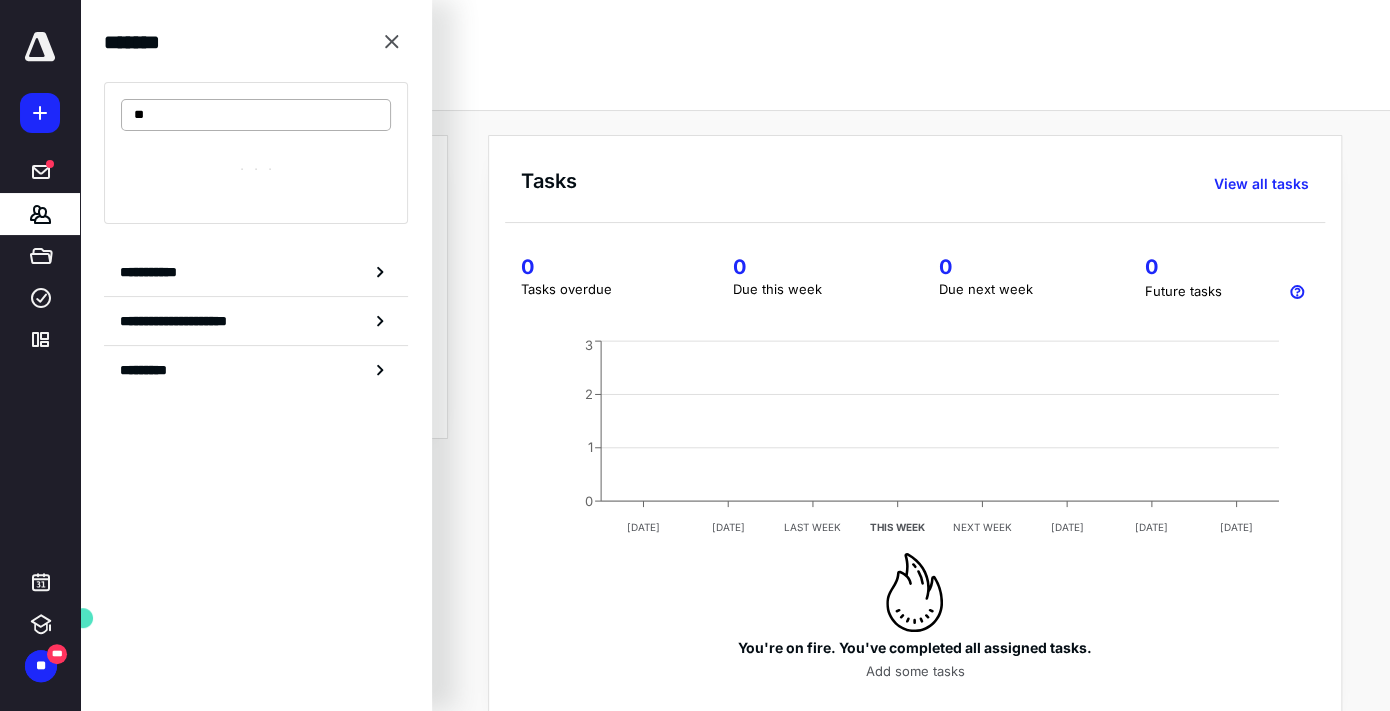type on "***" 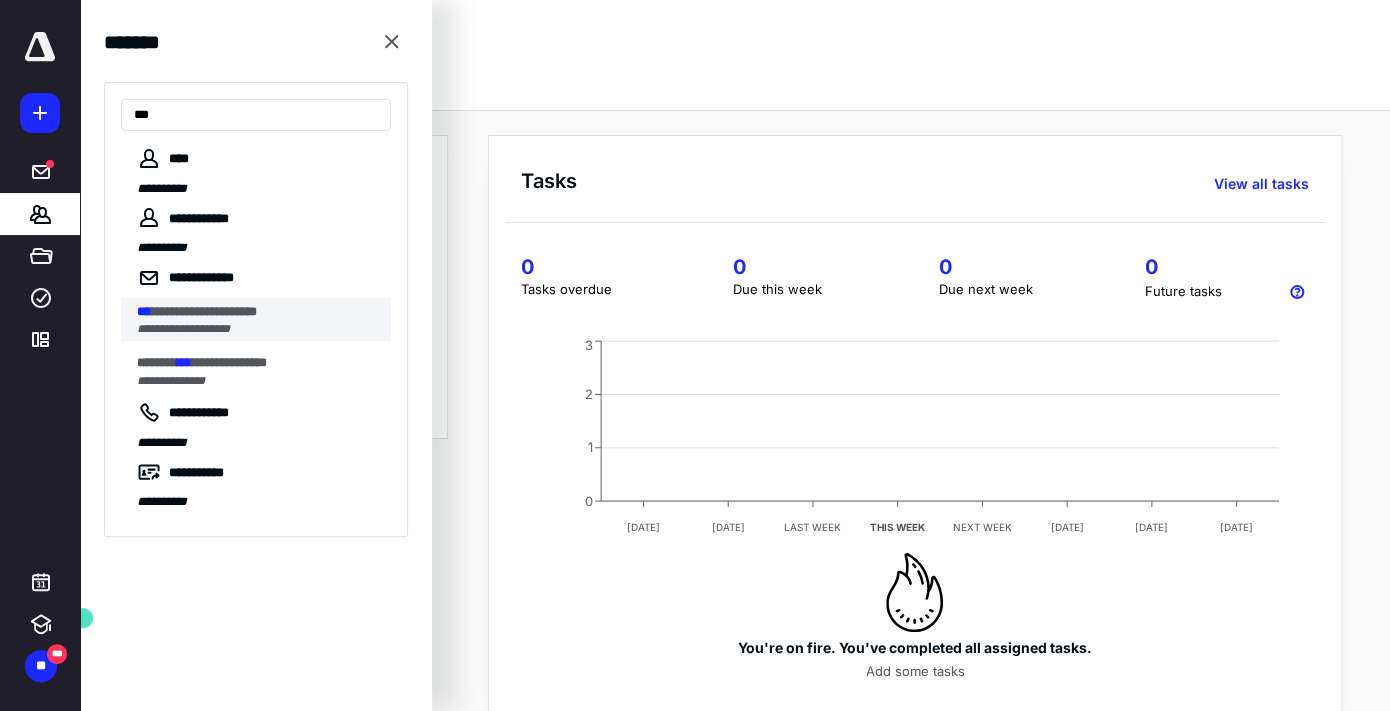 click on "**********" at bounding box center (183, 329) 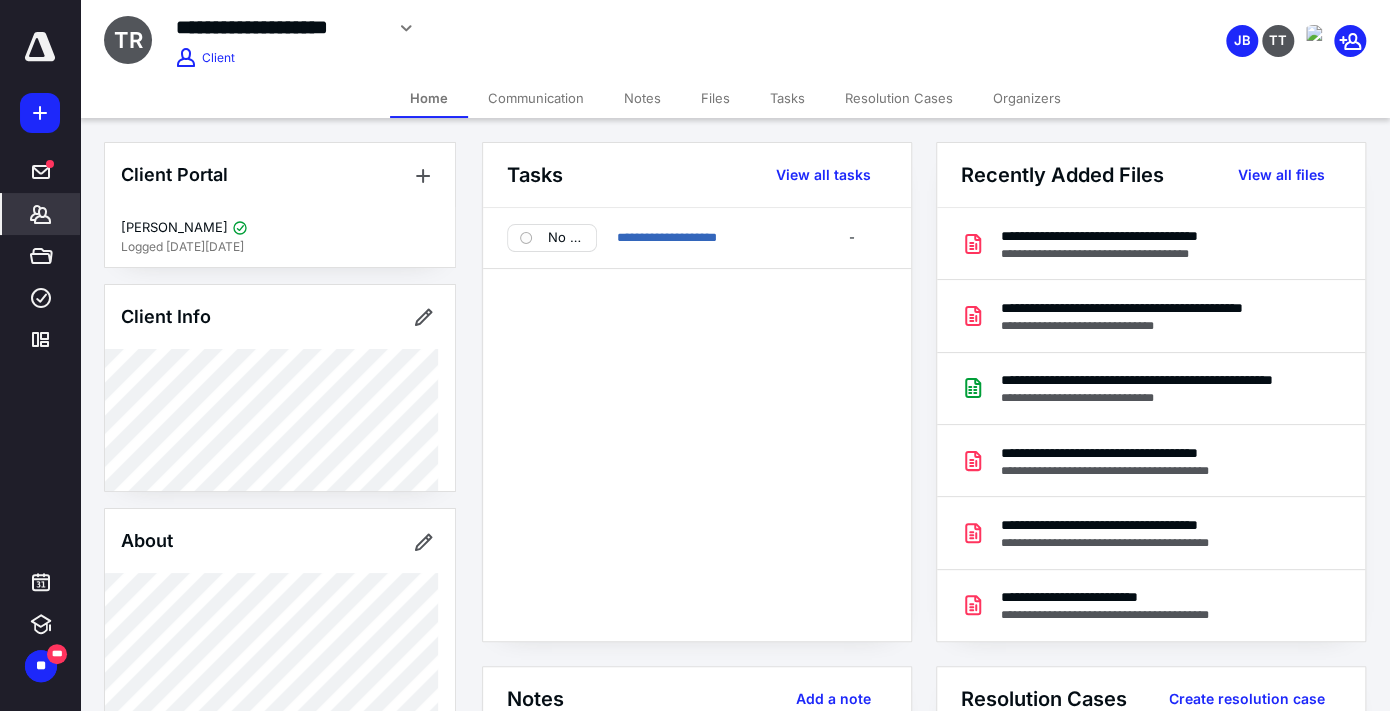 click on "Files" at bounding box center [715, 98] 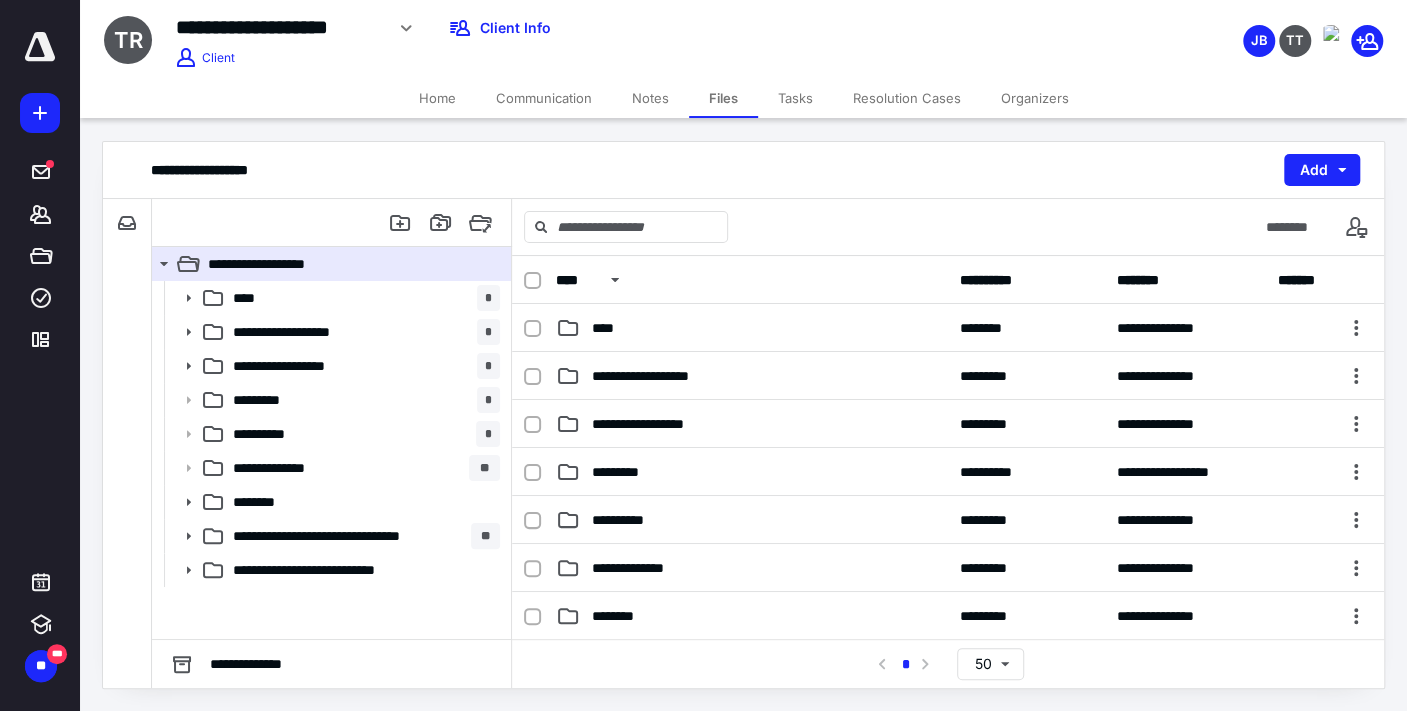 click on "Notes" at bounding box center (650, 98) 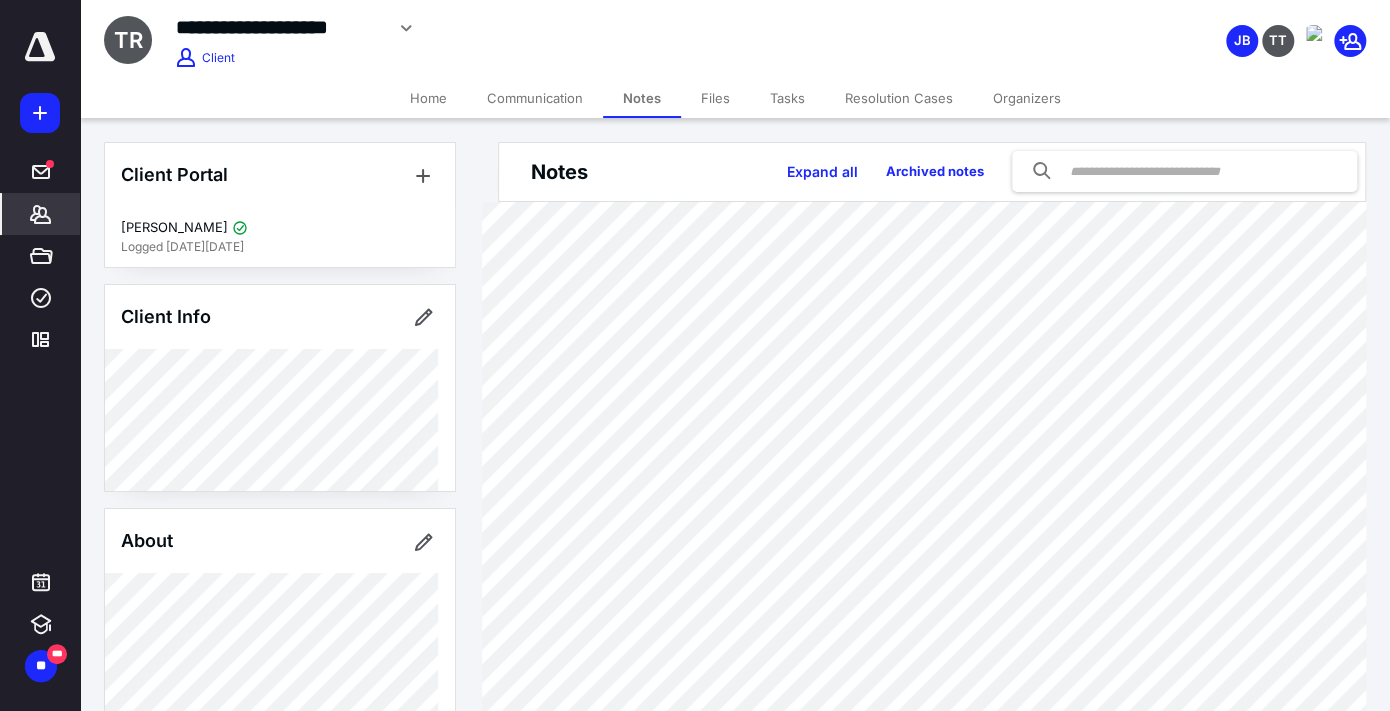 scroll, scrollTop: 286, scrollLeft: 0, axis: vertical 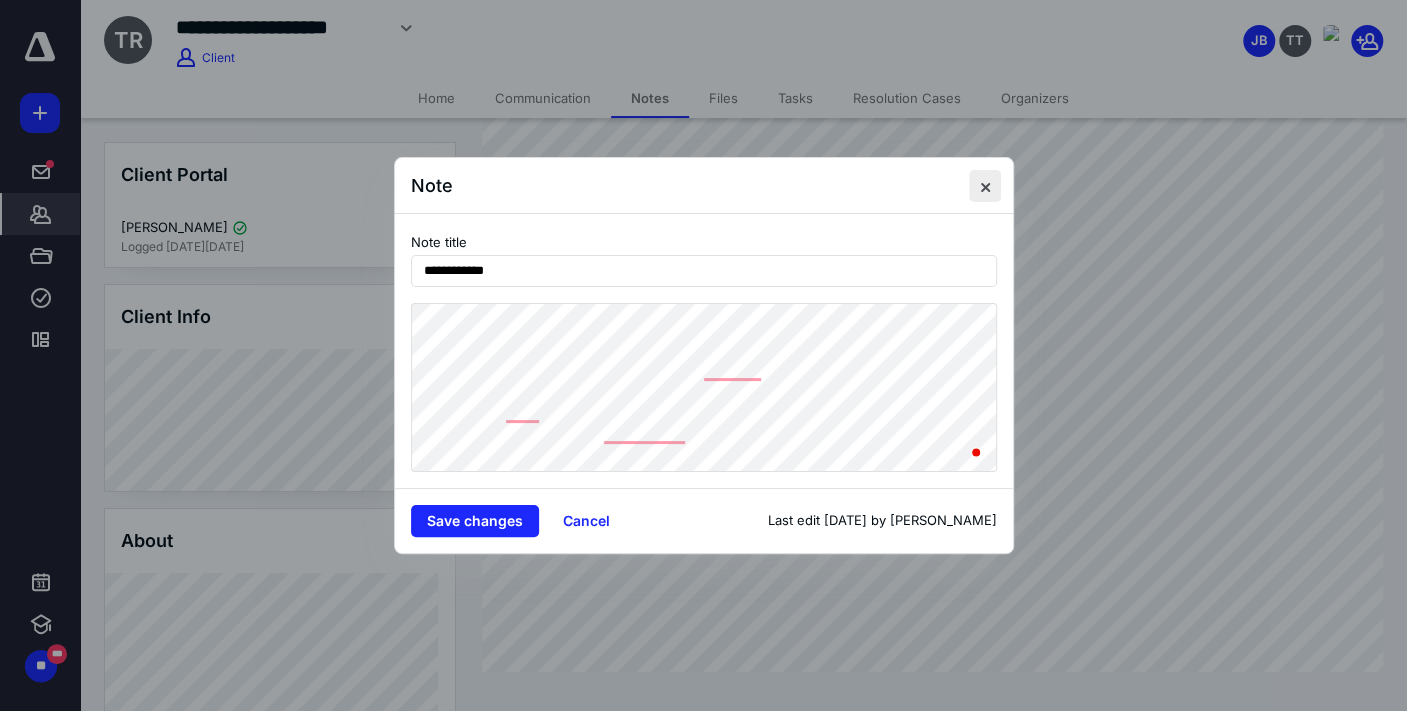 click at bounding box center (985, 186) 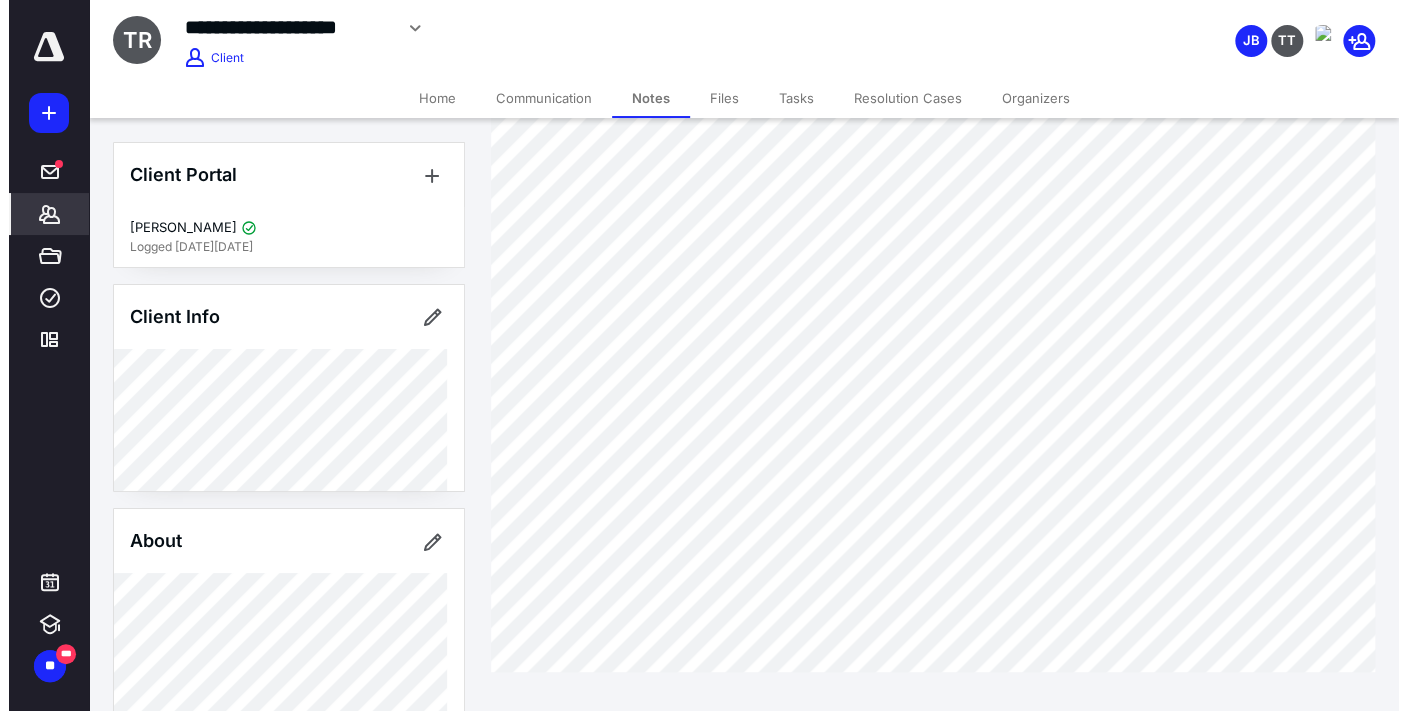 scroll, scrollTop: 0, scrollLeft: 0, axis: both 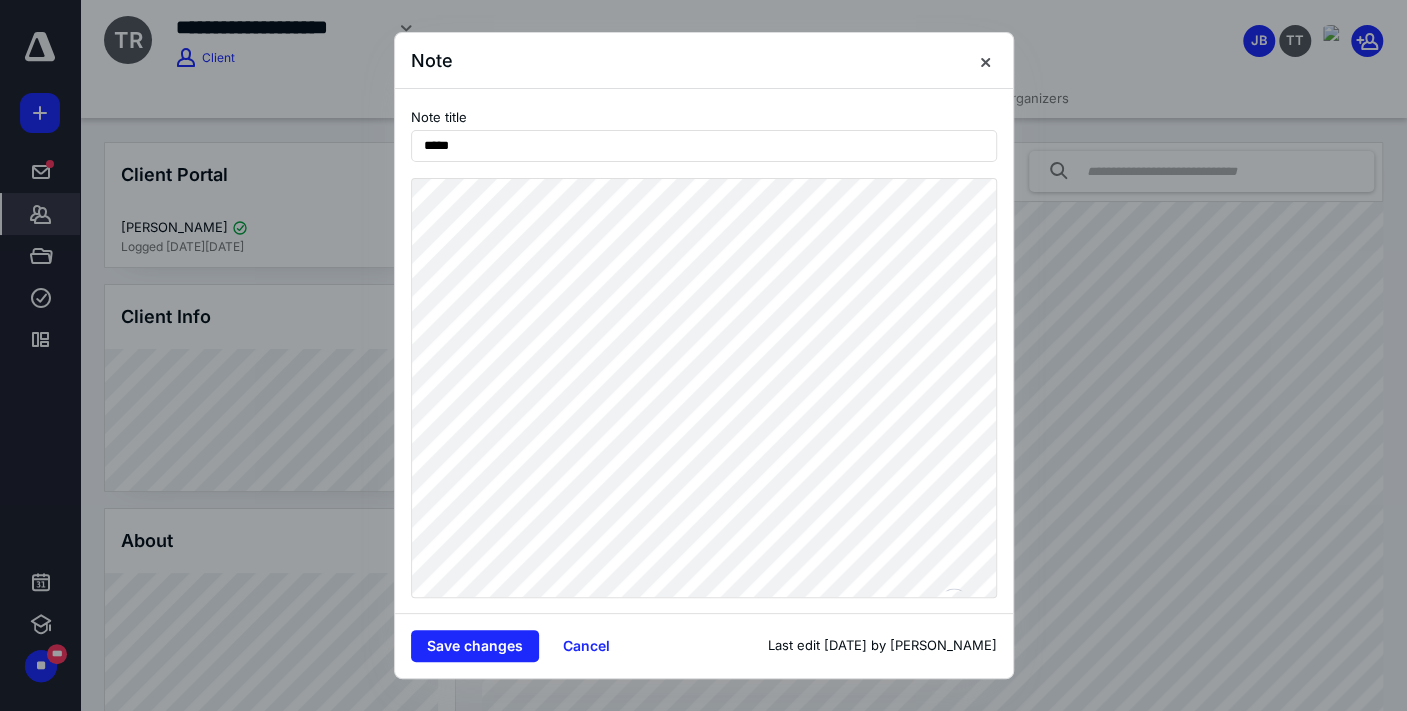 click on "Note title *****" at bounding box center [704, 351] 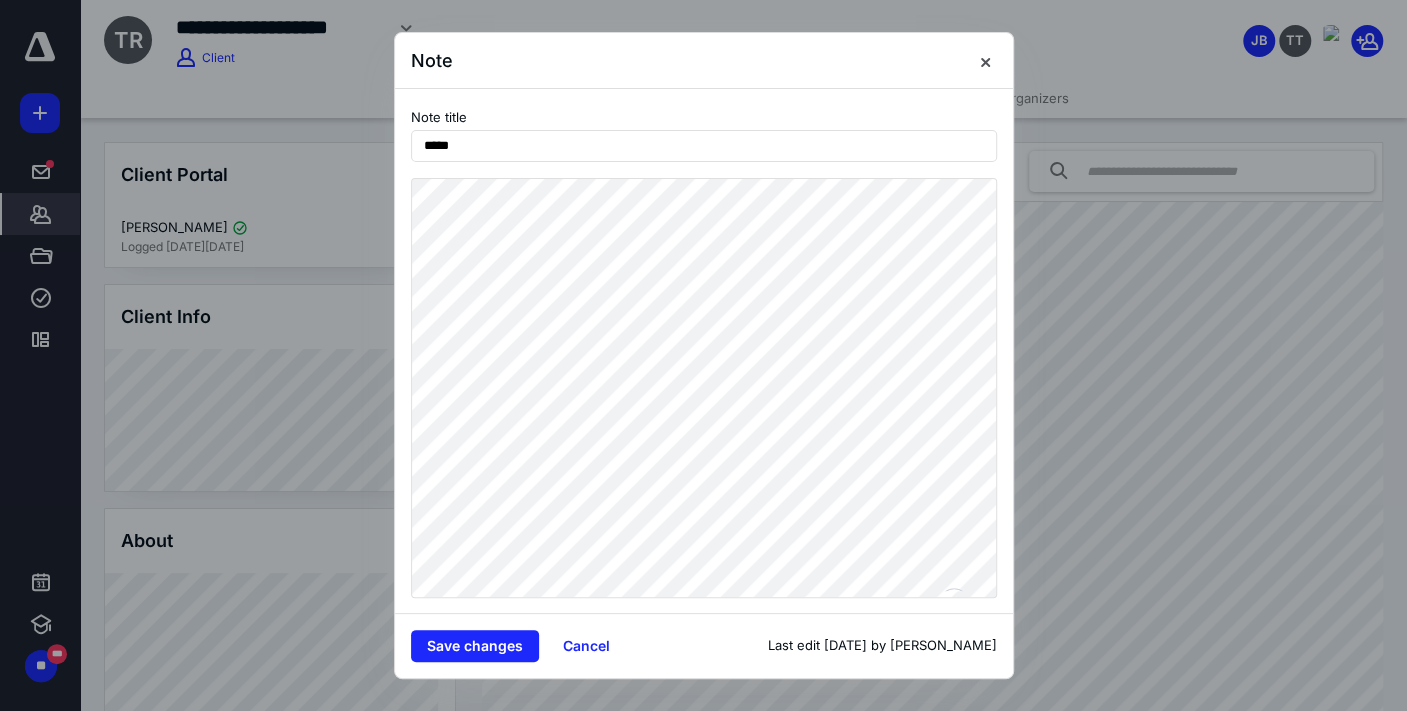 scroll, scrollTop: 227, scrollLeft: 0, axis: vertical 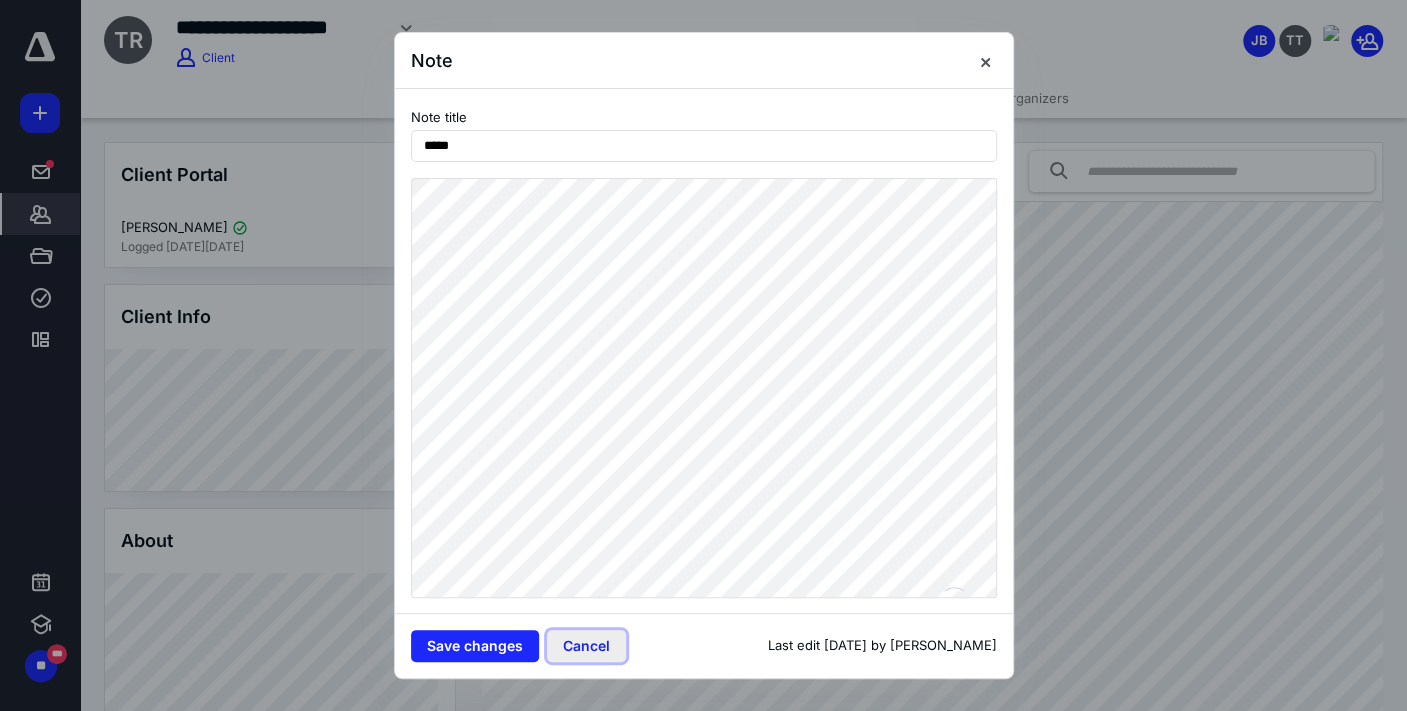 click on "Cancel" at bounding box center [586, 646] 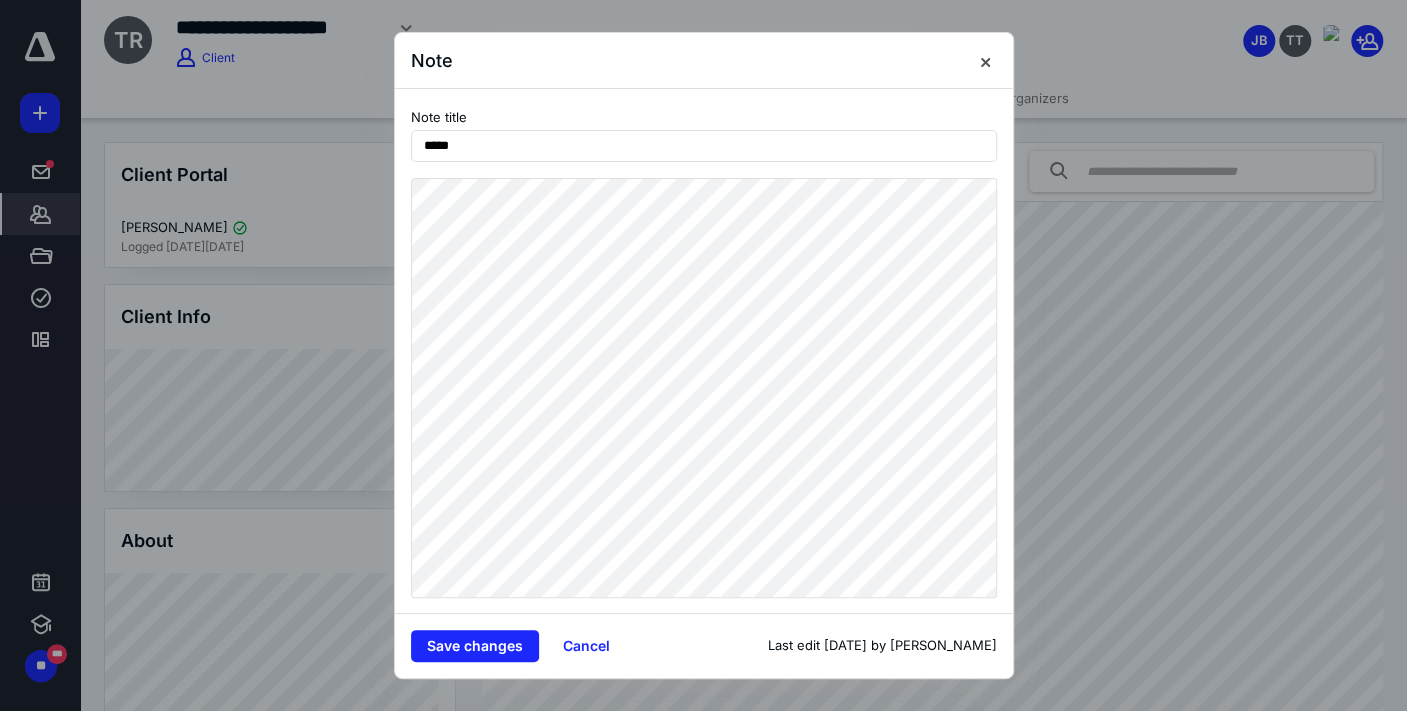 scroll, scrollTop: 253, scrollLeft: 0, axis: vertical 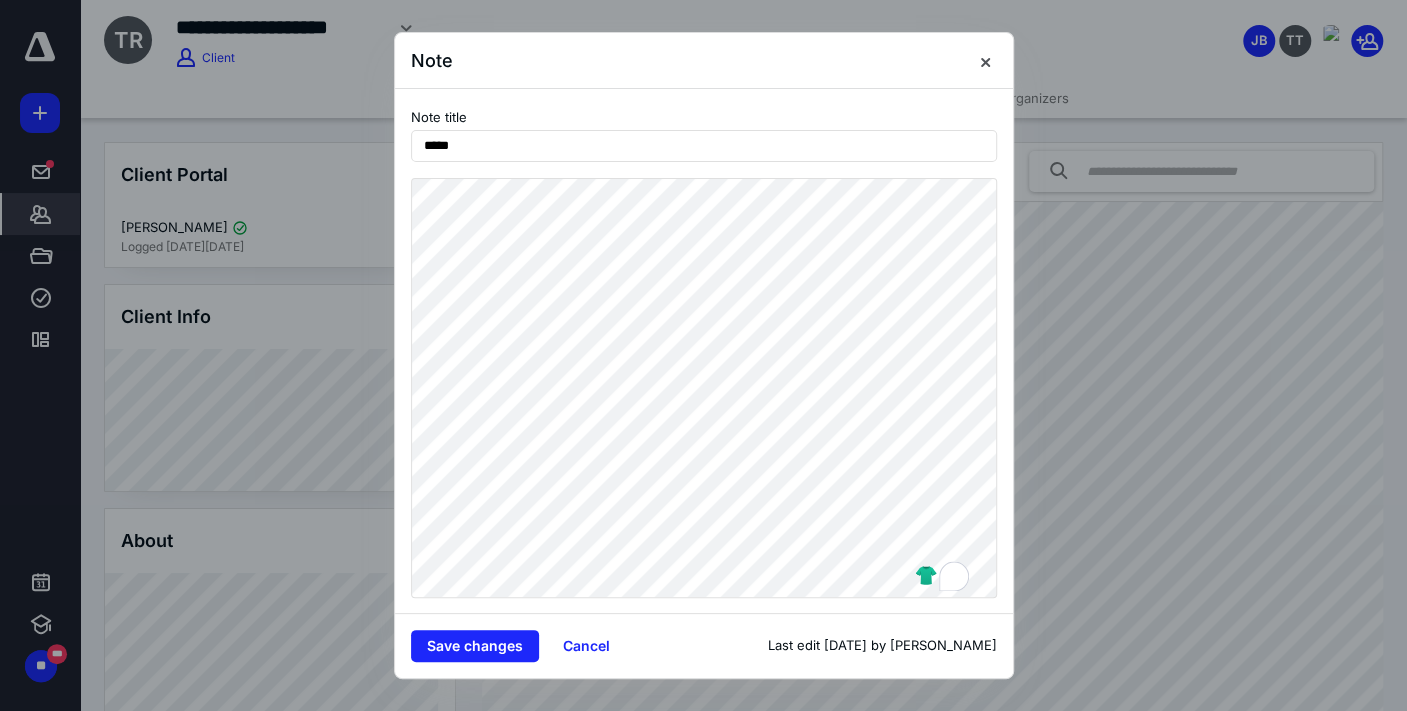 click at bounding box center (703, 355) 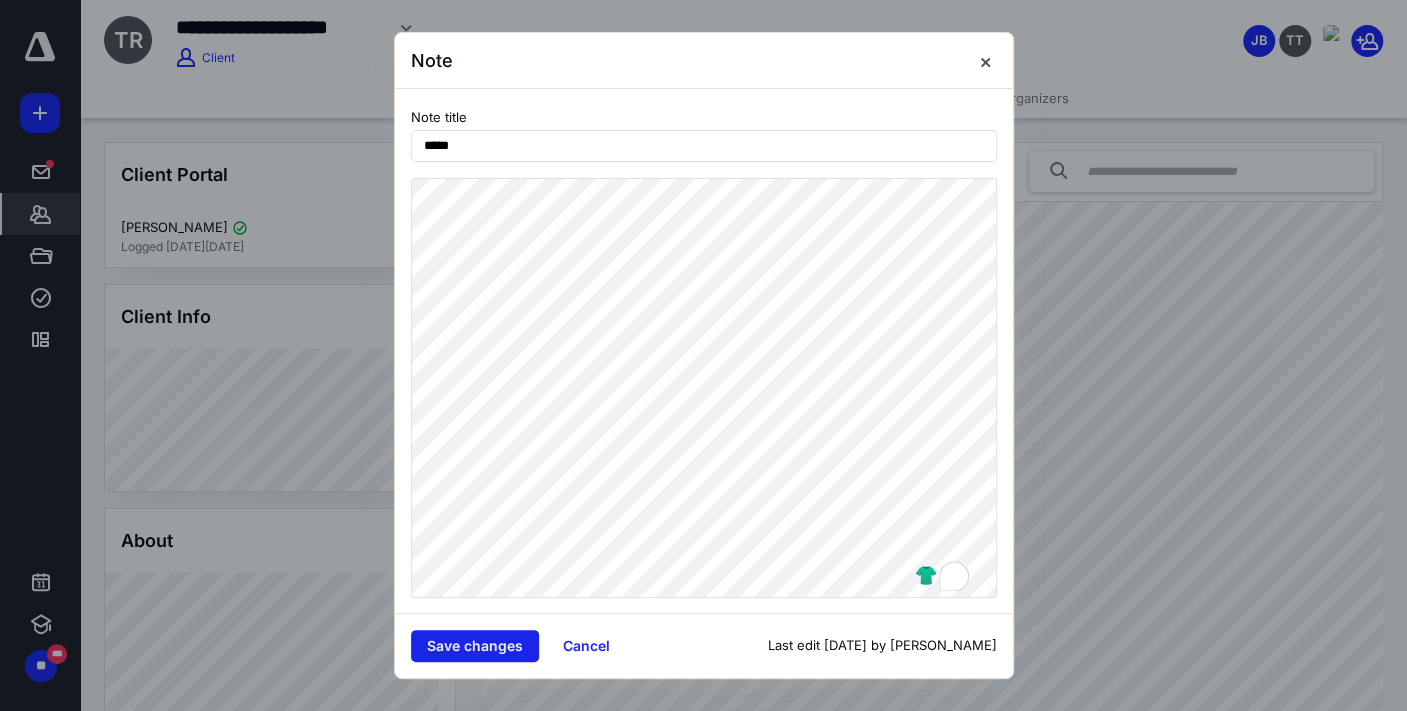 click on "Save changes" at bounding box center [475, 646] 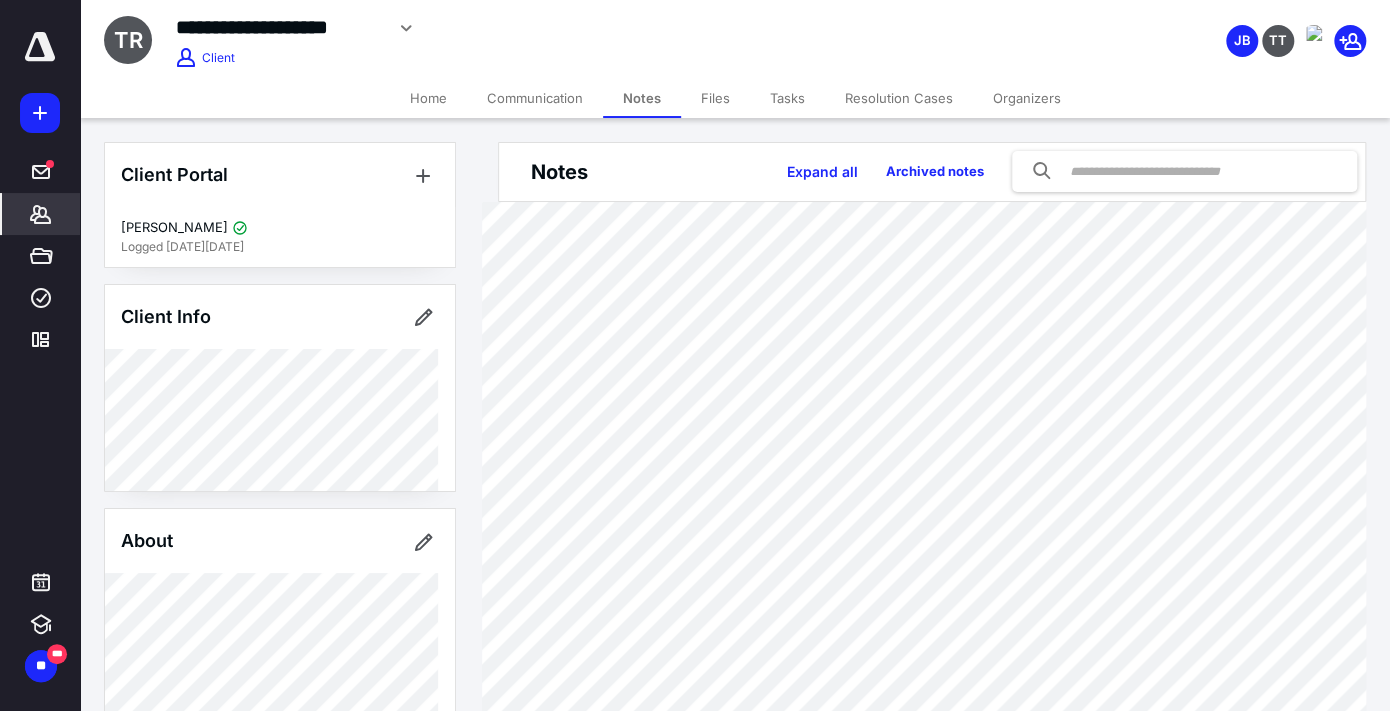 click on "Files" at bounding box center (715, 98) 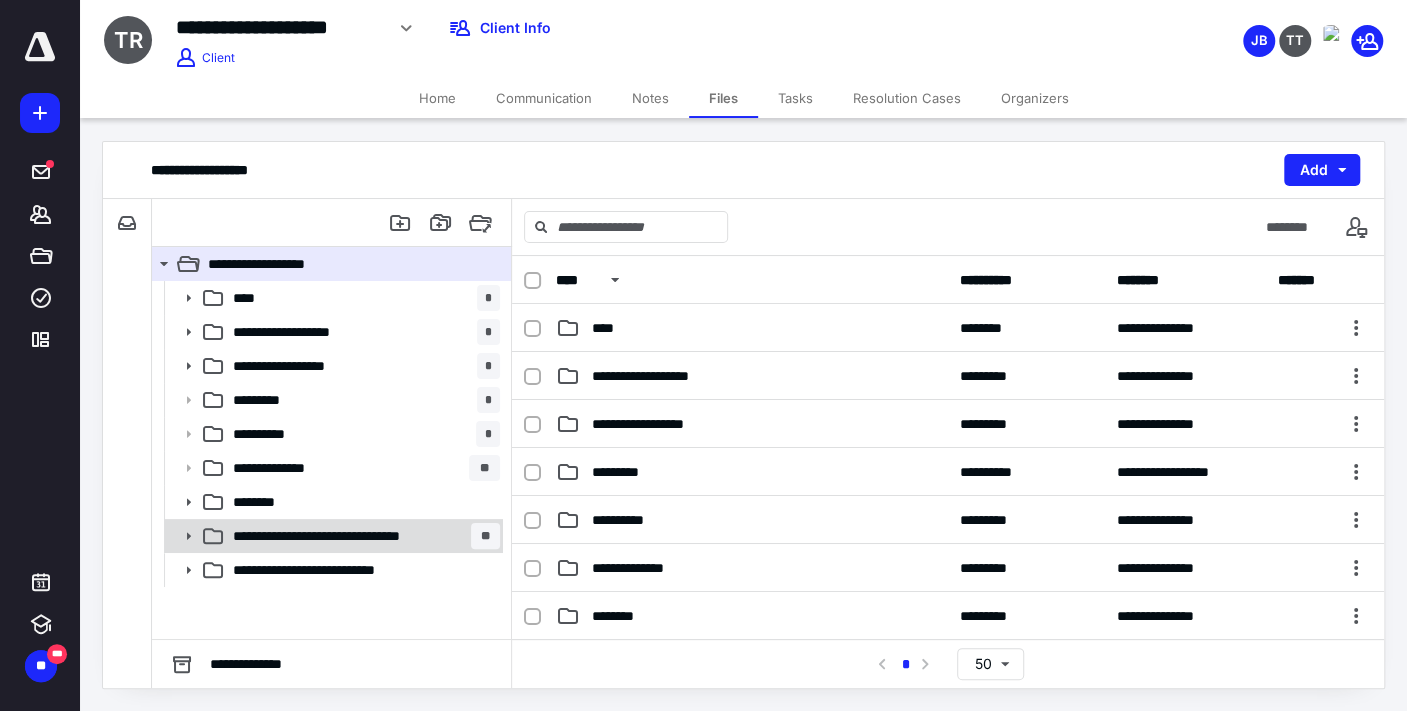 click on "**********" at bounding box center (351, 536) 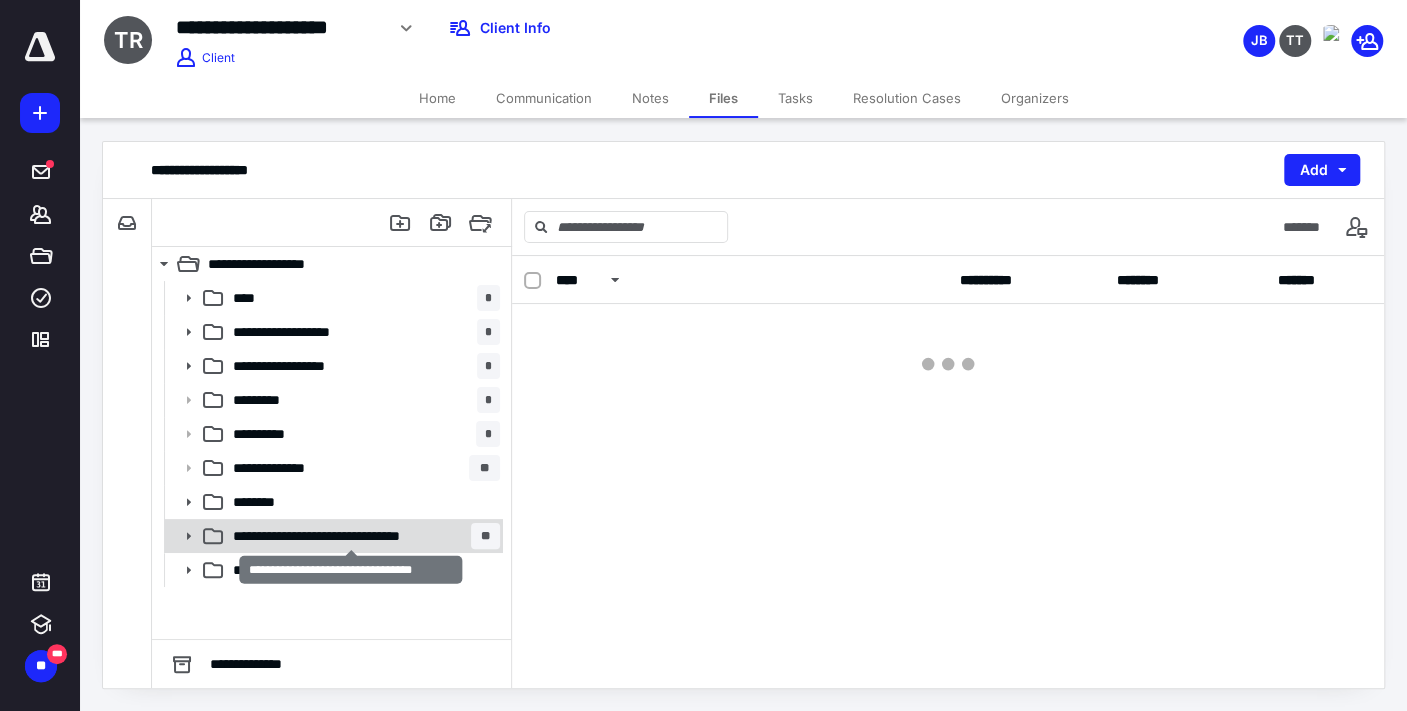 click on "**********" at bounding box center (351, 536) 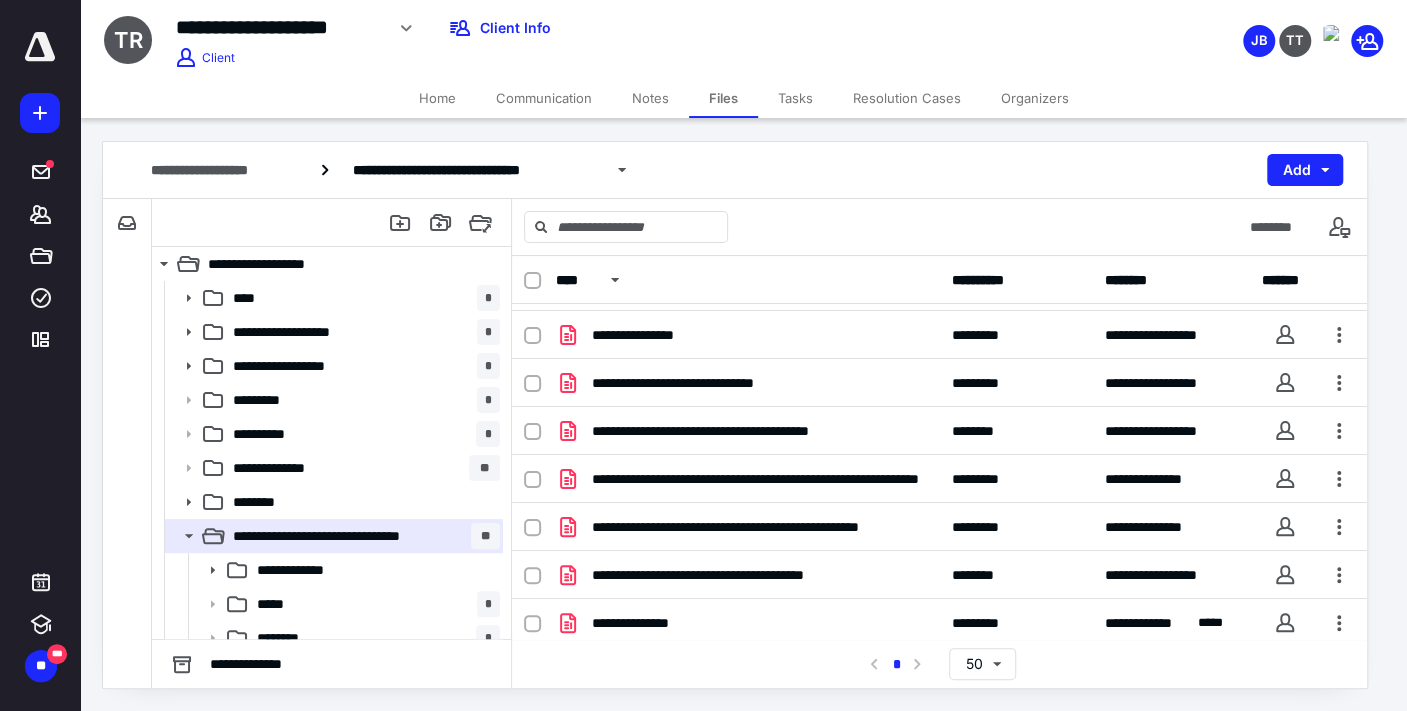 scroll, scrollTop: 0, scrollLeft: 0, axis: both 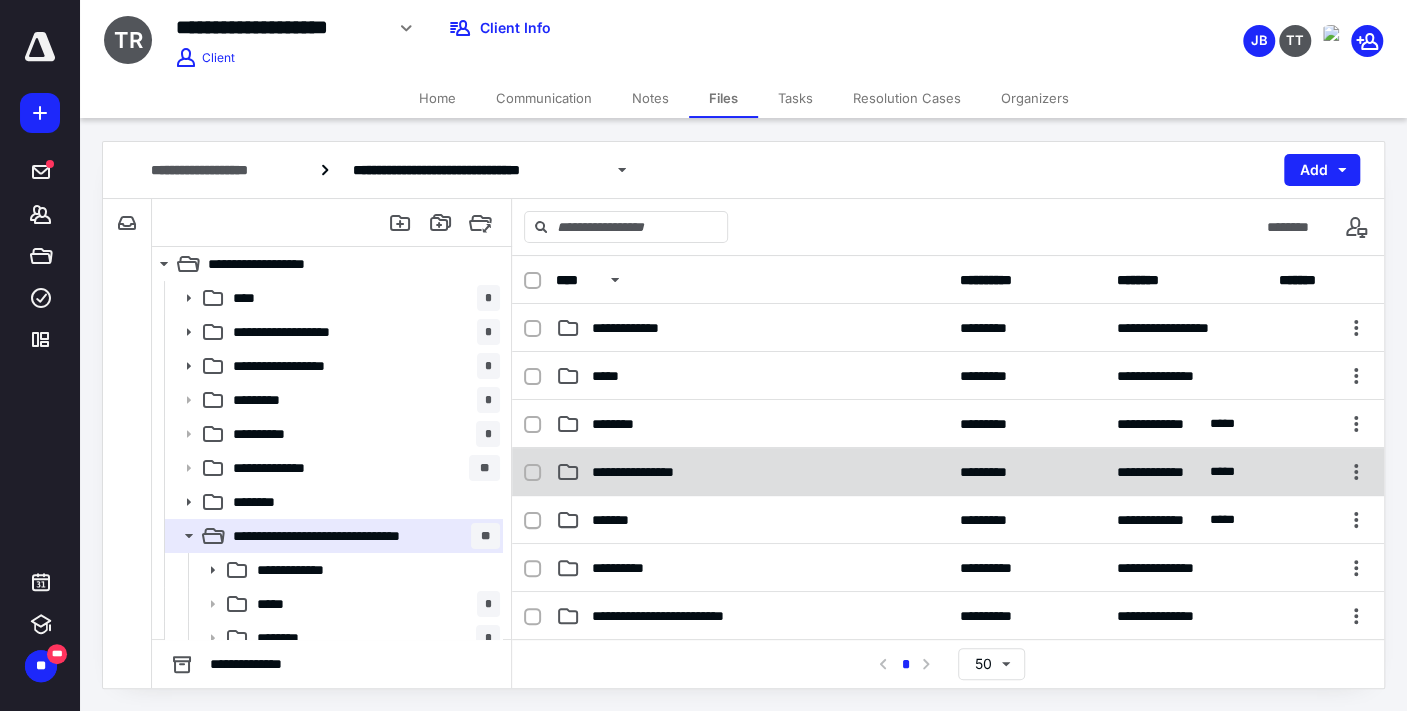 click on "**********" at bounding box center (948, 472) 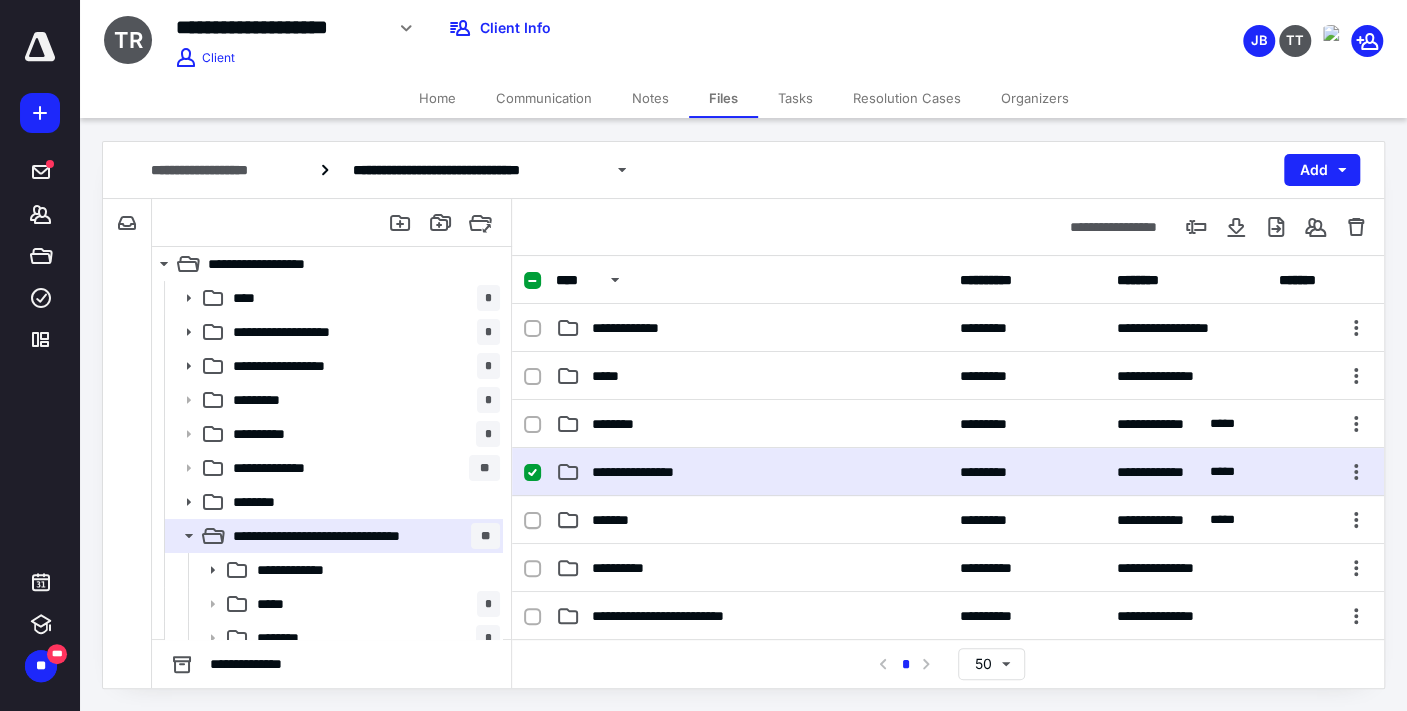 click on "**********" at bounding box center [948, 472] 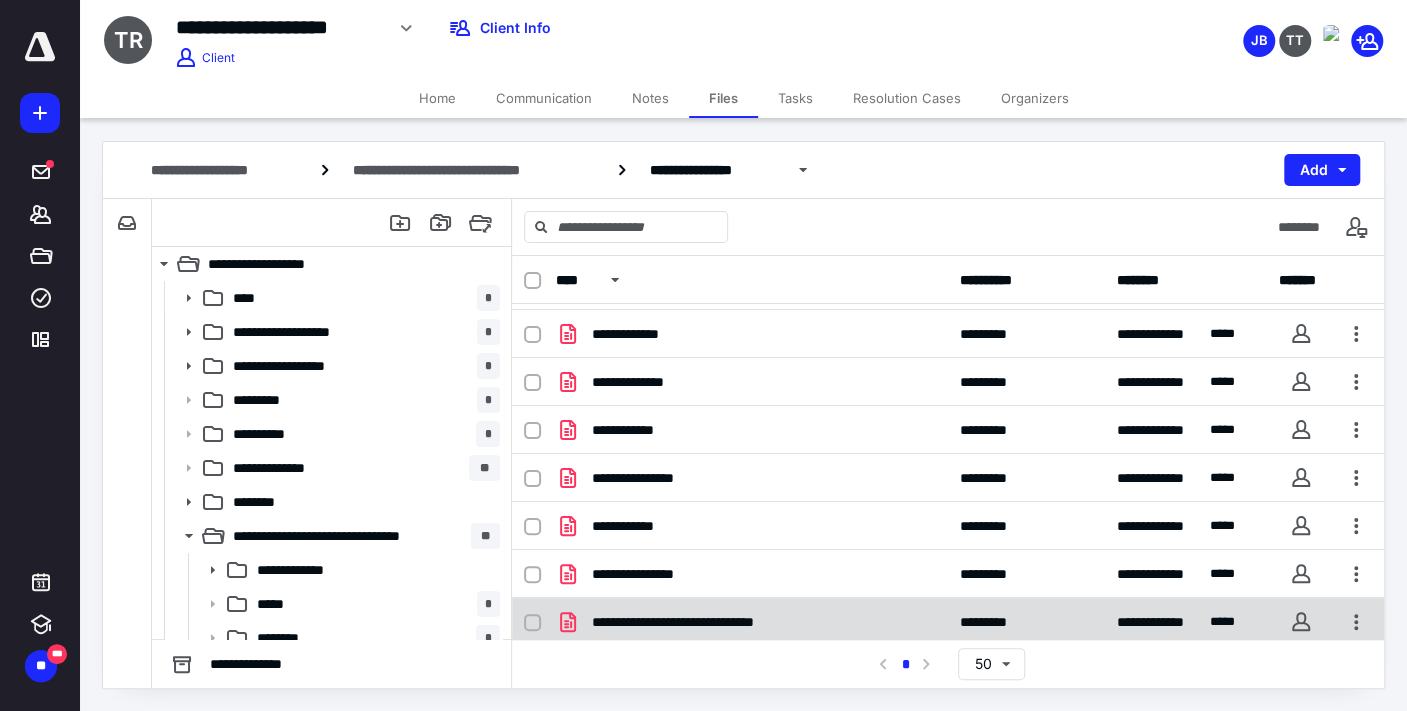 scroll, scrollTop: 522, scrollLeft: 0, axis: vertical 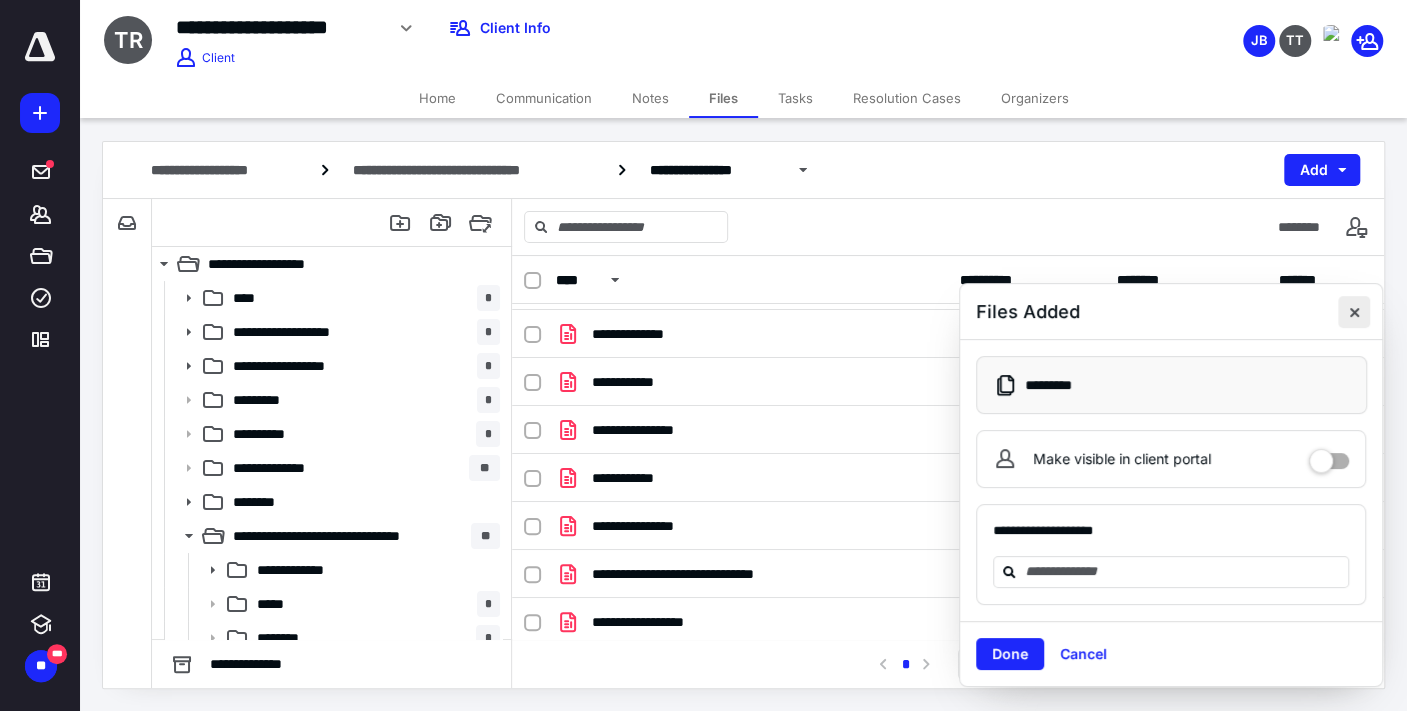 click at bounding box center (1354, 312) 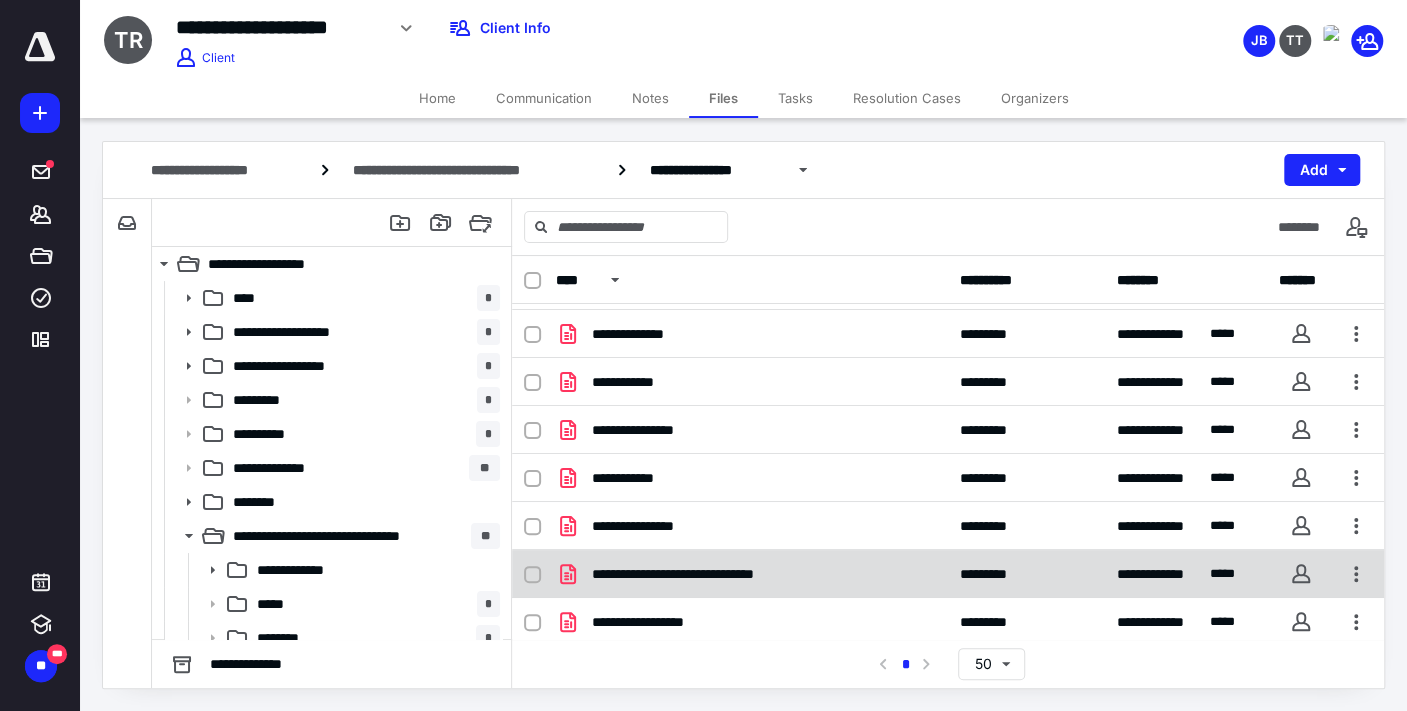 scroll, scrollTop: 0, scrollLeft: 0, axis: both 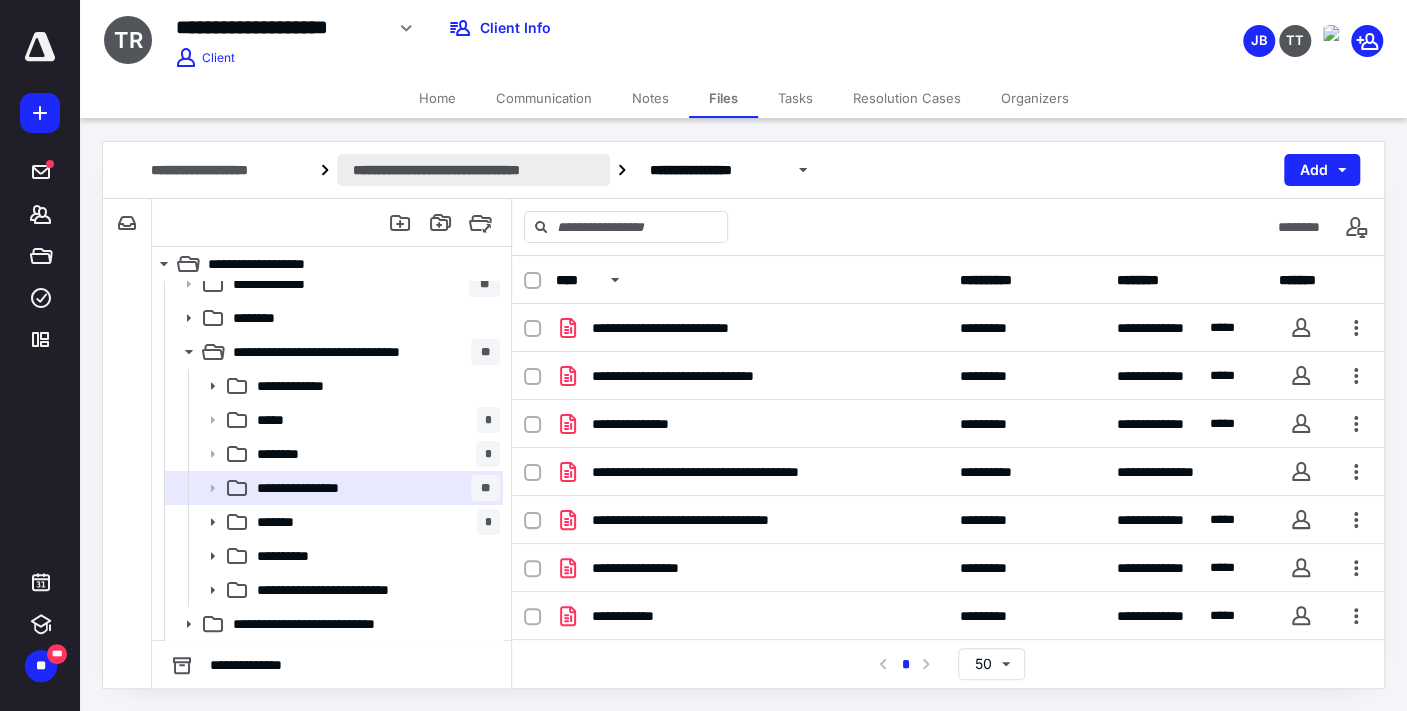 click on "**********" at bounding box center (473, 170) 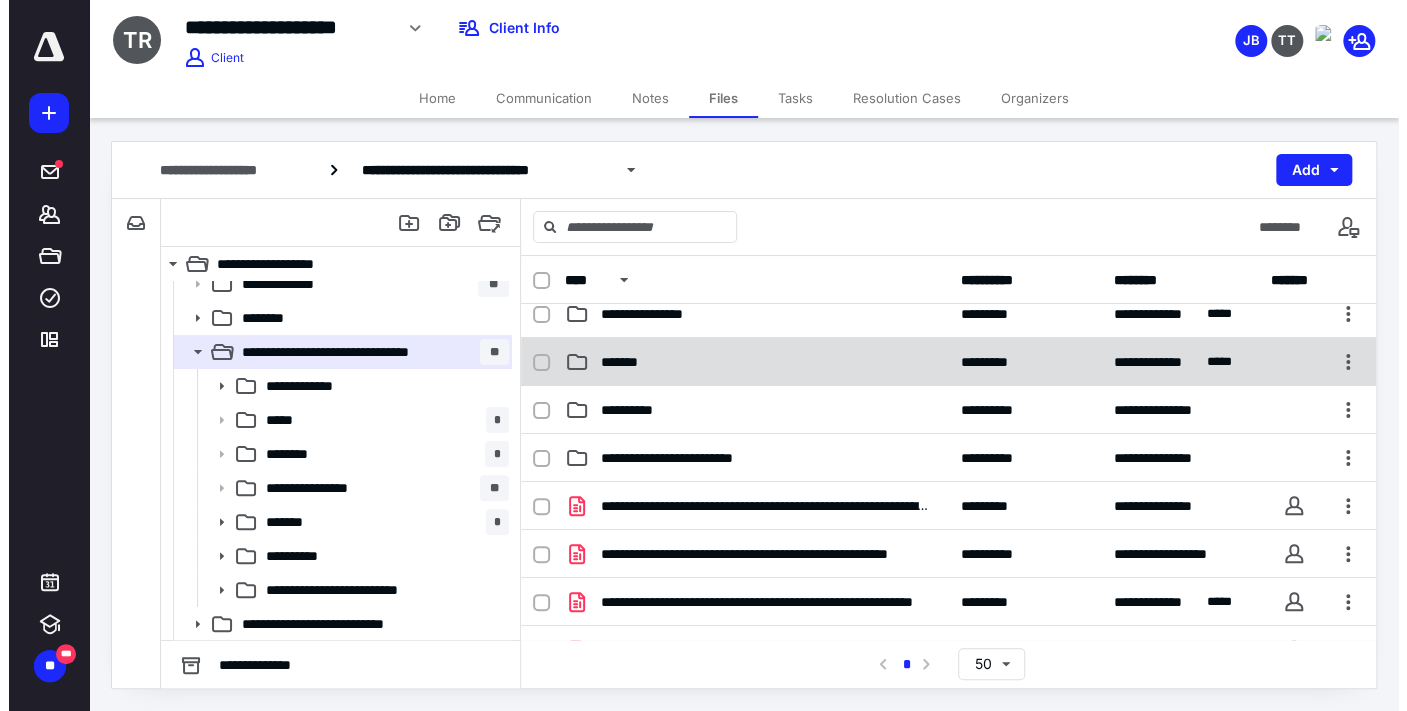 scroll, scrollTop: 0, scrollLeft: 0, axis: both 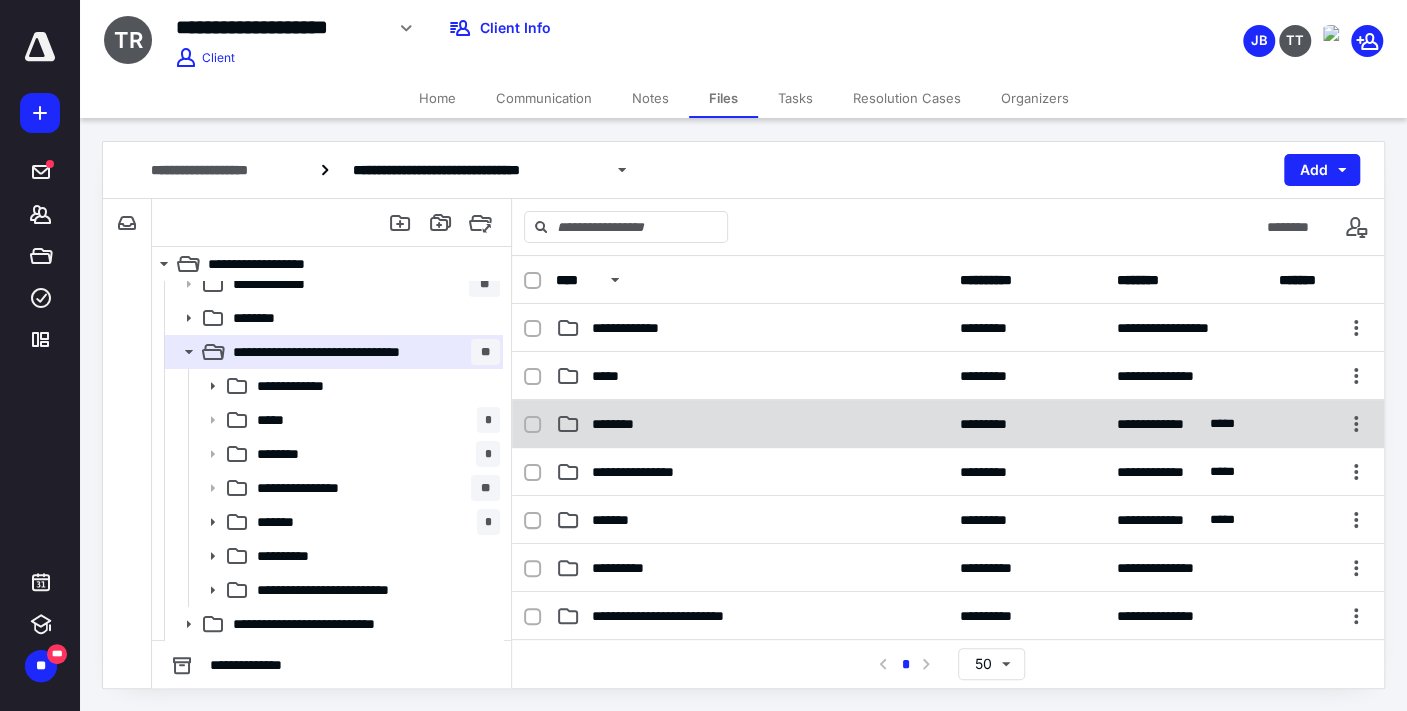 click on "**********" at bounding box center (948, 424) 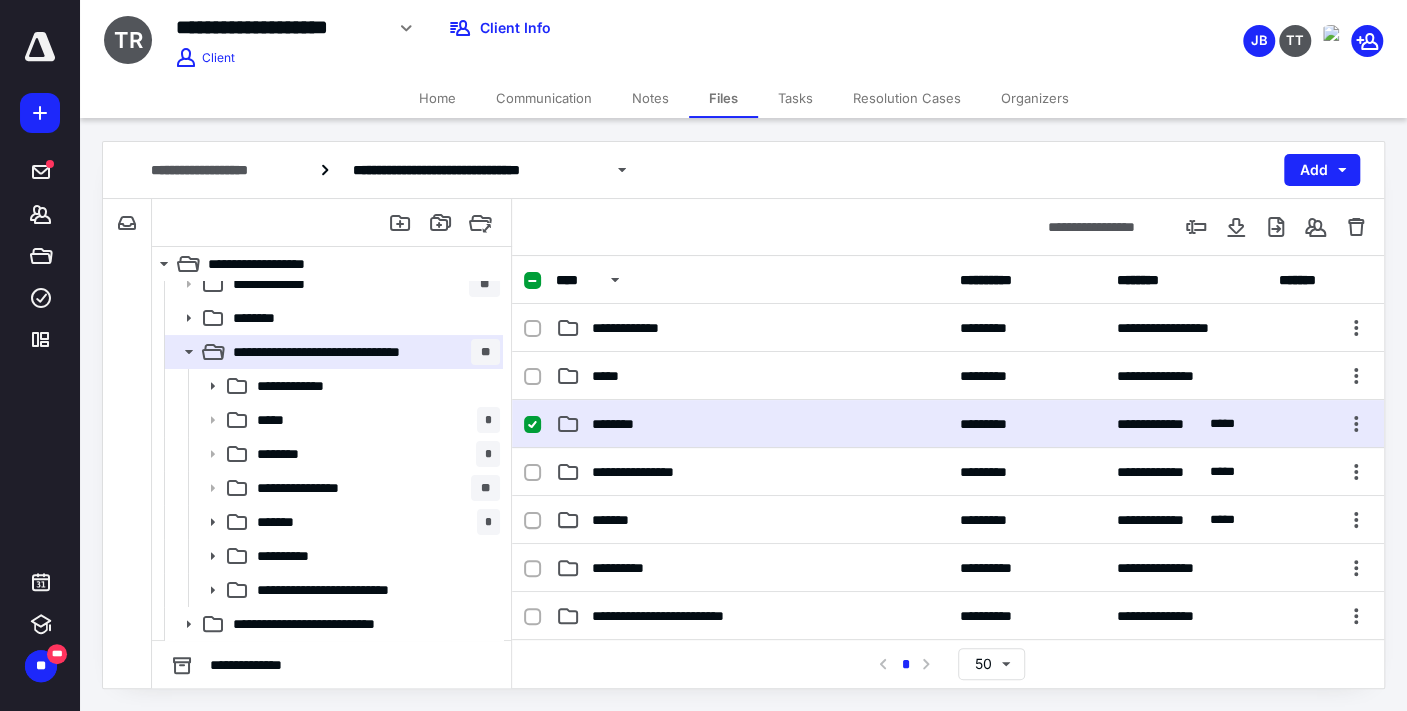 click on "**********" at bounding box center [948, 424] 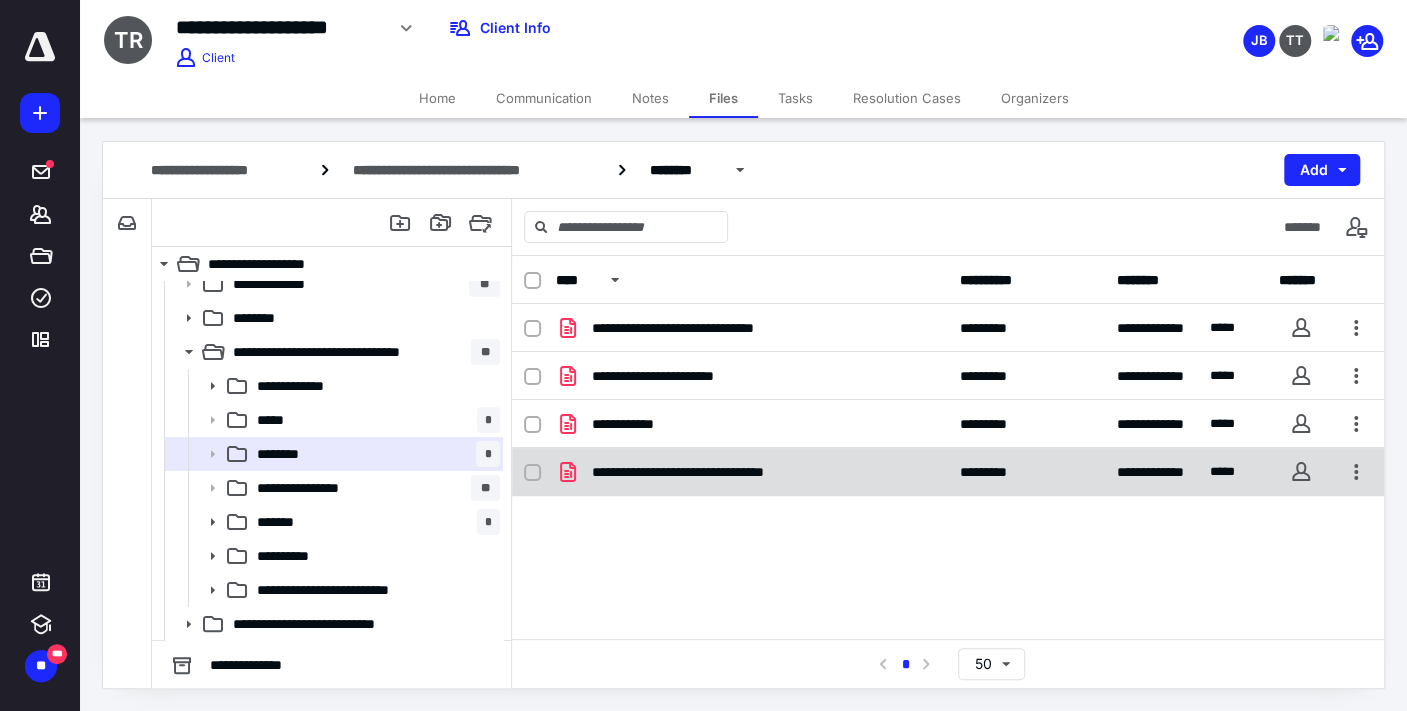 click on "**********" at bounding box center [948, 472] 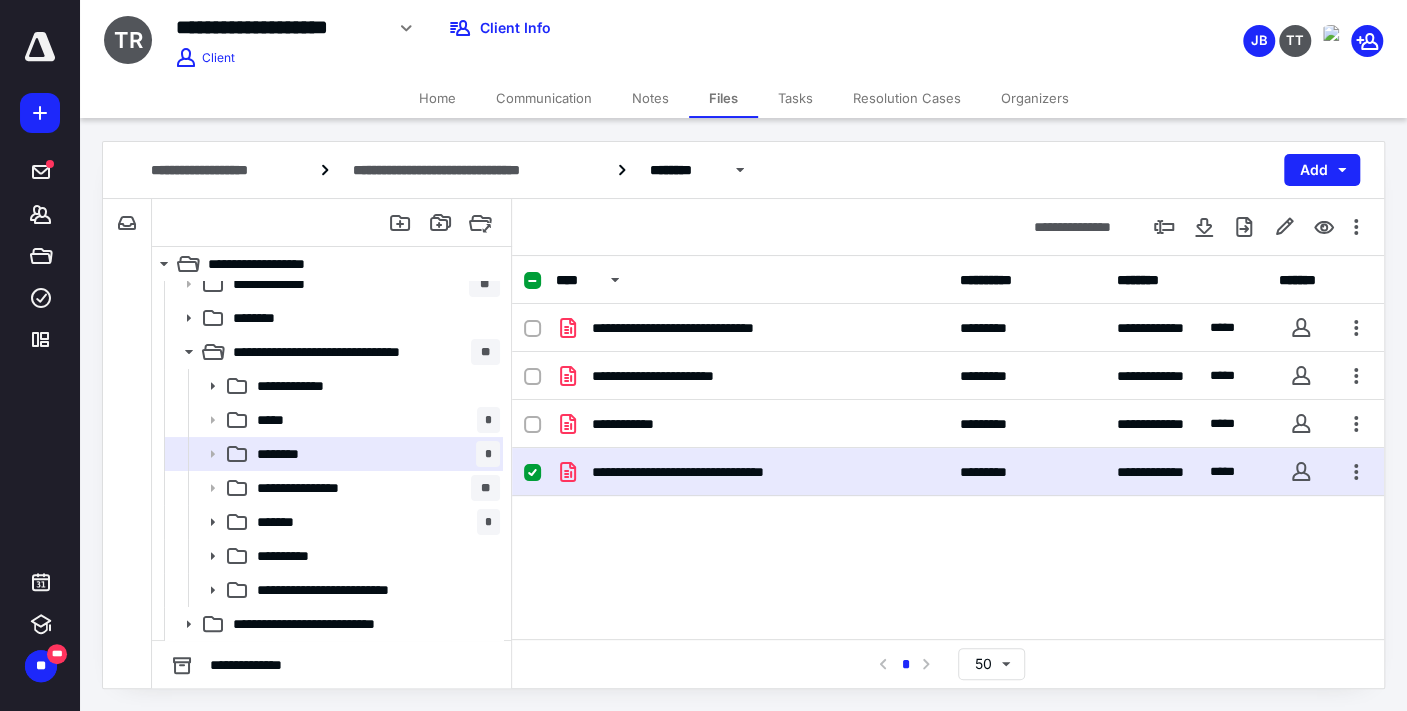 click on "**********" at bounding box center [948, 472] 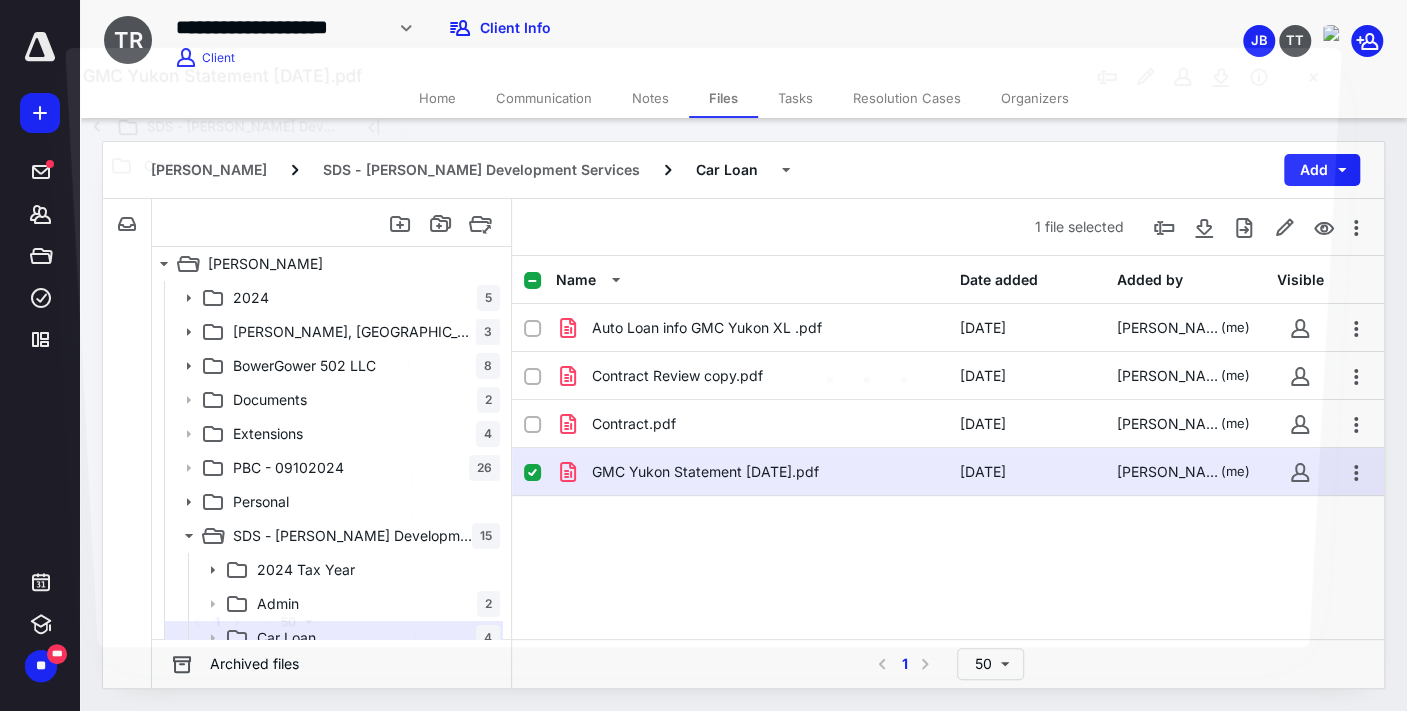 scroll, scrollTop: 184, scrollLeft: 0, axis: vertical 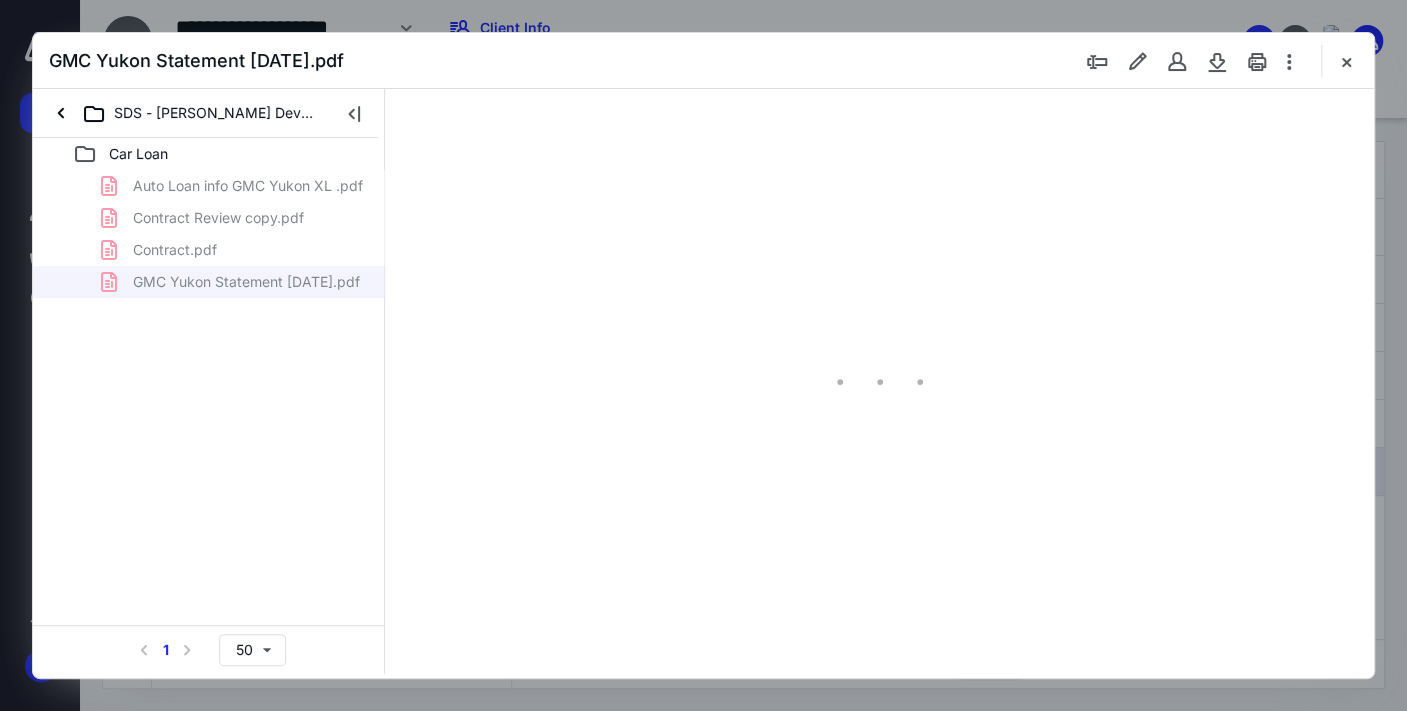 type on "64" 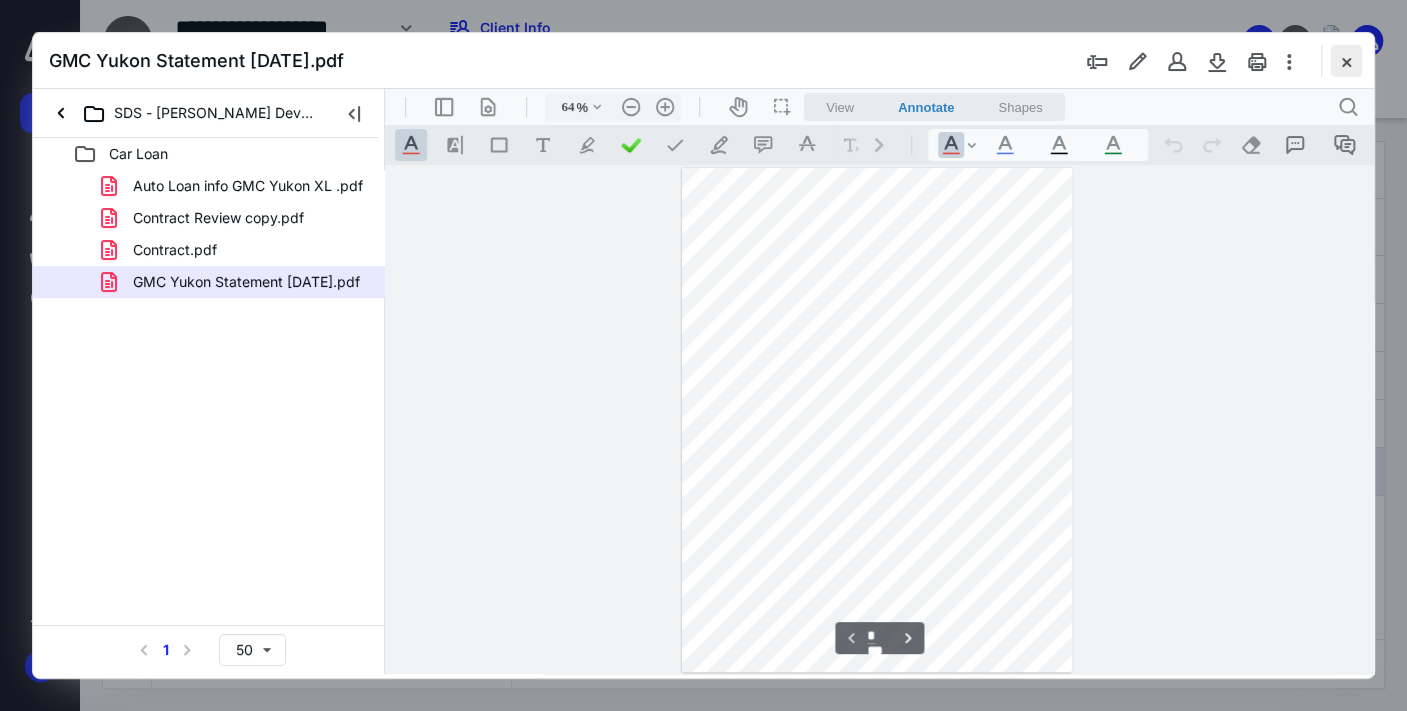 click at bounding box center [1346, 61] 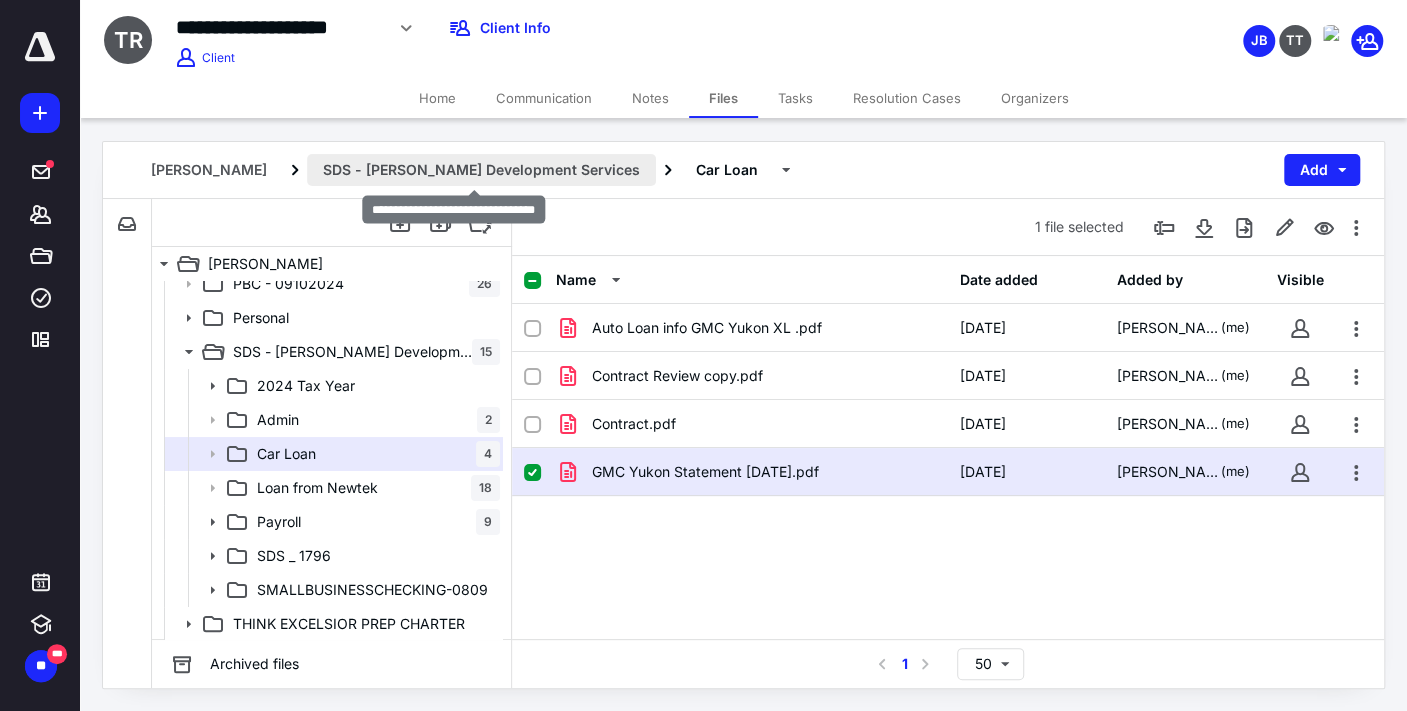 click on "SDS - [PERSON_NAME] Development Services" at bounding box center (481, 170) 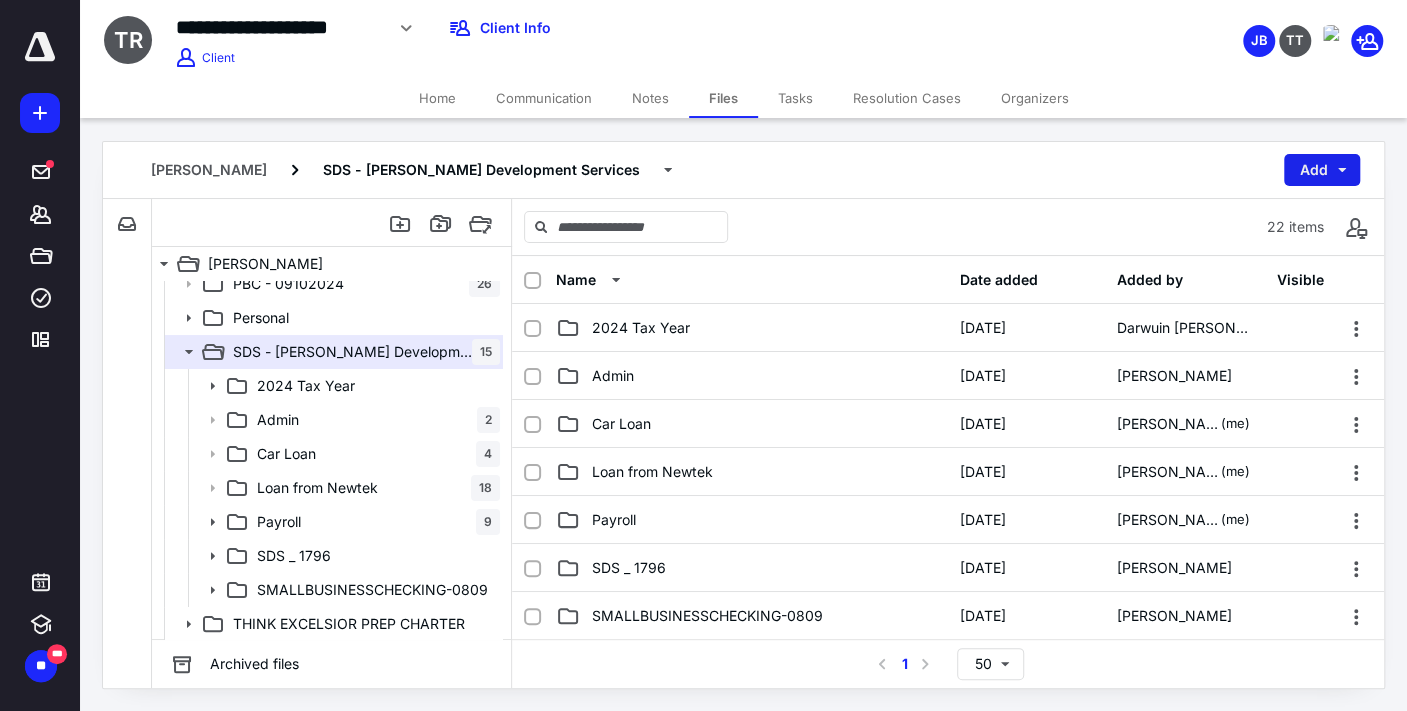 click on "Add" at bounding box center (1322, 170) 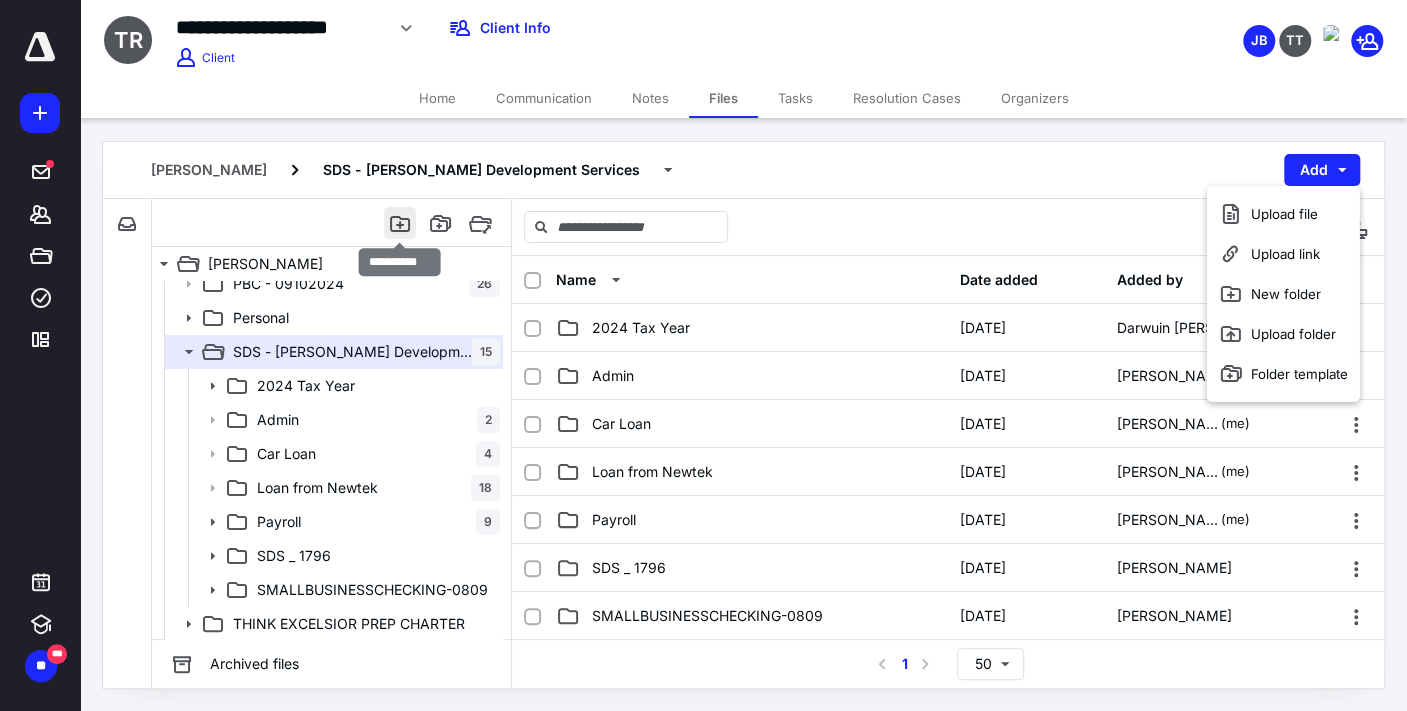 click at bounding box center (400, 223) 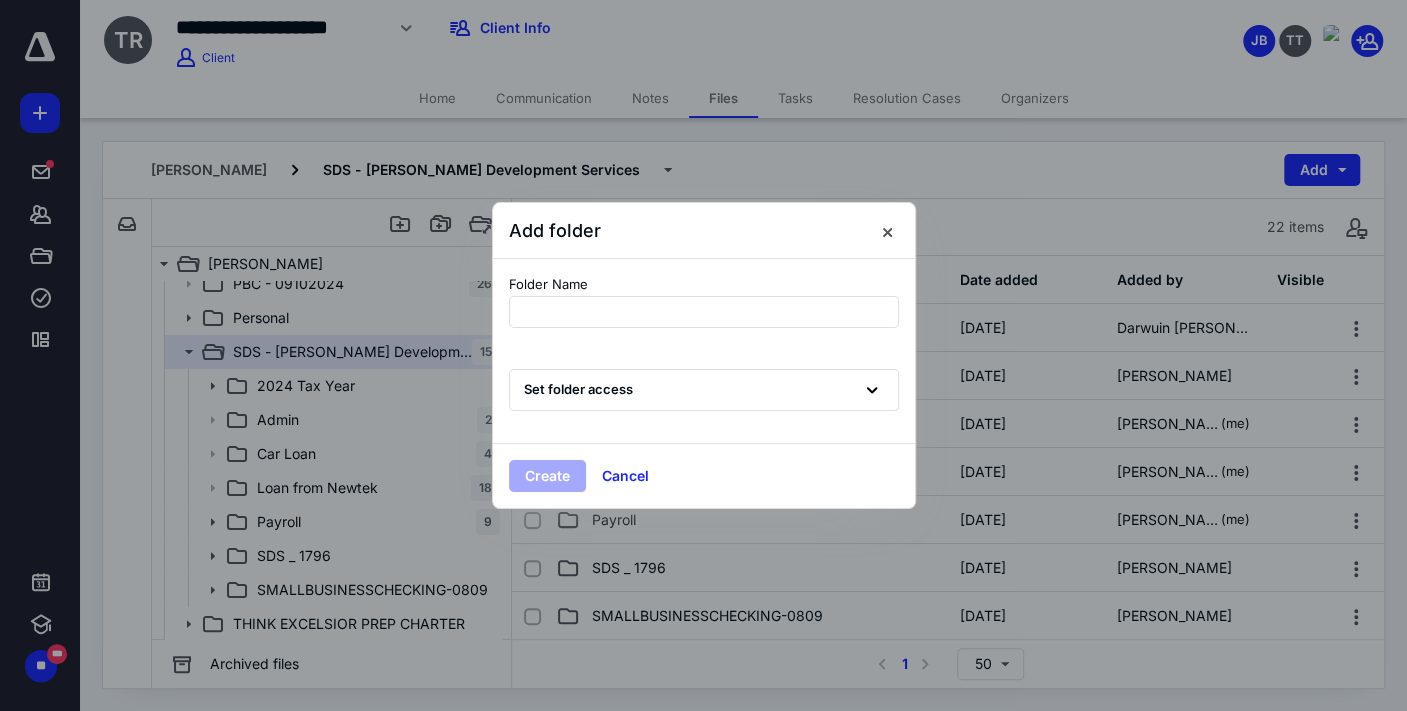 click at bounding box center (703, 355) 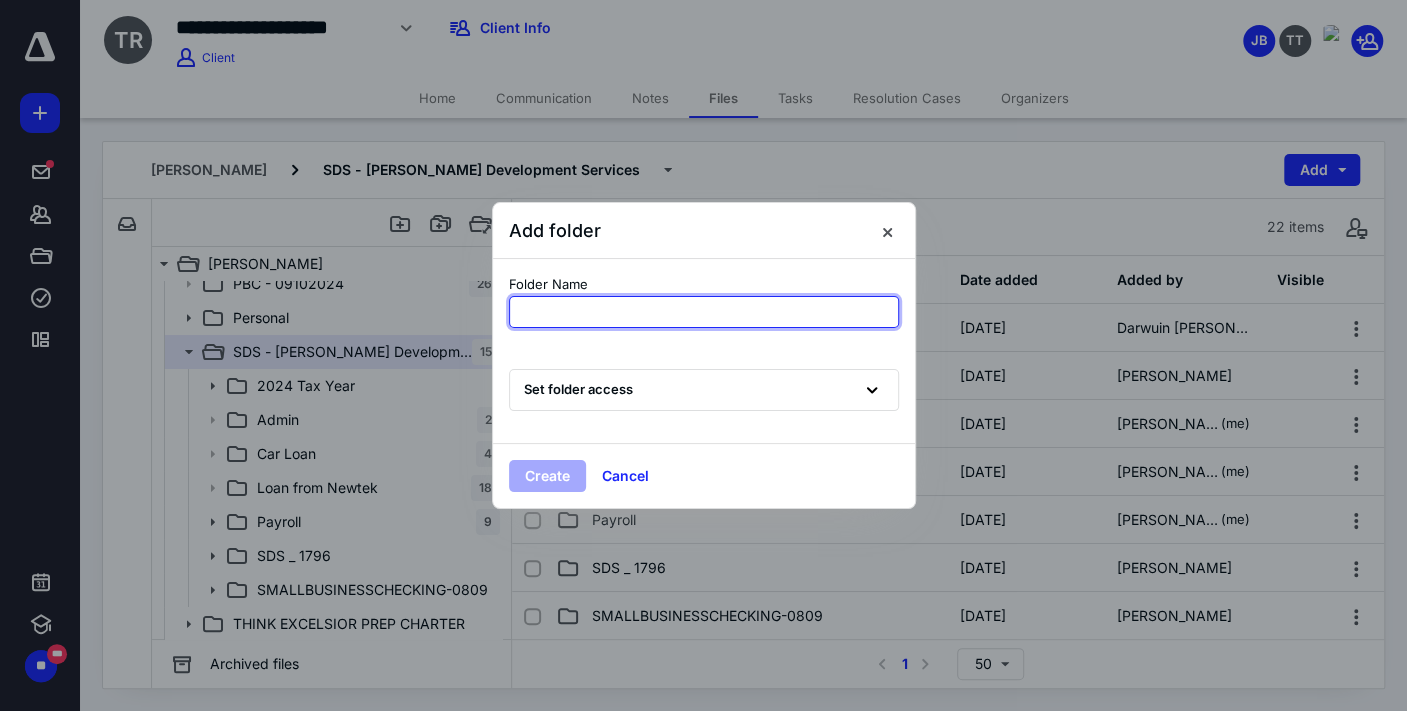 click at bounding box center [704, 312] 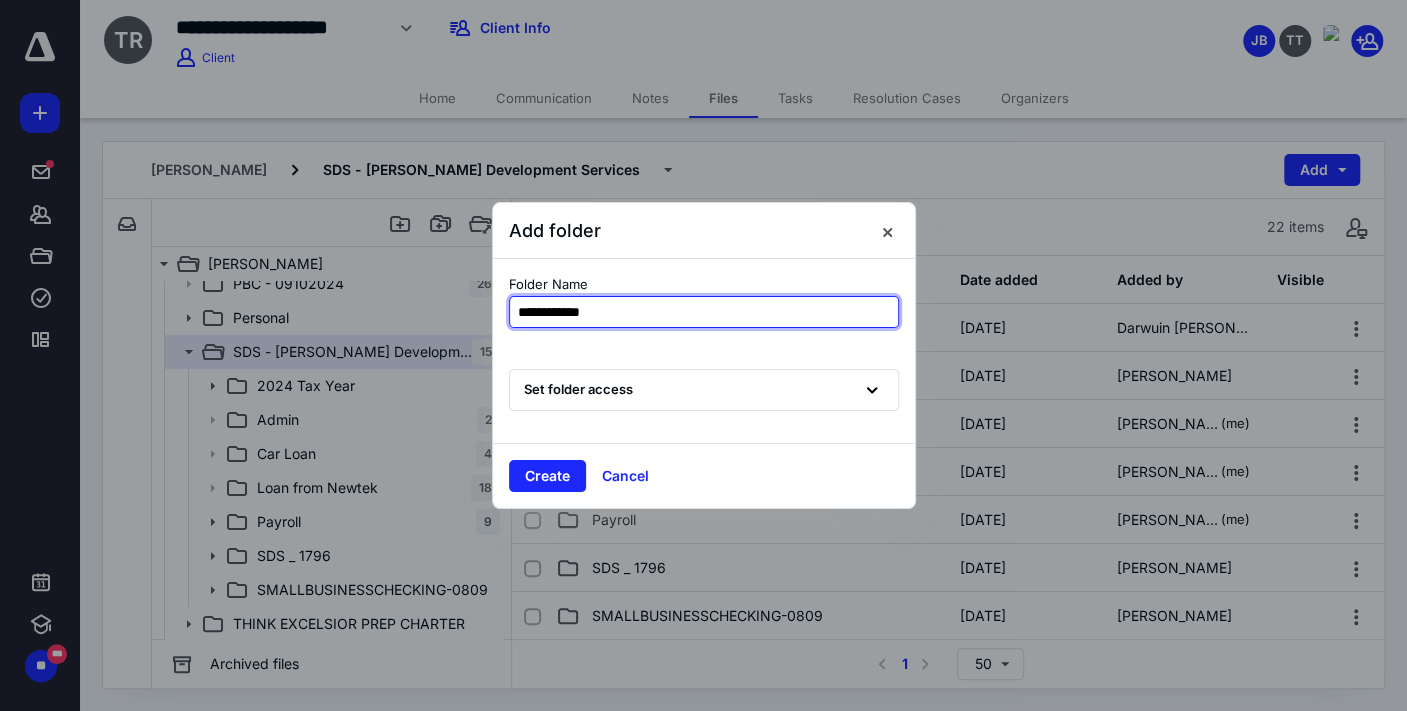 type on "**********" 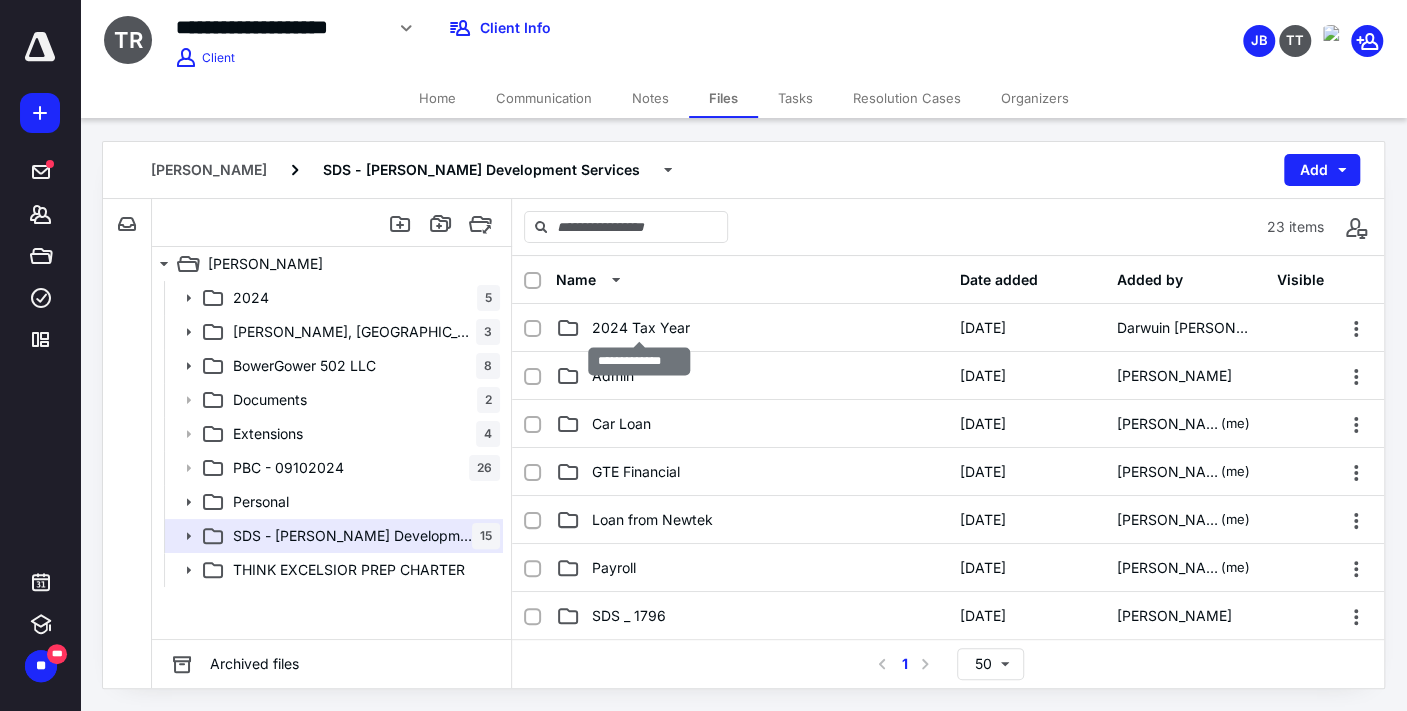 scroll, scrollTop: 0, scrollLeft: 0, axis: both 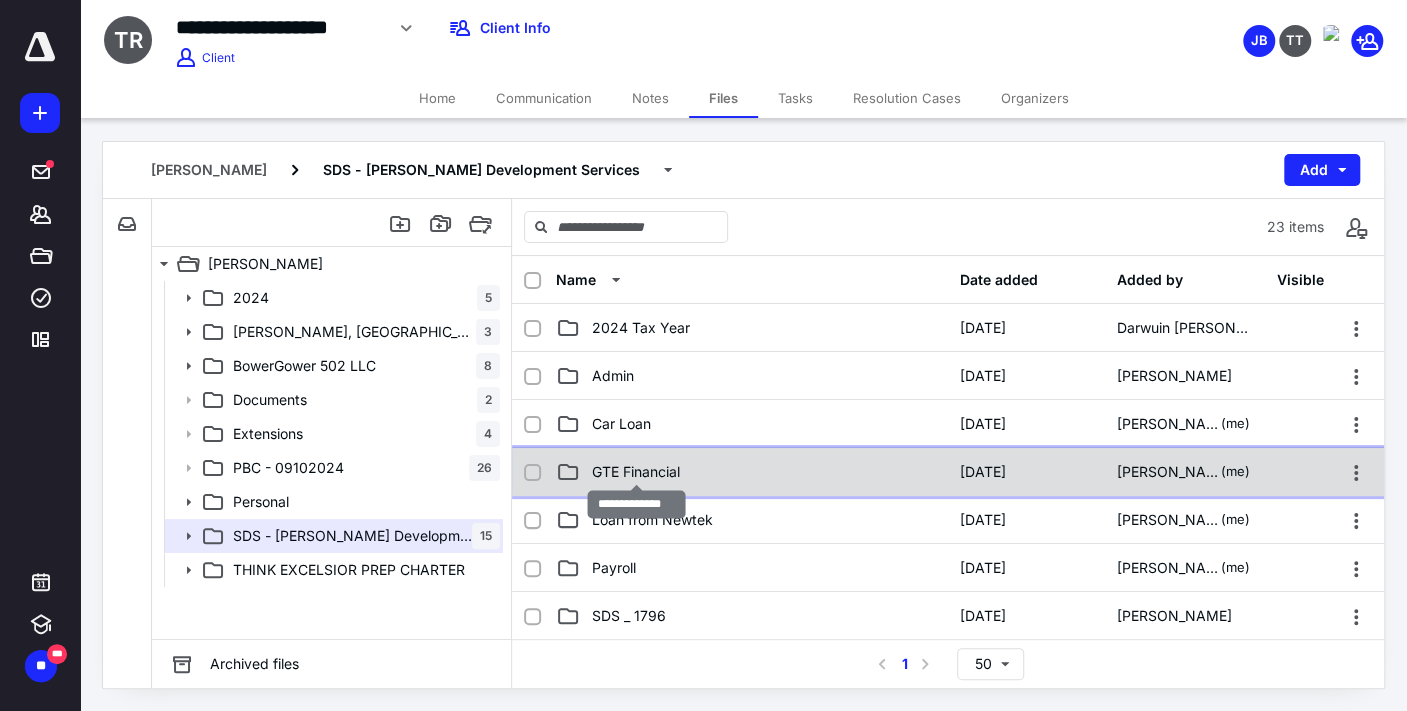 click on "GTE Financial" at bounding box center (636, 472) 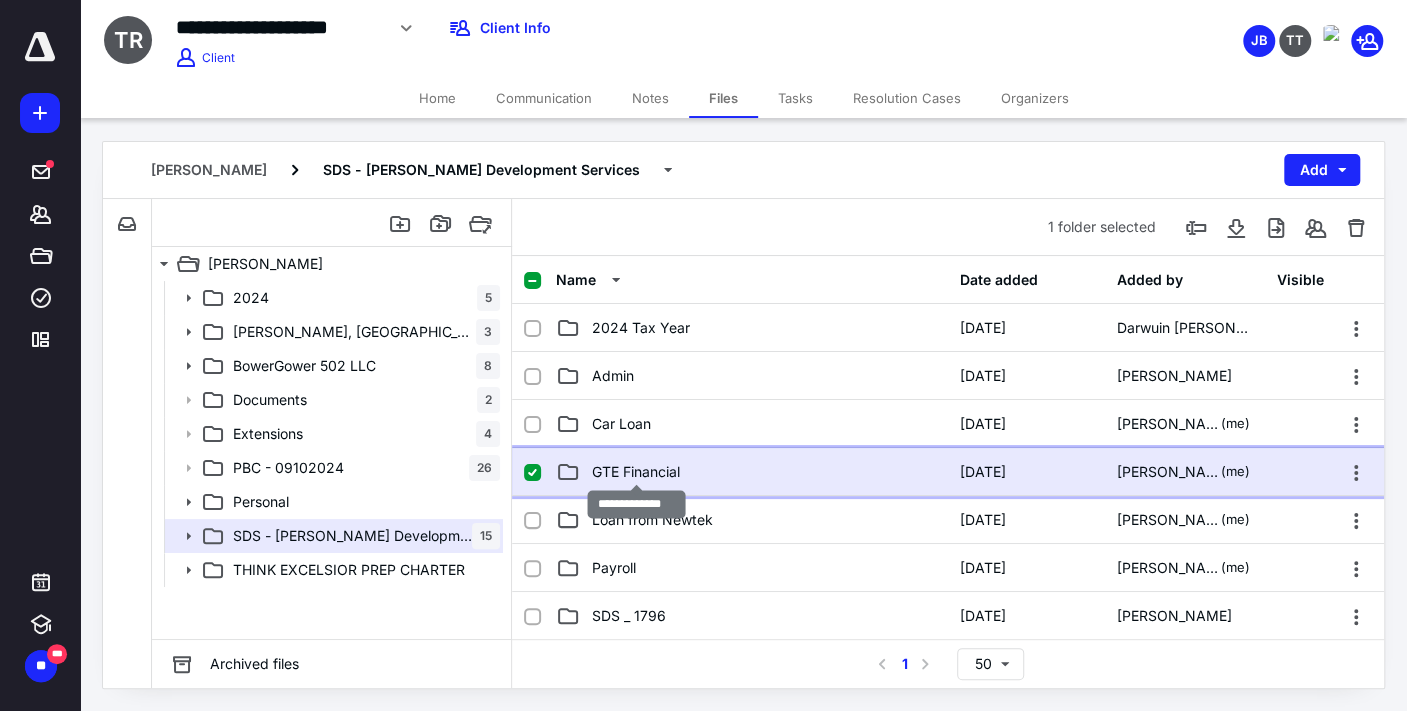 click on "GTE Financial" at bounding box center [636, 472] 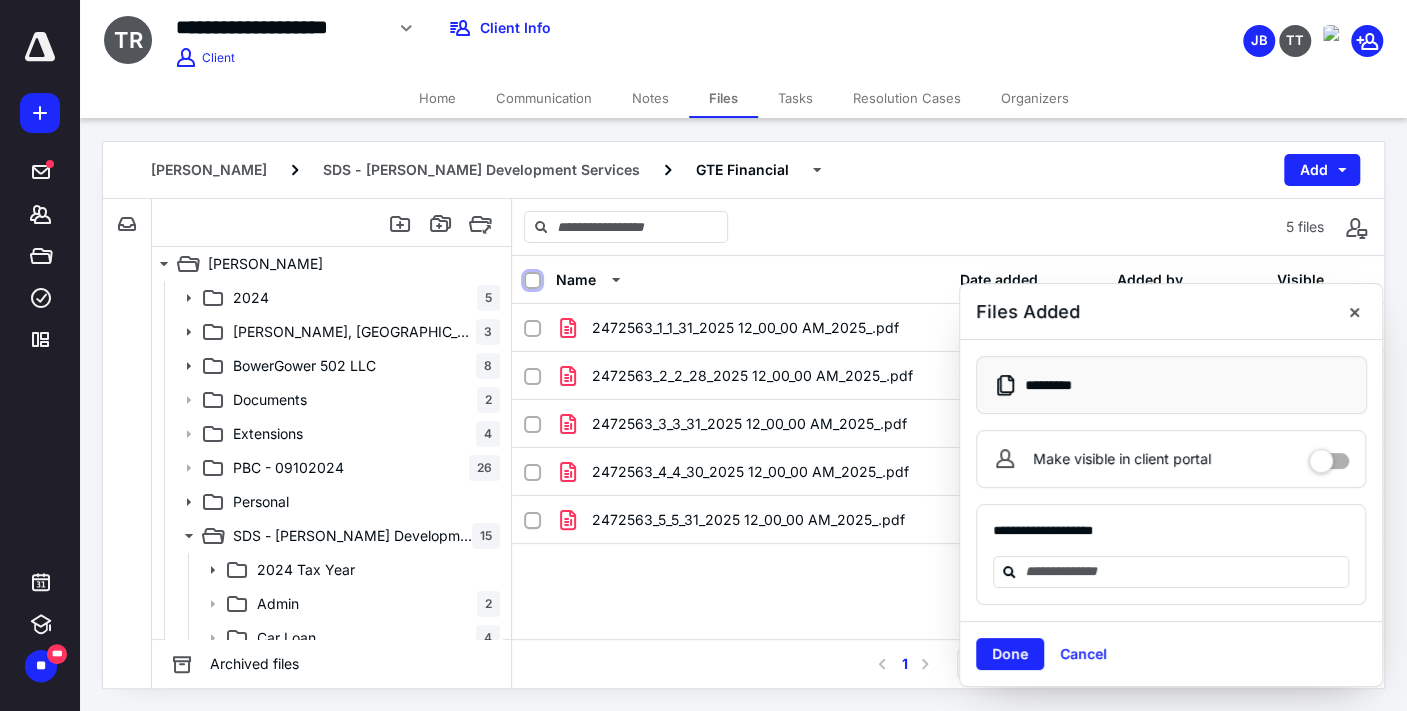 click at bounding box center (532, 281) 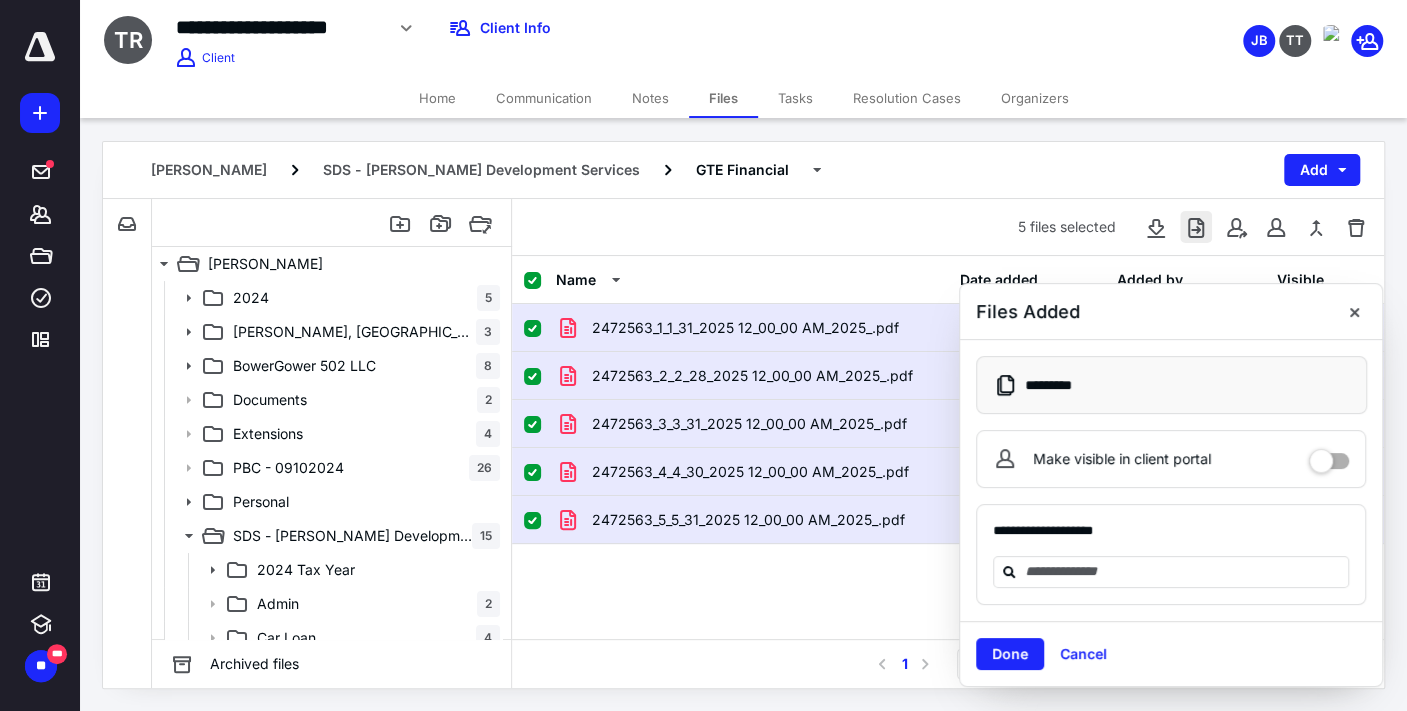 click at bounding box center [1196, 227] 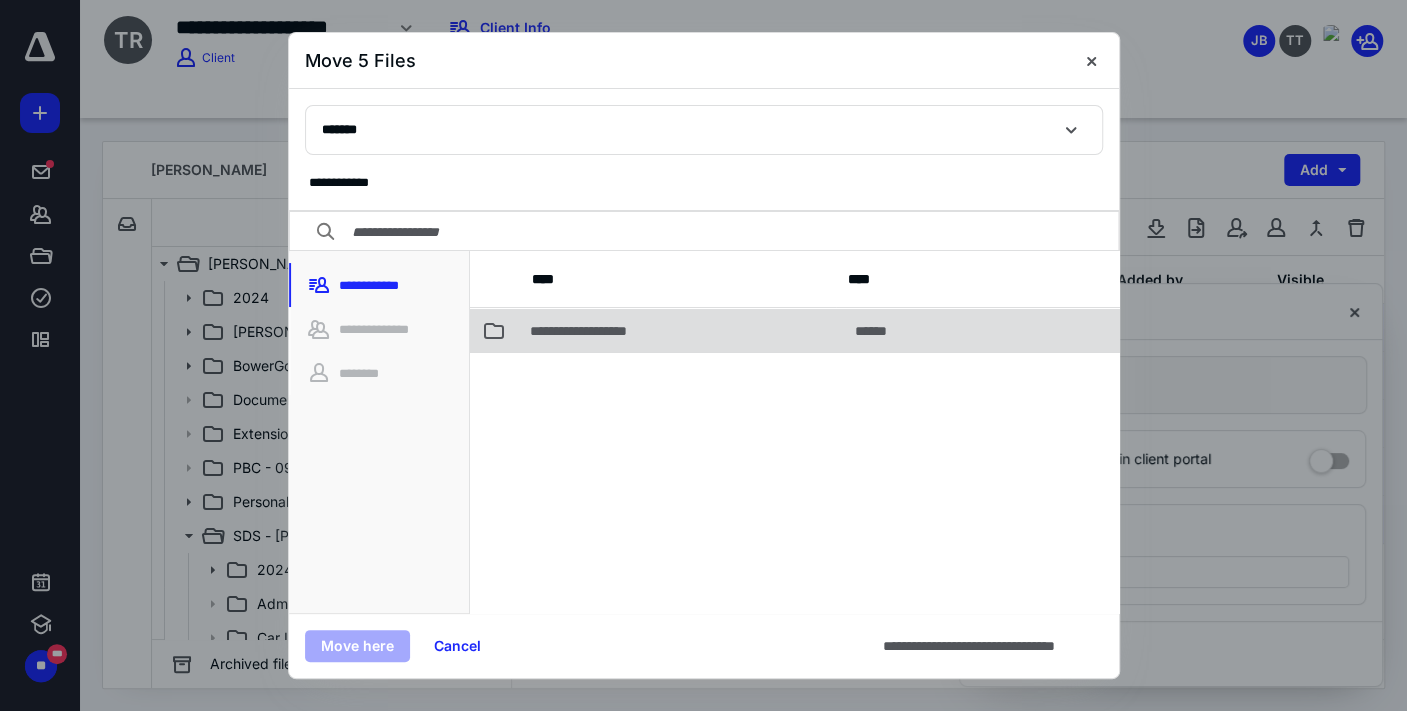 click on "**********" at bounding box center (680, 330) 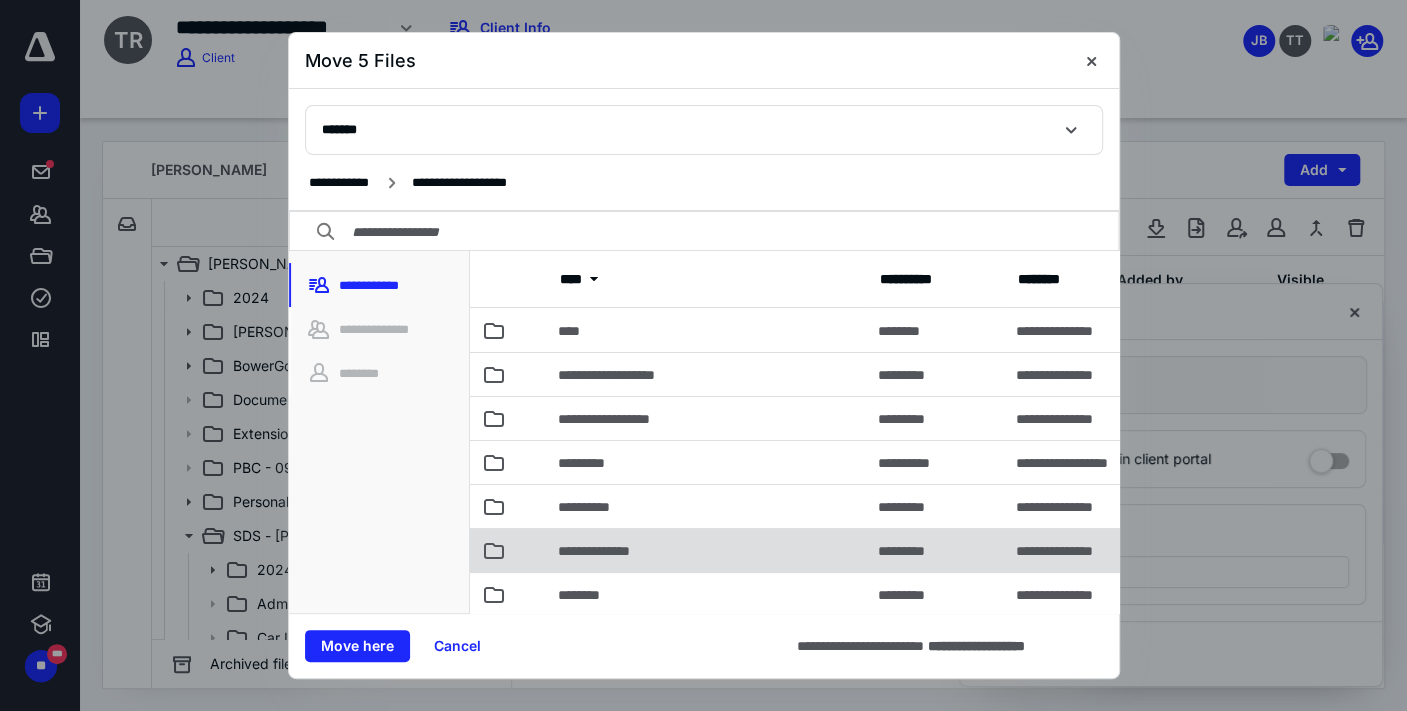 scroll, scrollTop: 222, scrollLeft: 0, axis: vertical 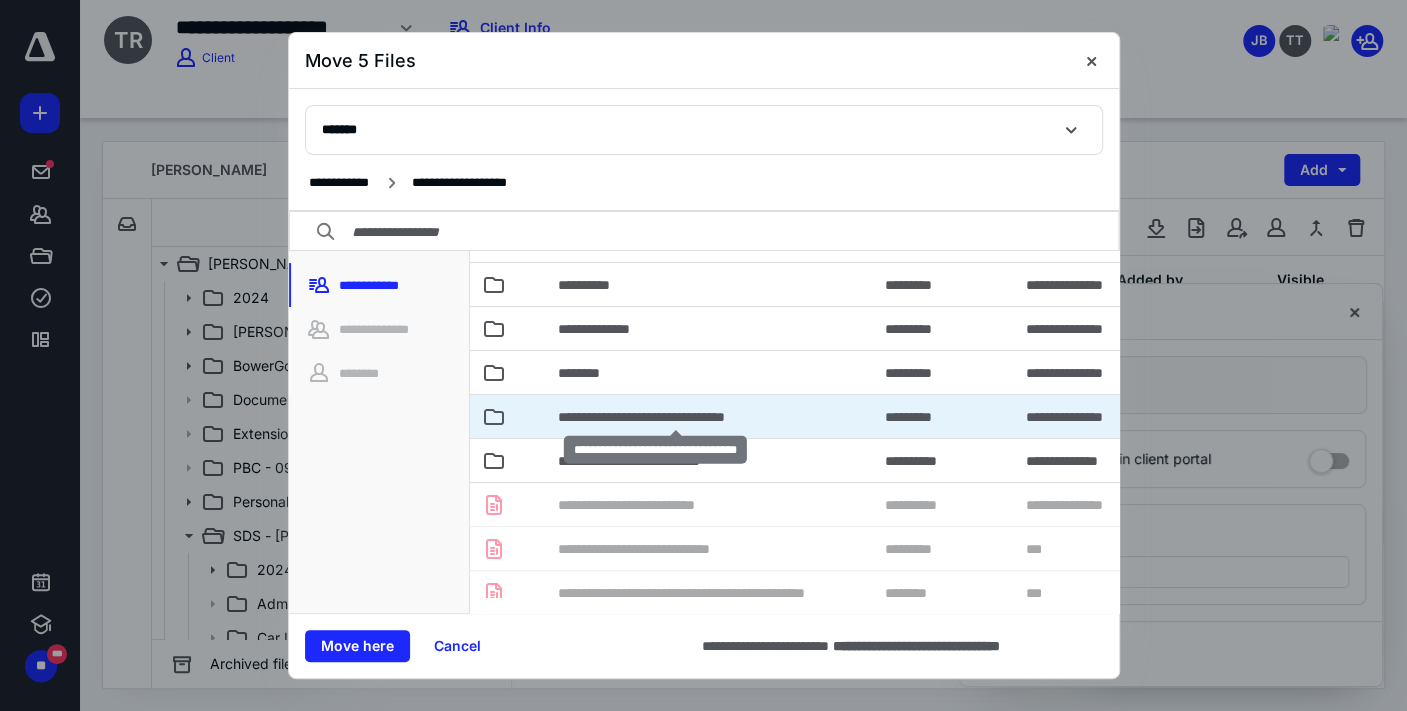 click on "**********" at bounding box center (676, 417) 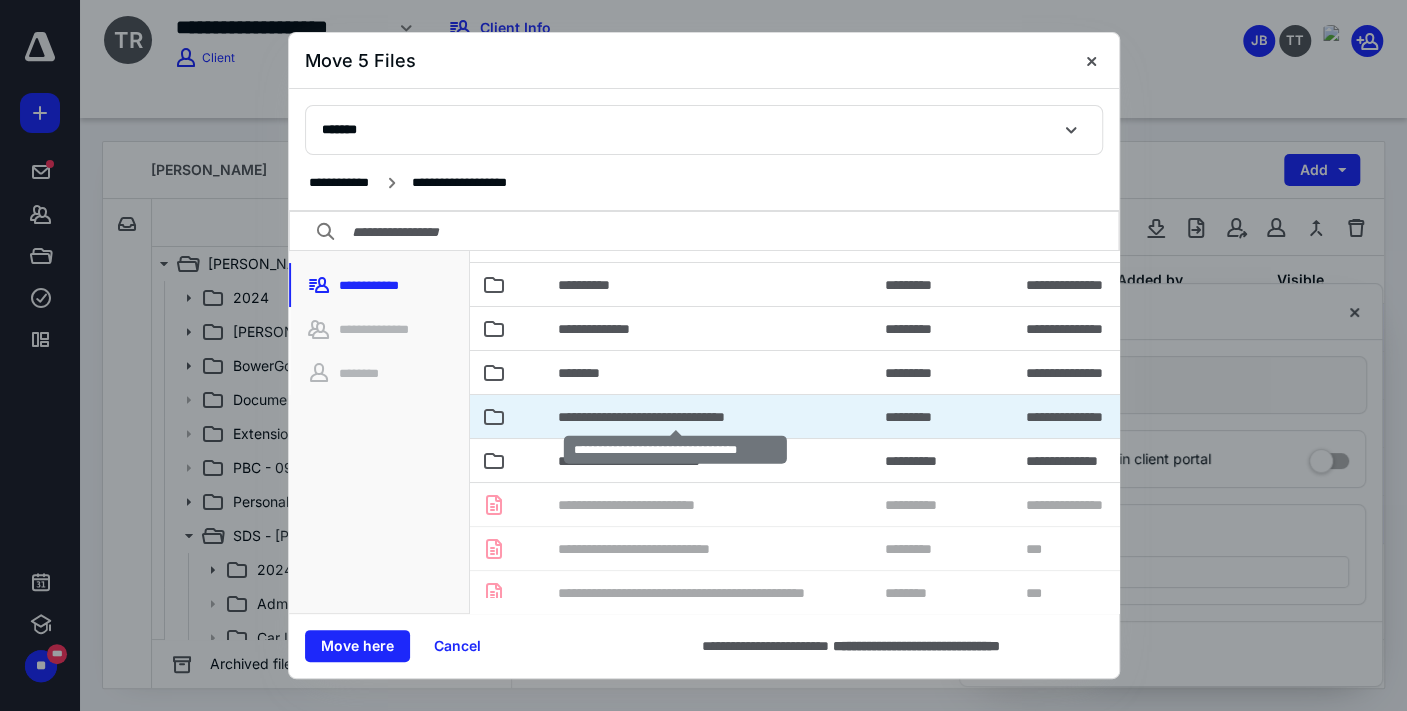 click on "**********" at bounding box center [676, 417] 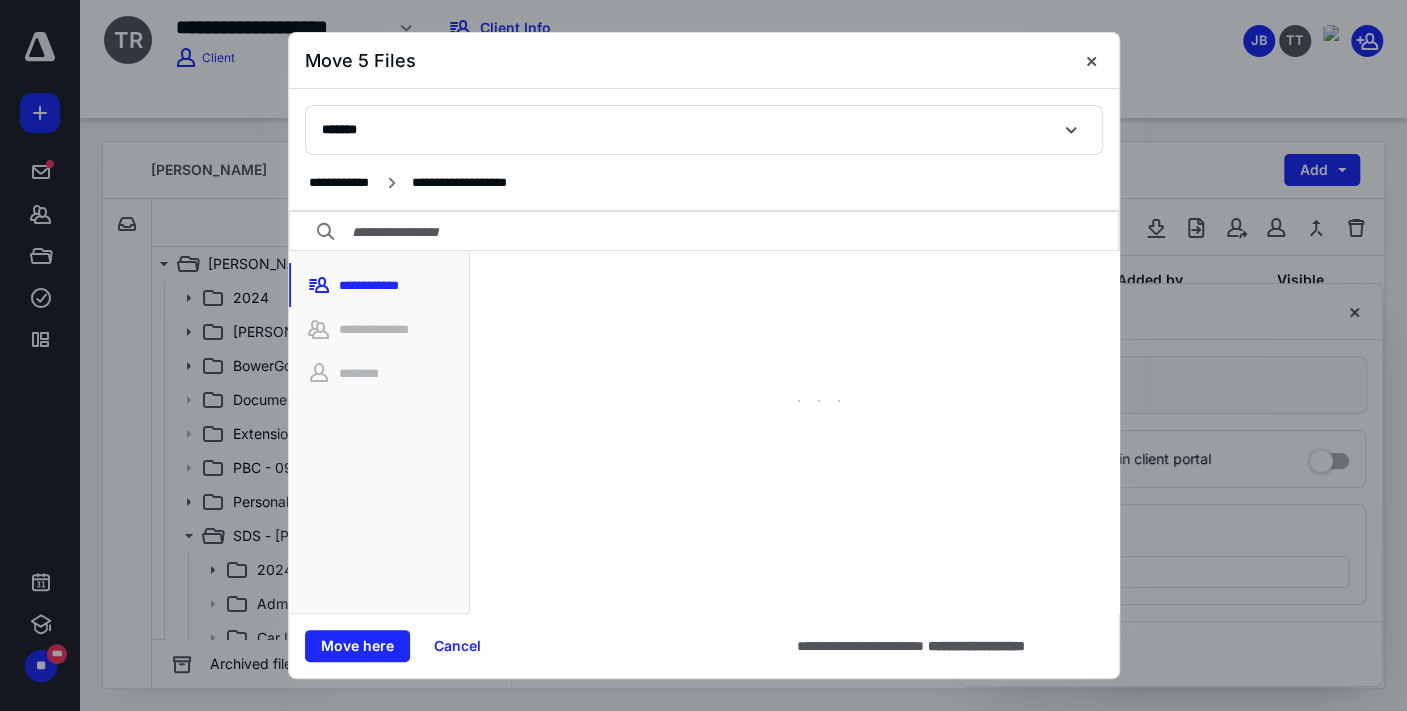 scroll, scrollTop: 0, scrollLeft: 0, axis: both 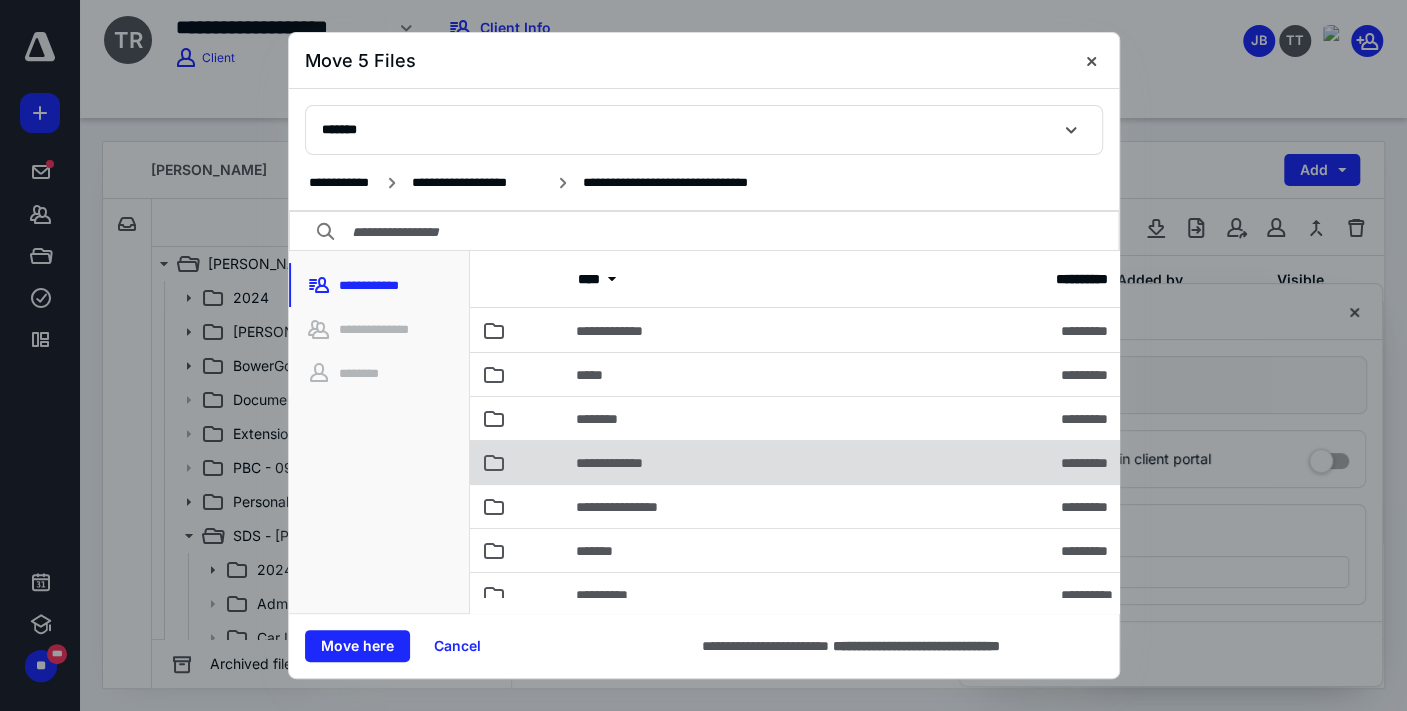 click on "**********" at bounding box center [806, 462] 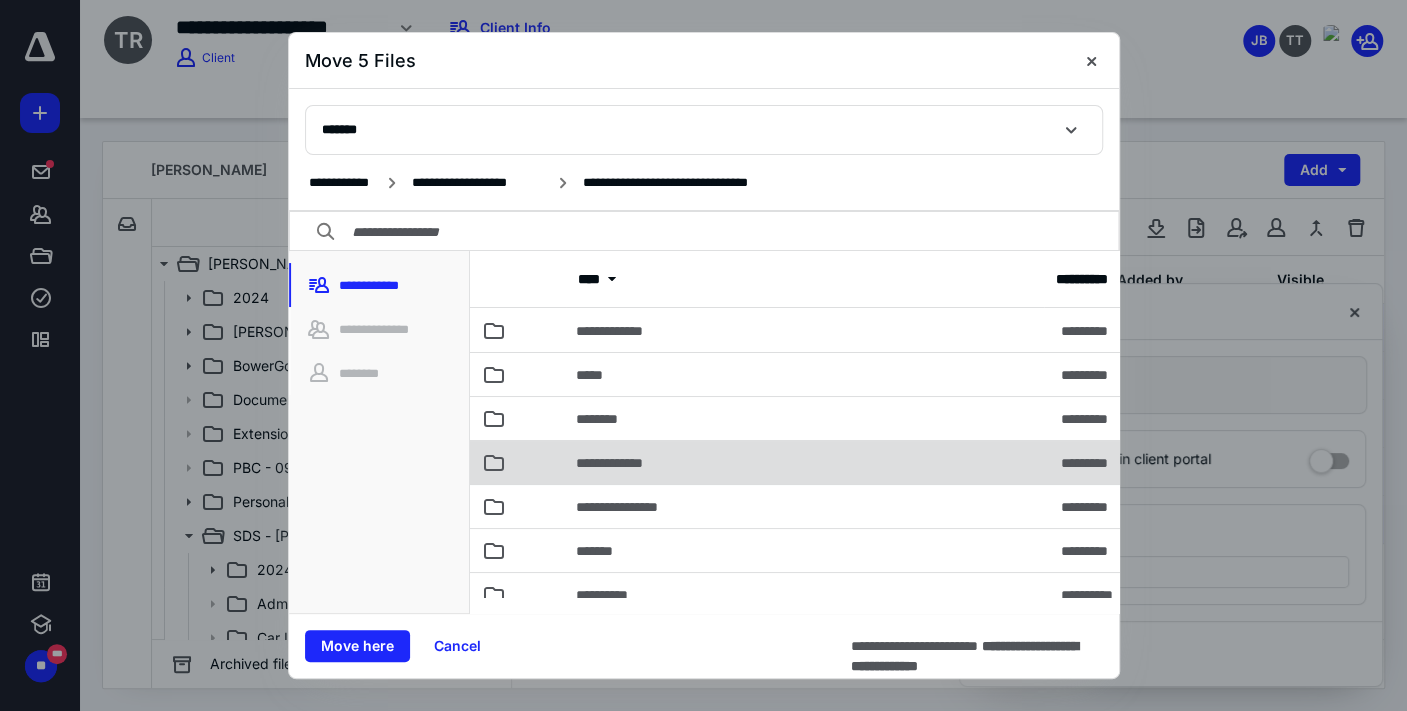 click on "**********" at bounding box center (806, 462) 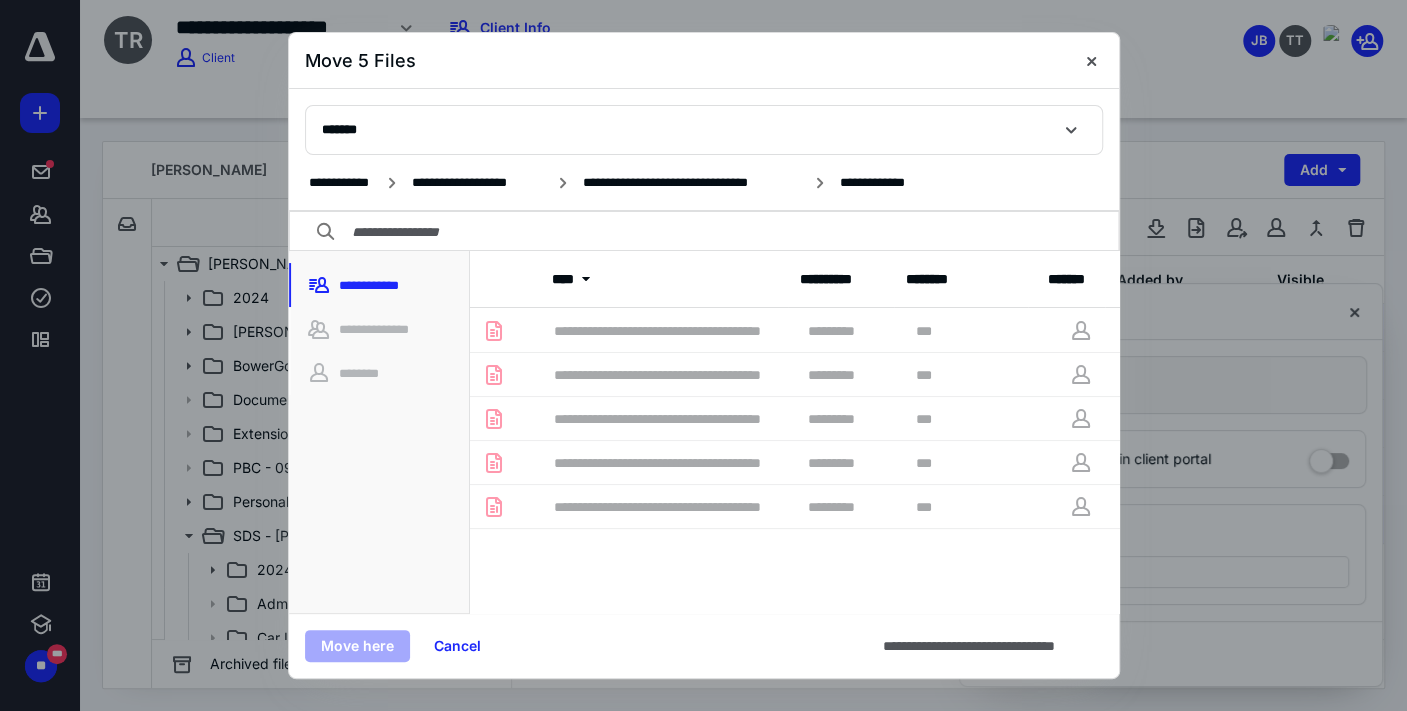 click on "**********" at bounding box center (993, 646) 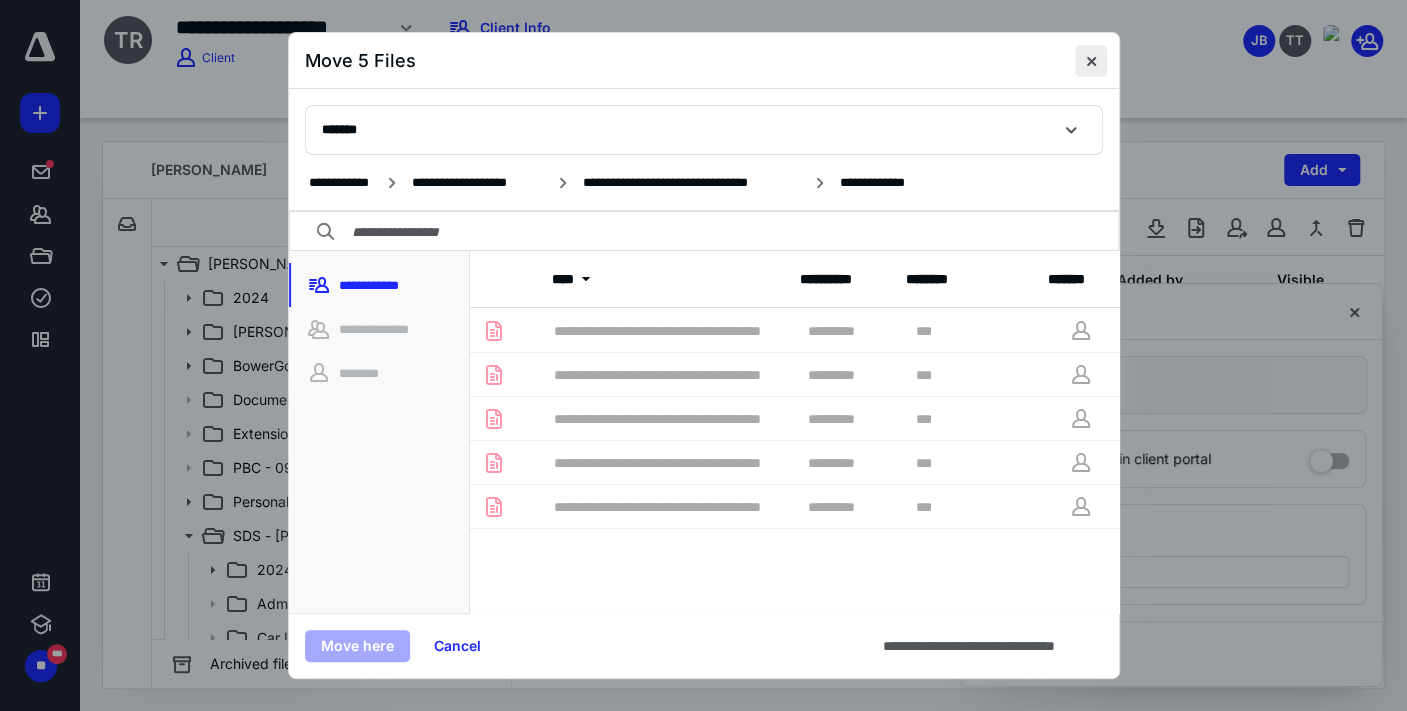 click at bounding box center (1091, 61) 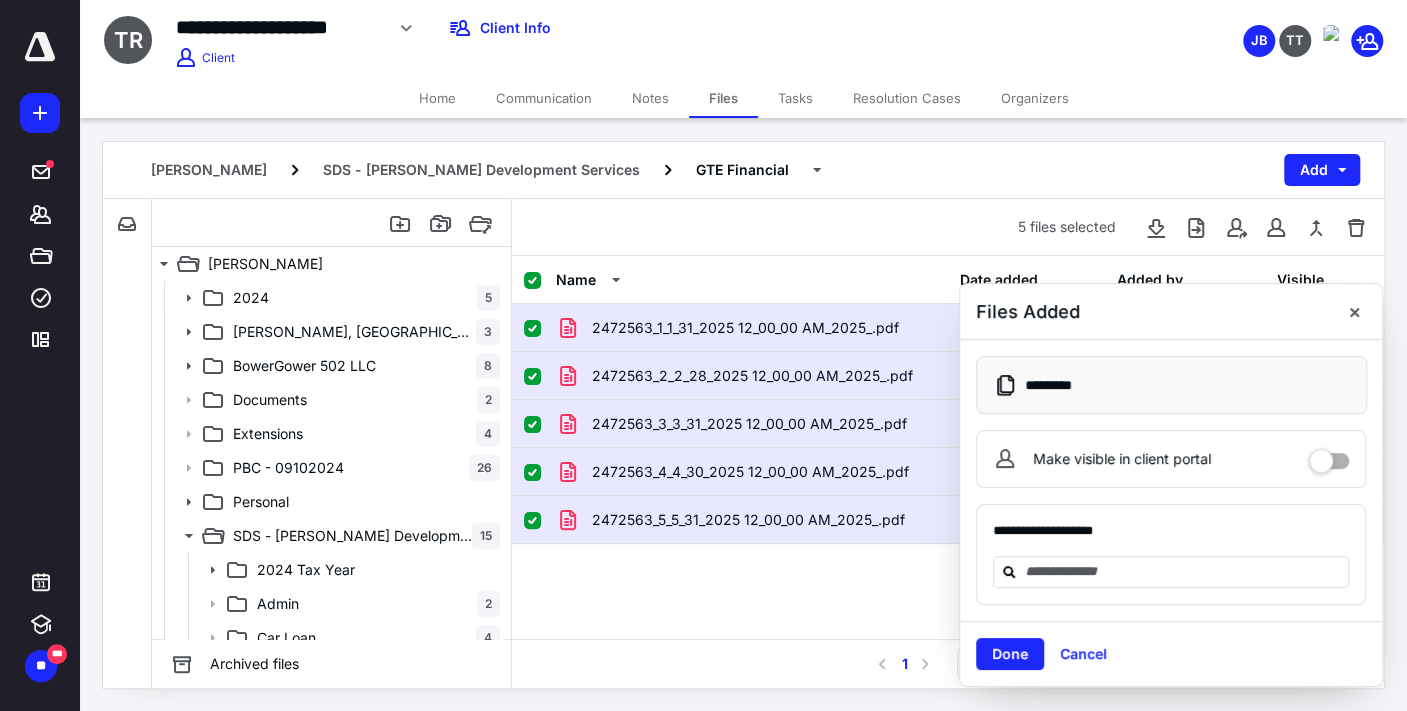 click on "Select a page number for more results 1 50" at bounding box center [948, 663] 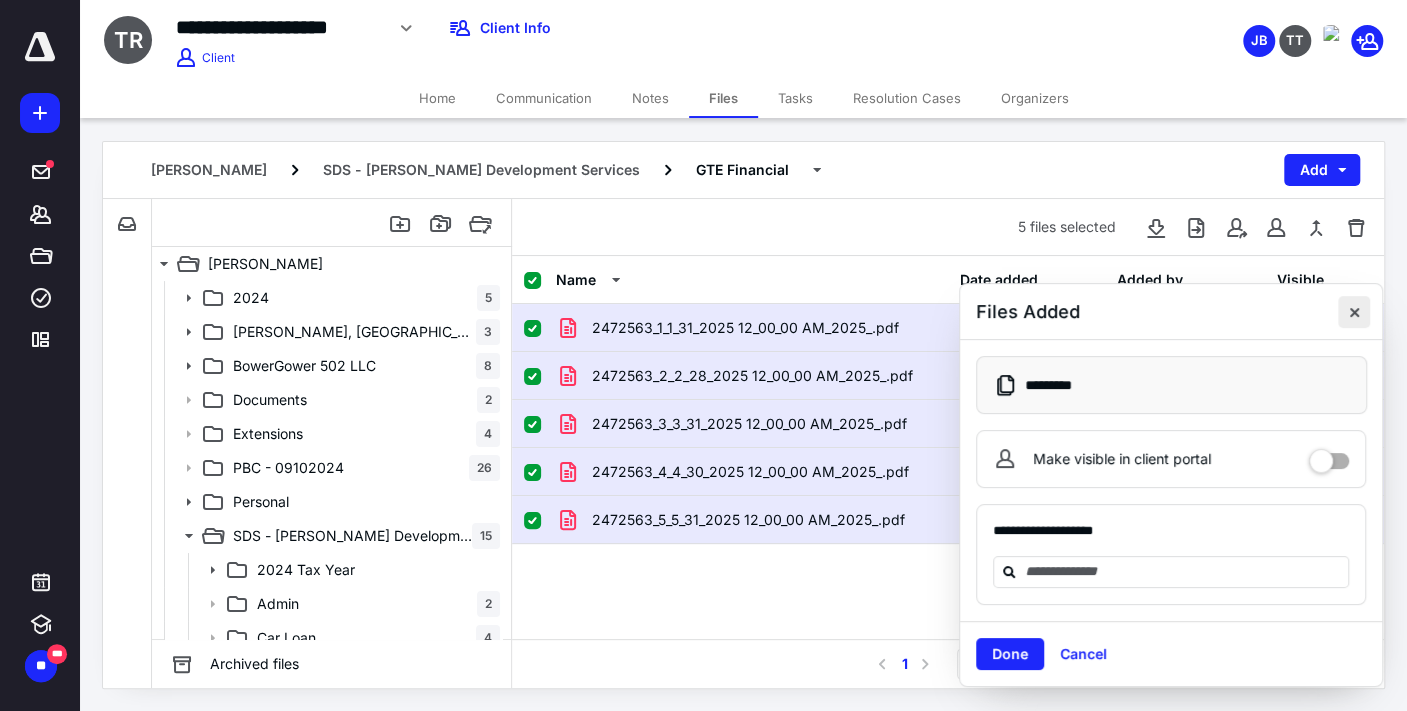click at bounding box center (1354, 312) 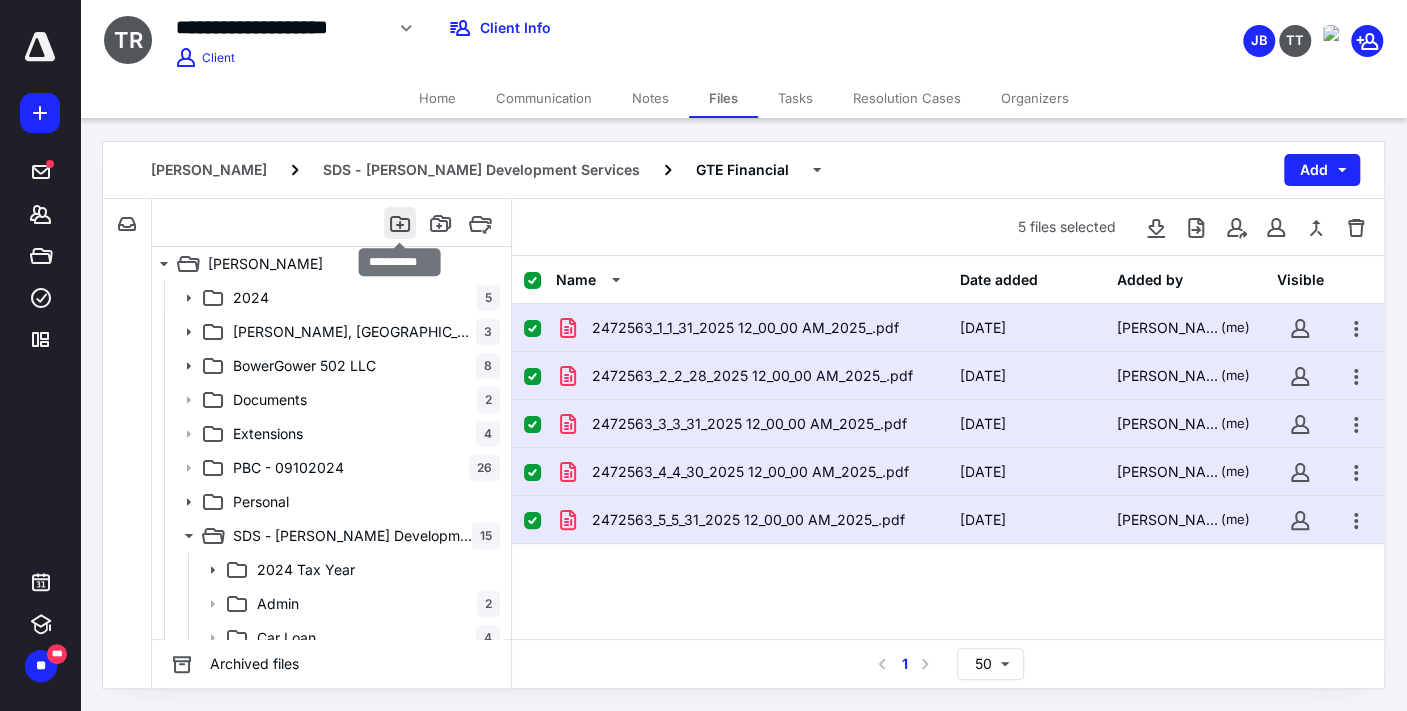click at bounding box center (400, 223) 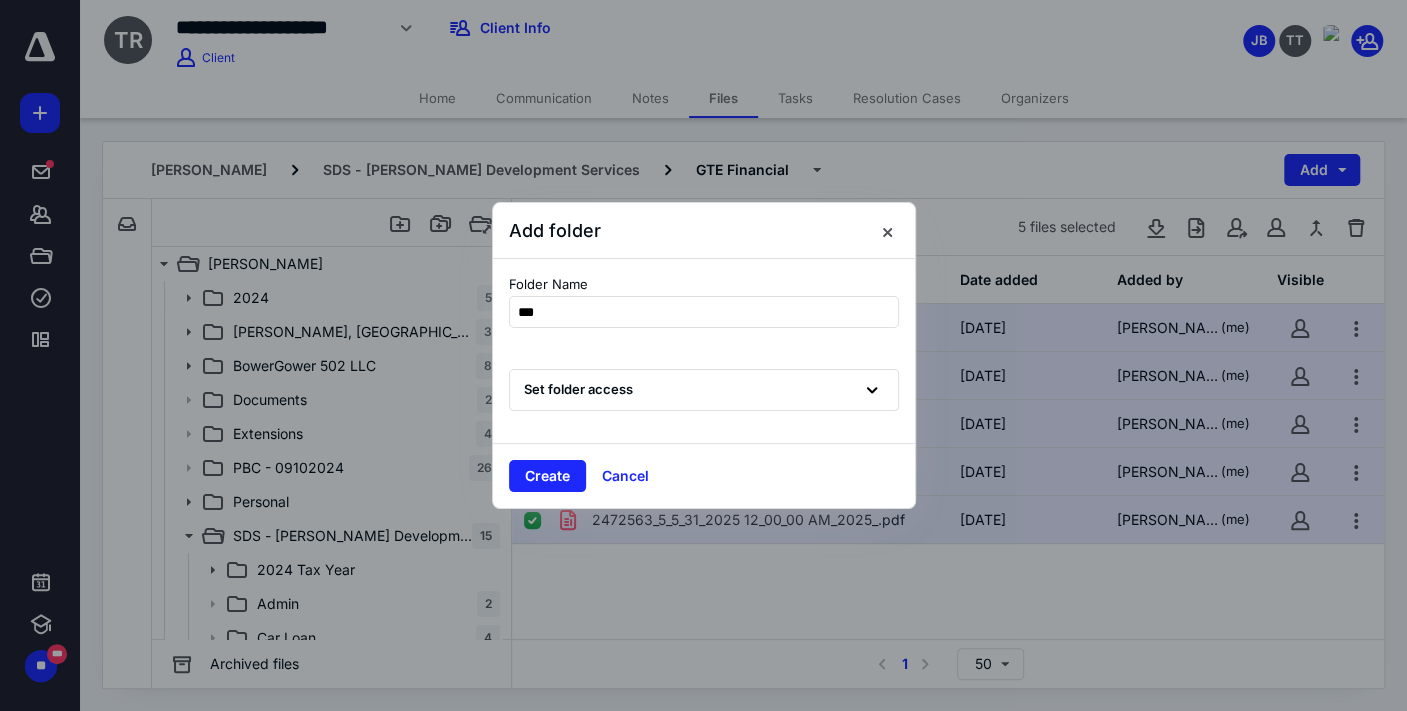 type on "****" 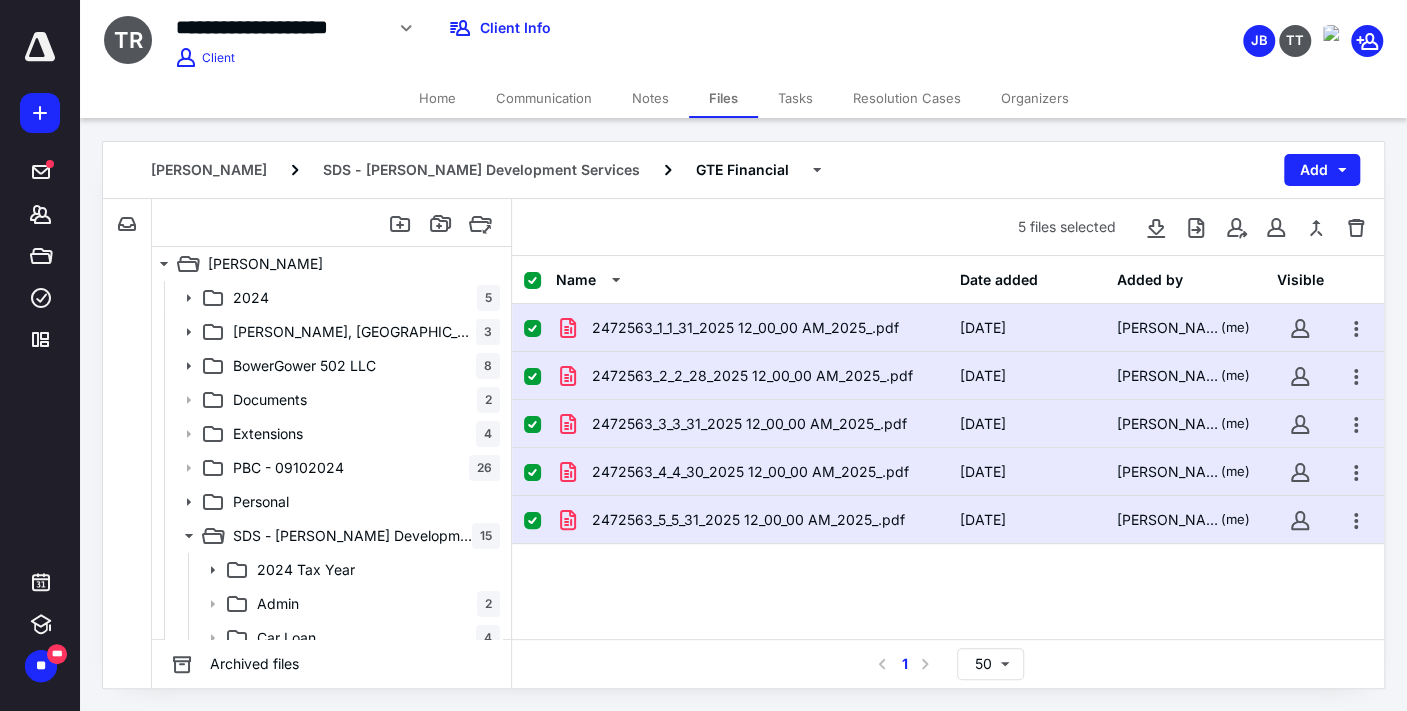 checkbox on "false" 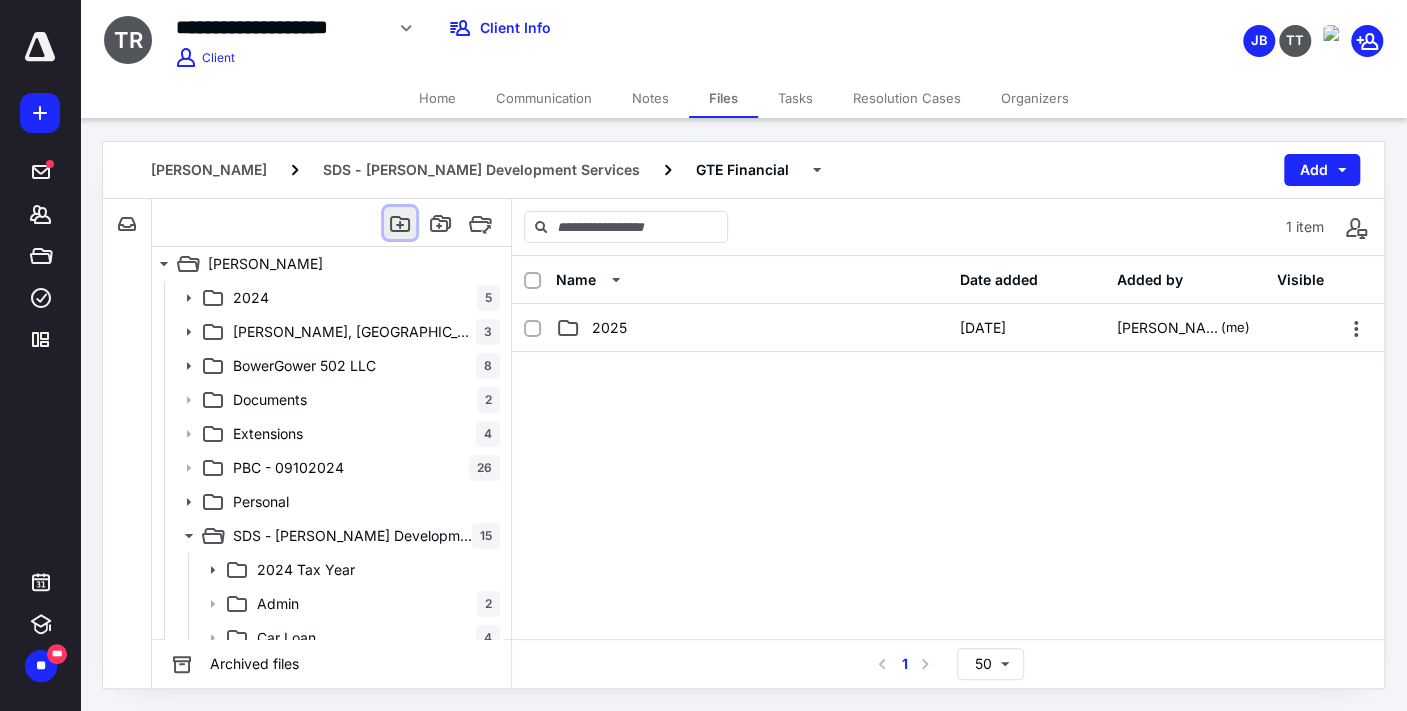 click at bounding box center (400, 223) 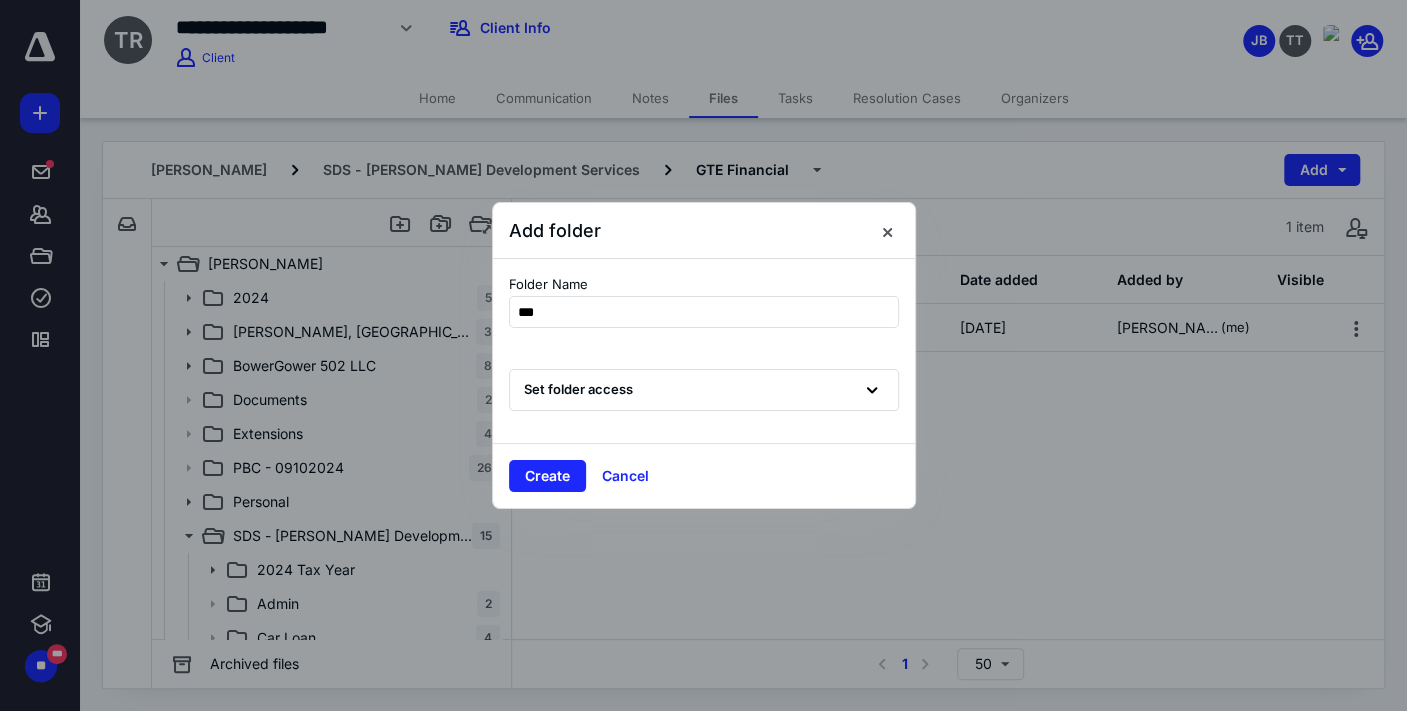 type on "****" 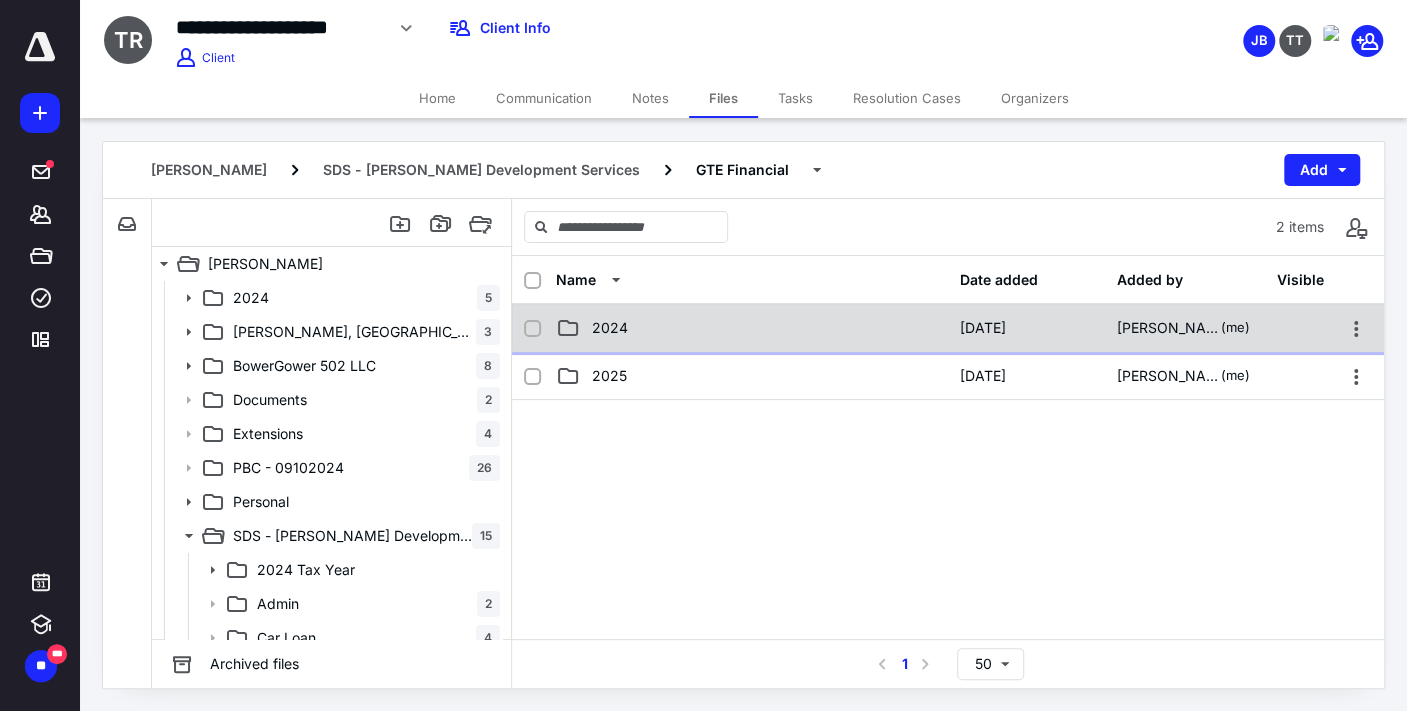 click on "2024" at bounding box center [752, 328] 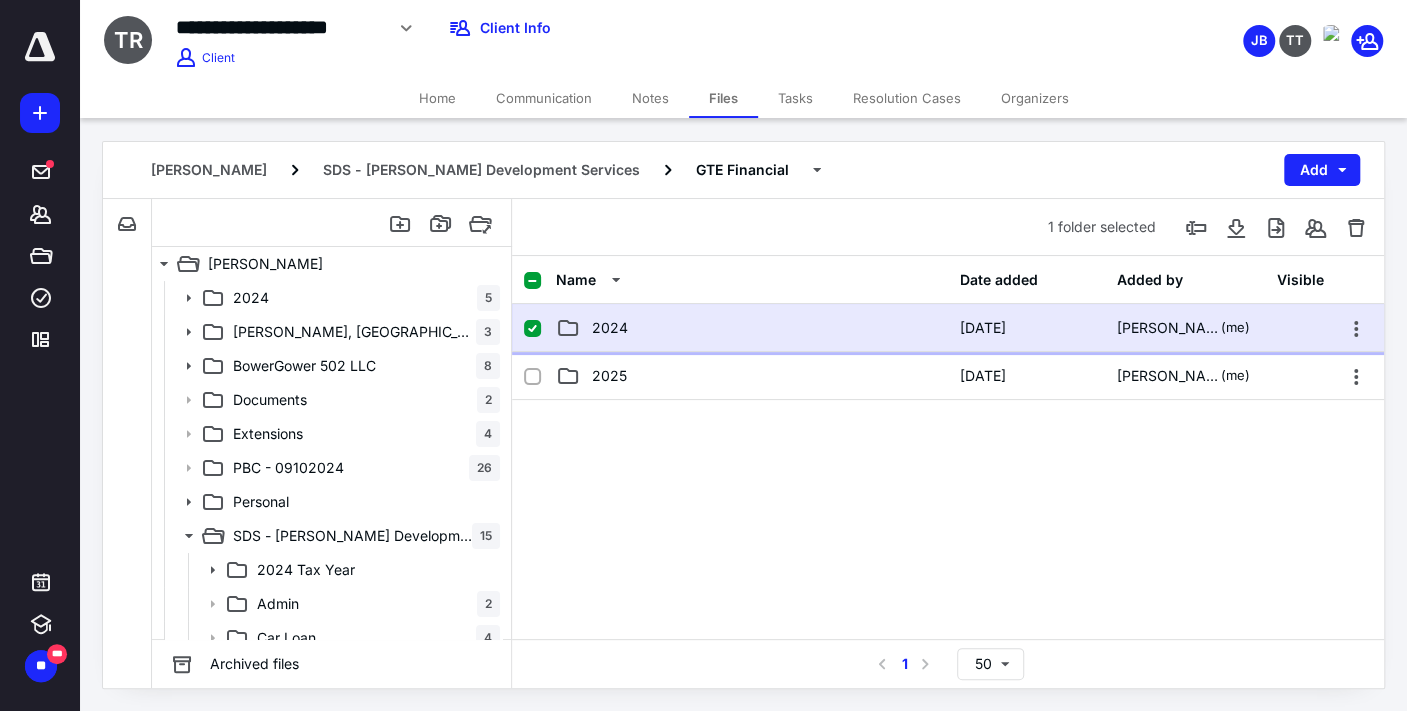 click on "2024" at bounding box center [752, 328] 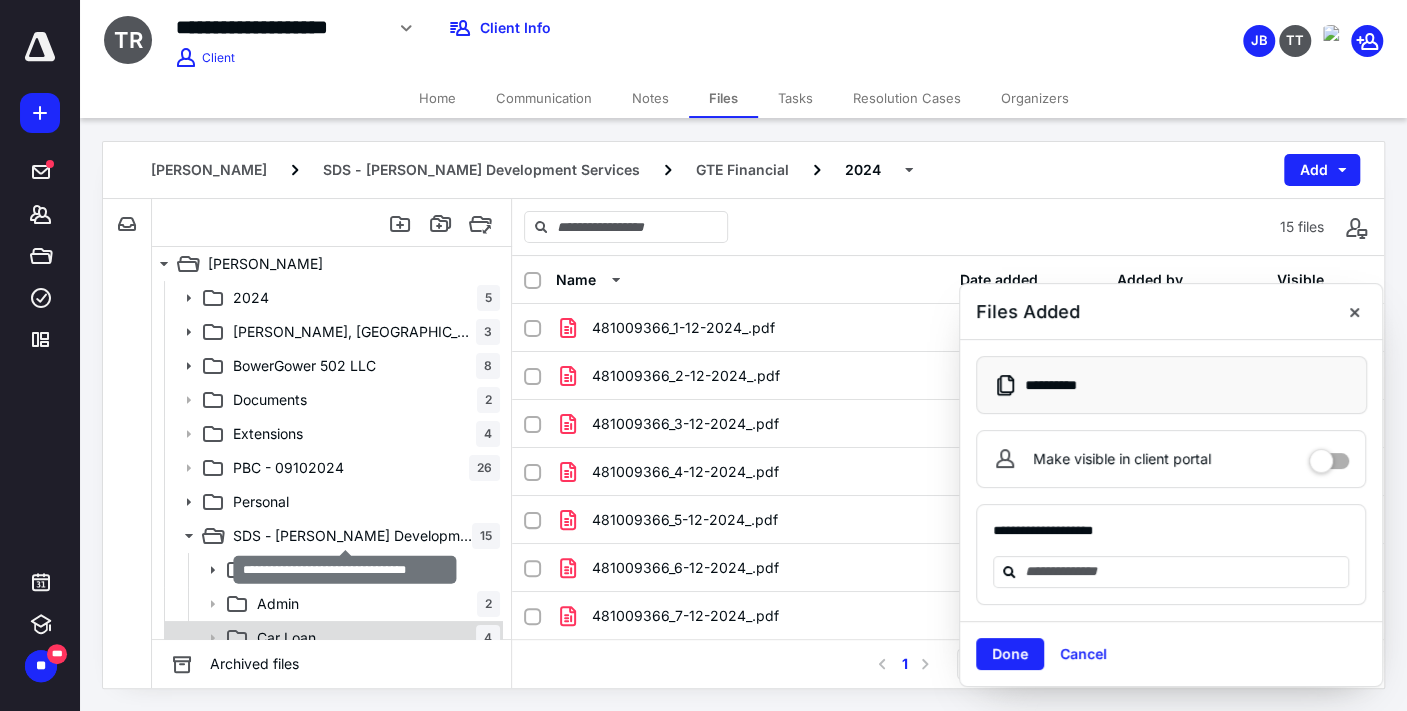 scroll, scrollTop: 111, scrollLeft: 0, axis: vertical 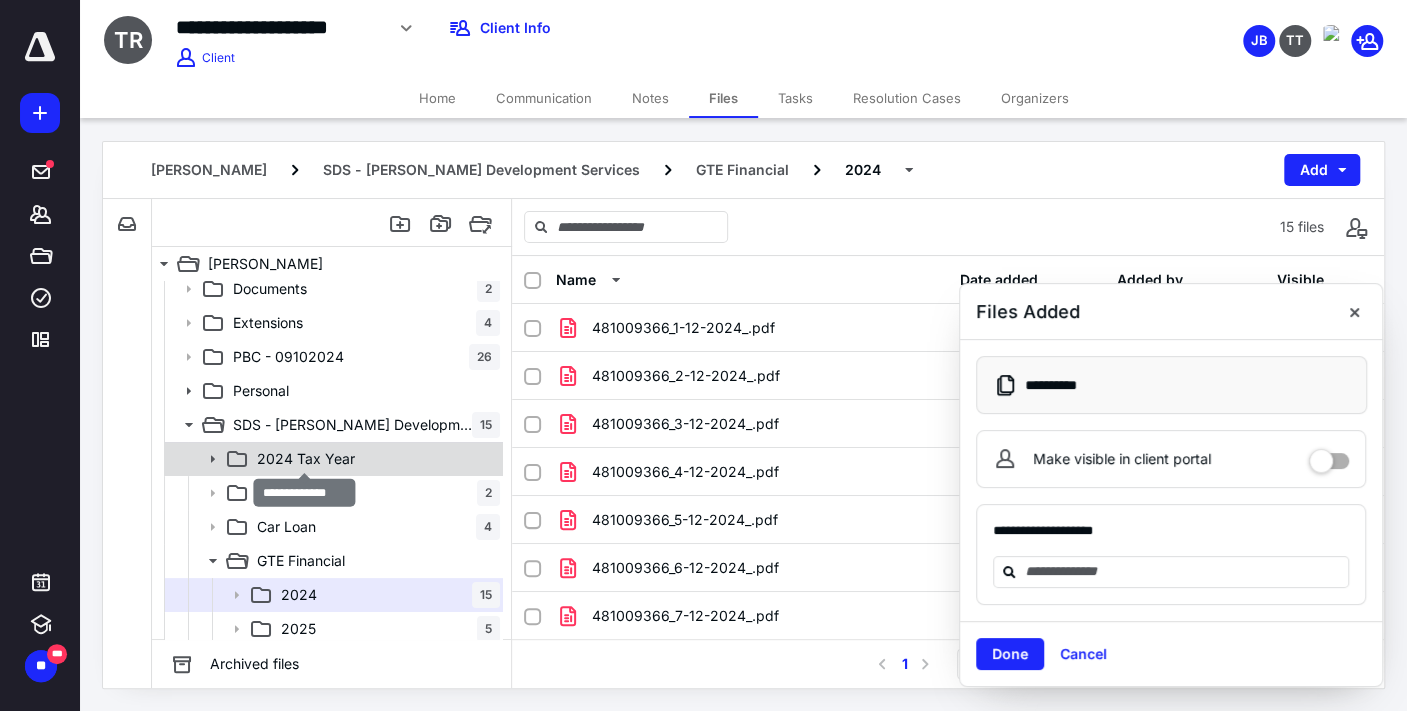 click on "2024 Tax Year" at bounding box center [306, 459] 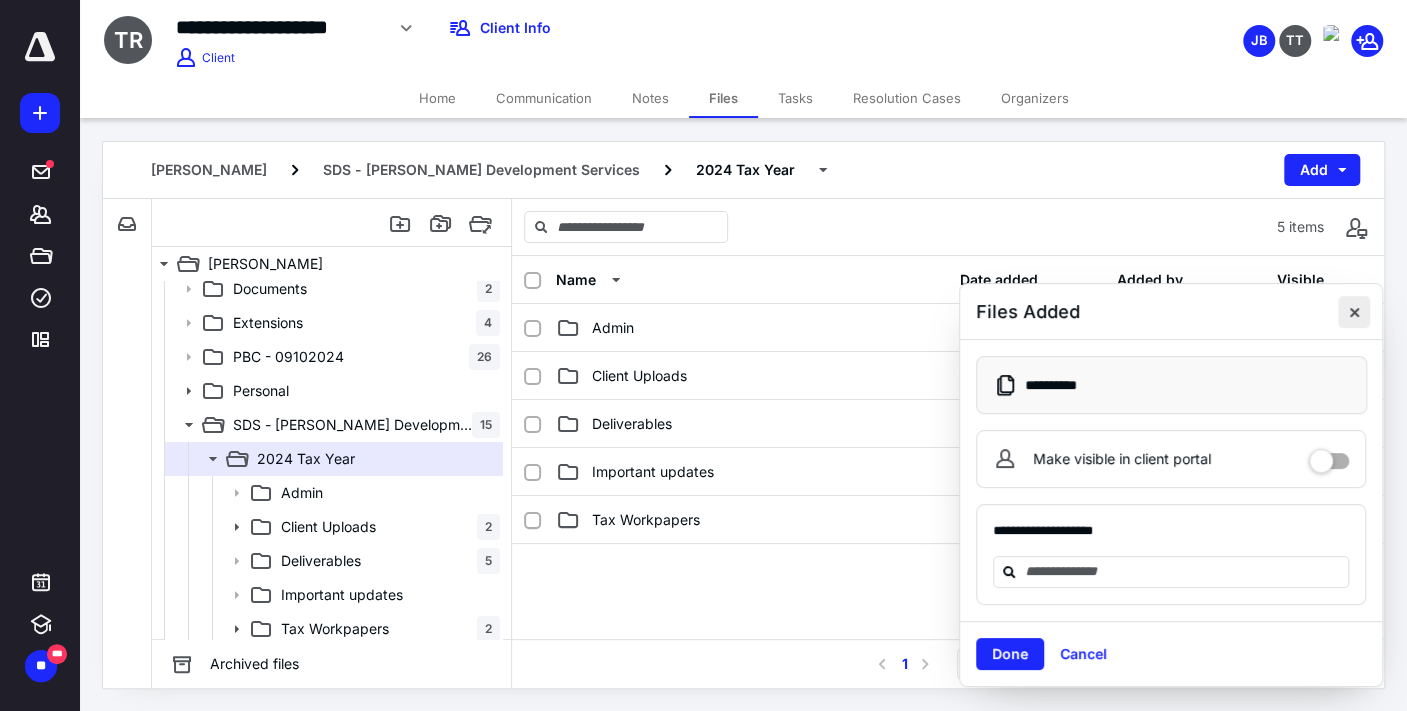 click at bounding box center (1354, 312) 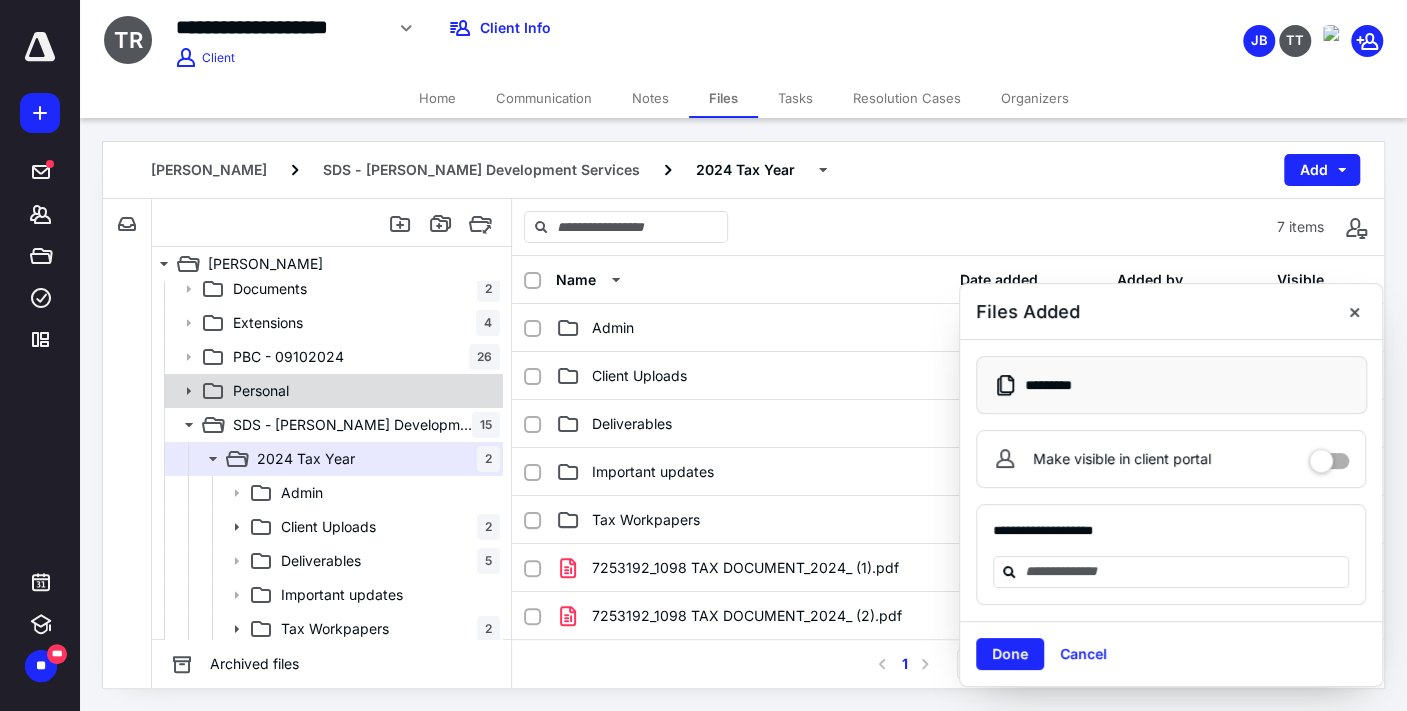 click on "Personal" at bounding box center (362, 391) 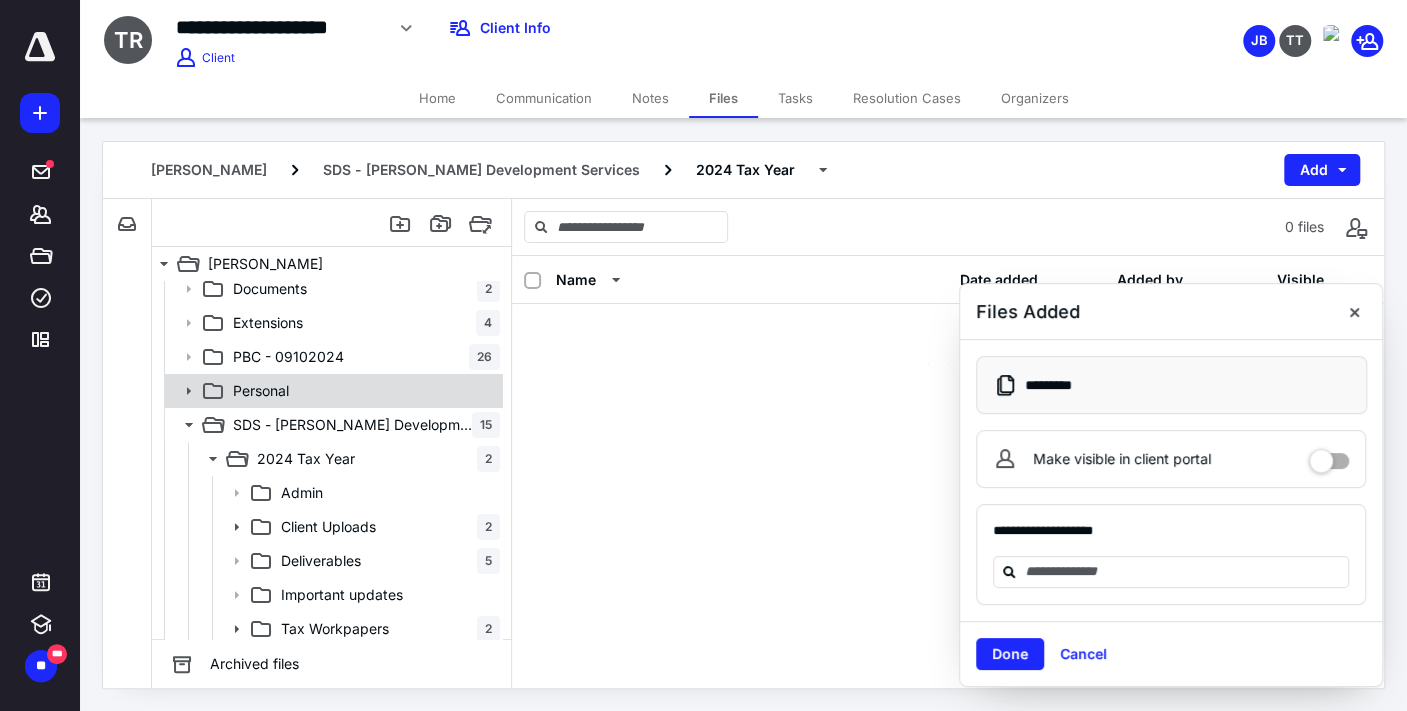 click on "Personal" at bounding box center [362, 391] 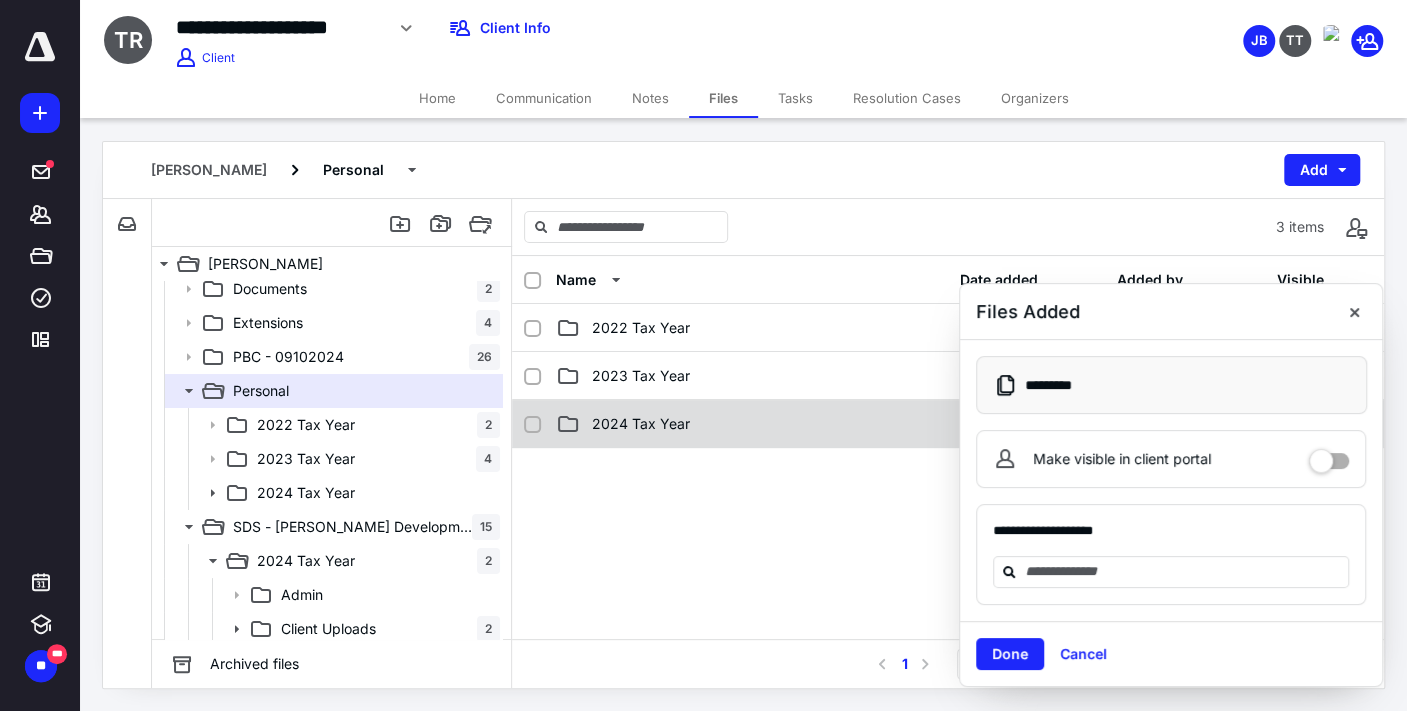 click on "2024 Tax Year" at bounding box center [752, 424] 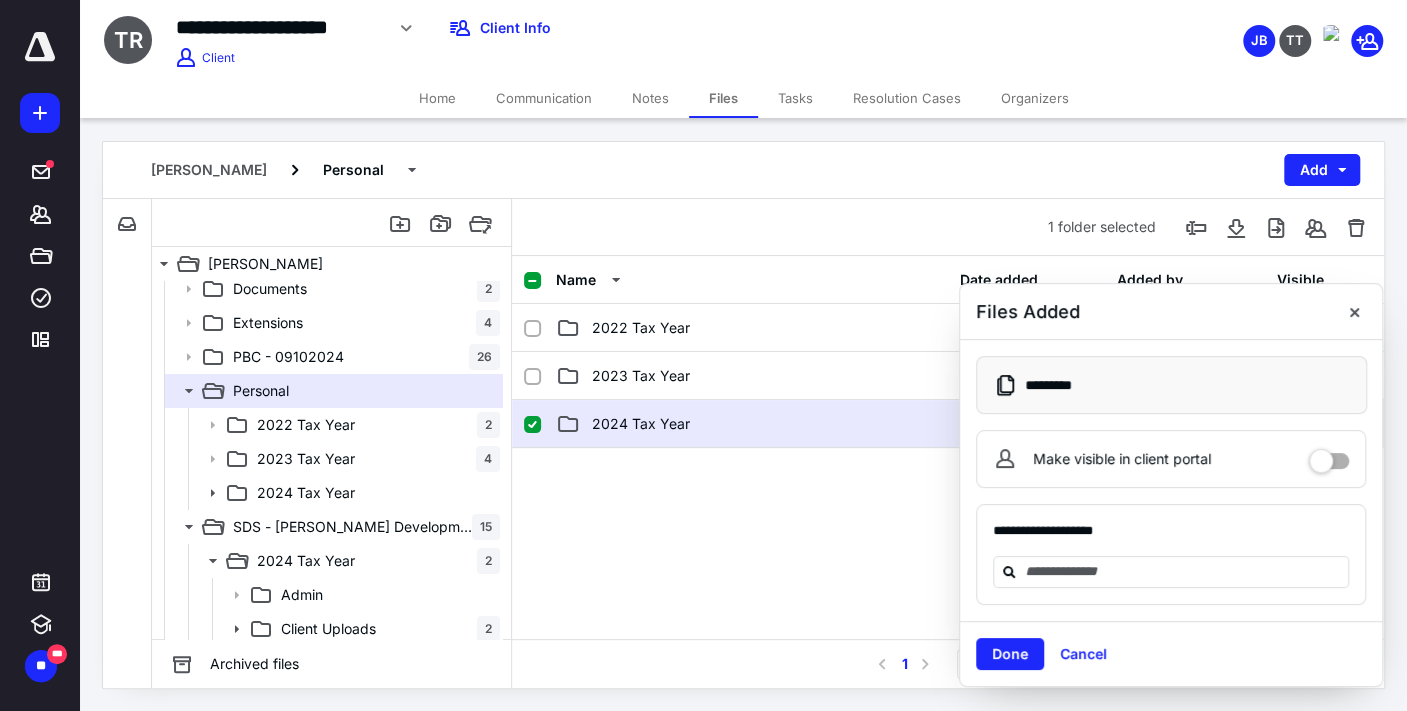 click on "2024 Tax Year" at bounding box center (752, 424) 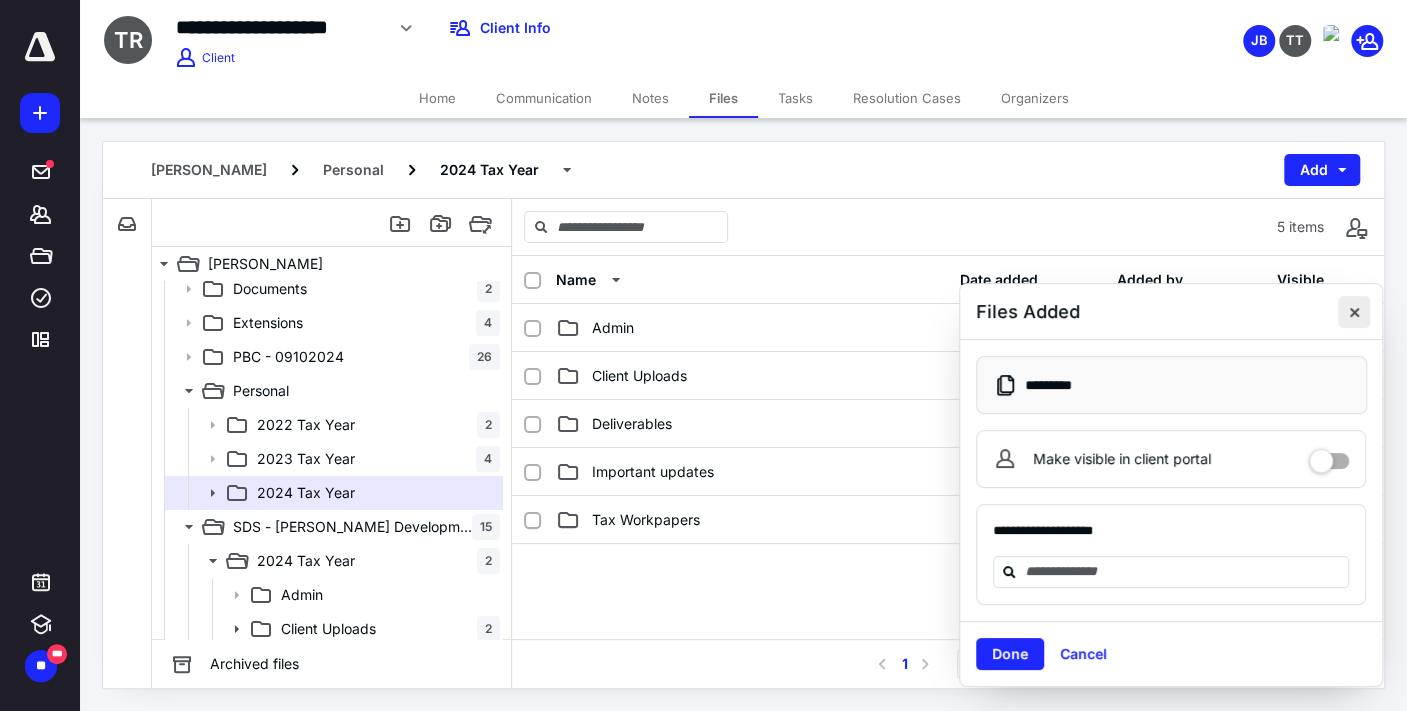 click at bounding box center [1354, 312] 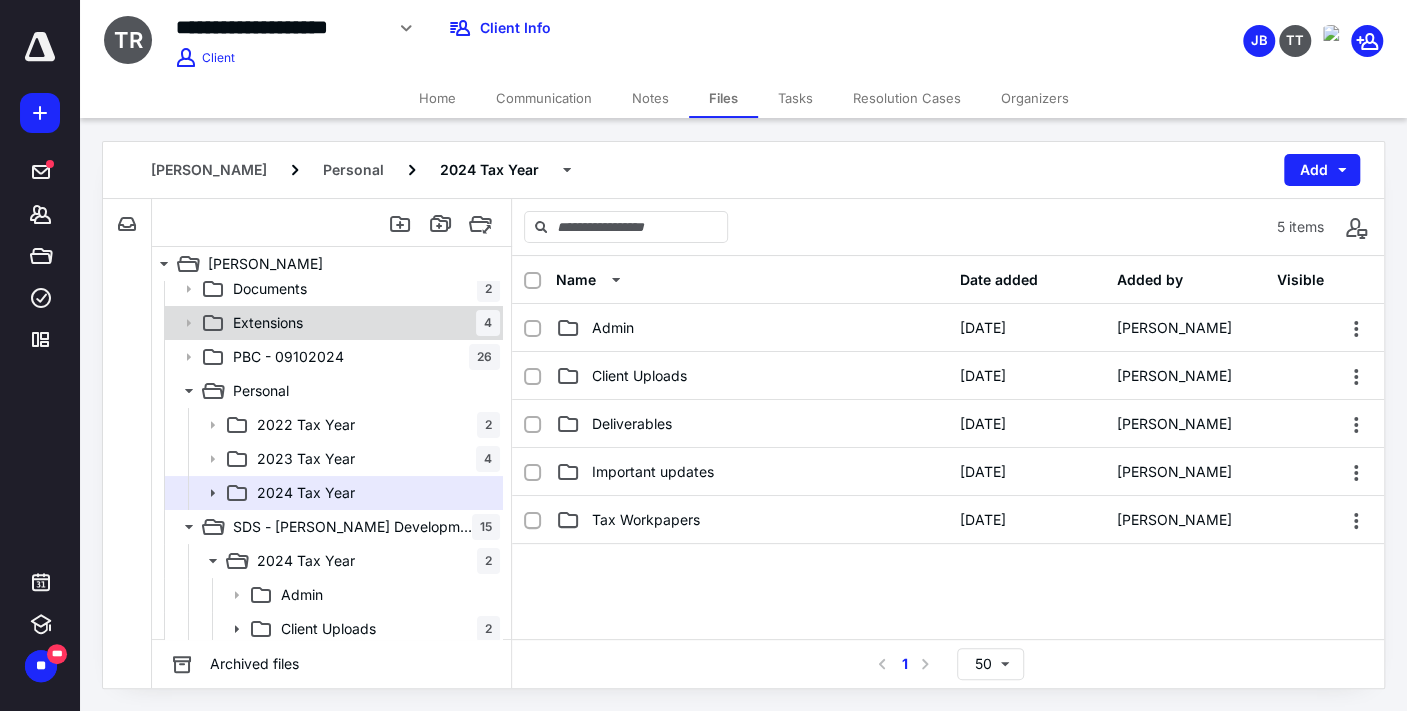scroll, scrollTop: 0, scrollLeft: 0, axis: both 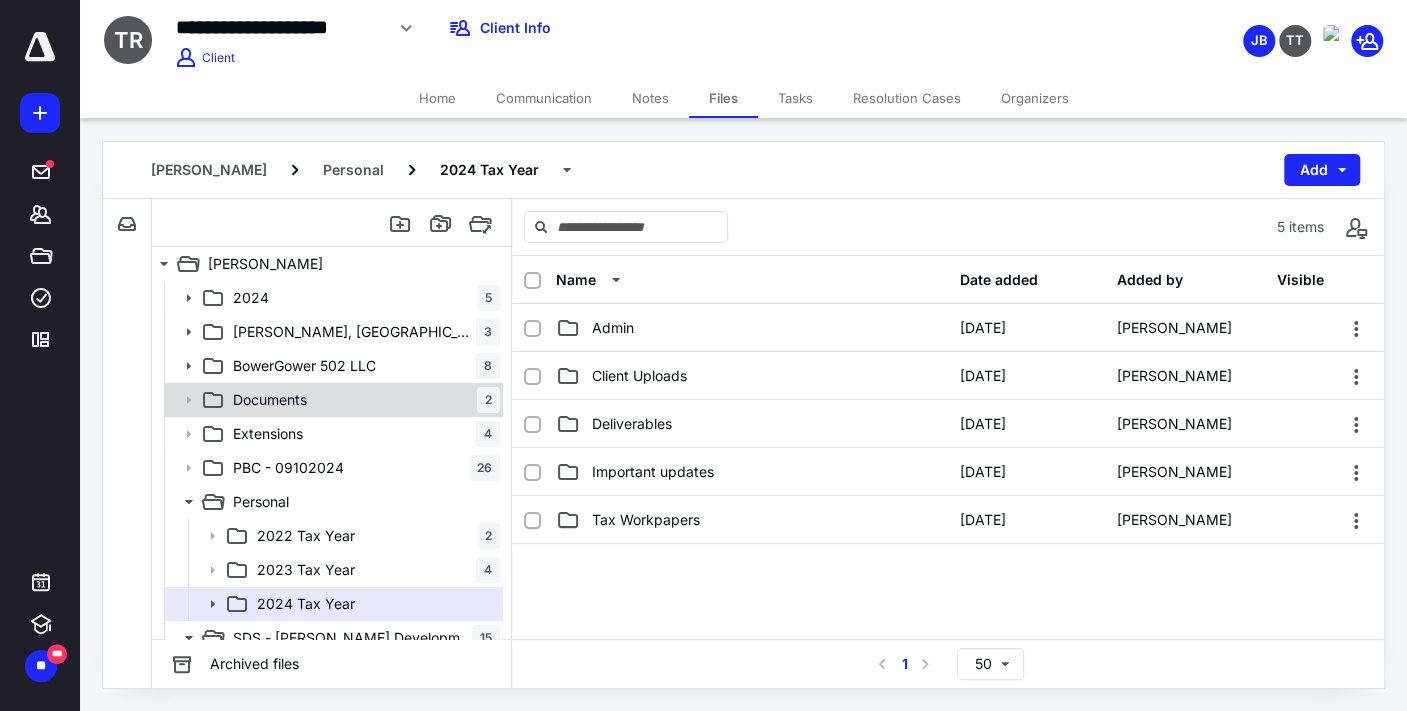 click on "Documents 2" at bounding box center (362, 400) 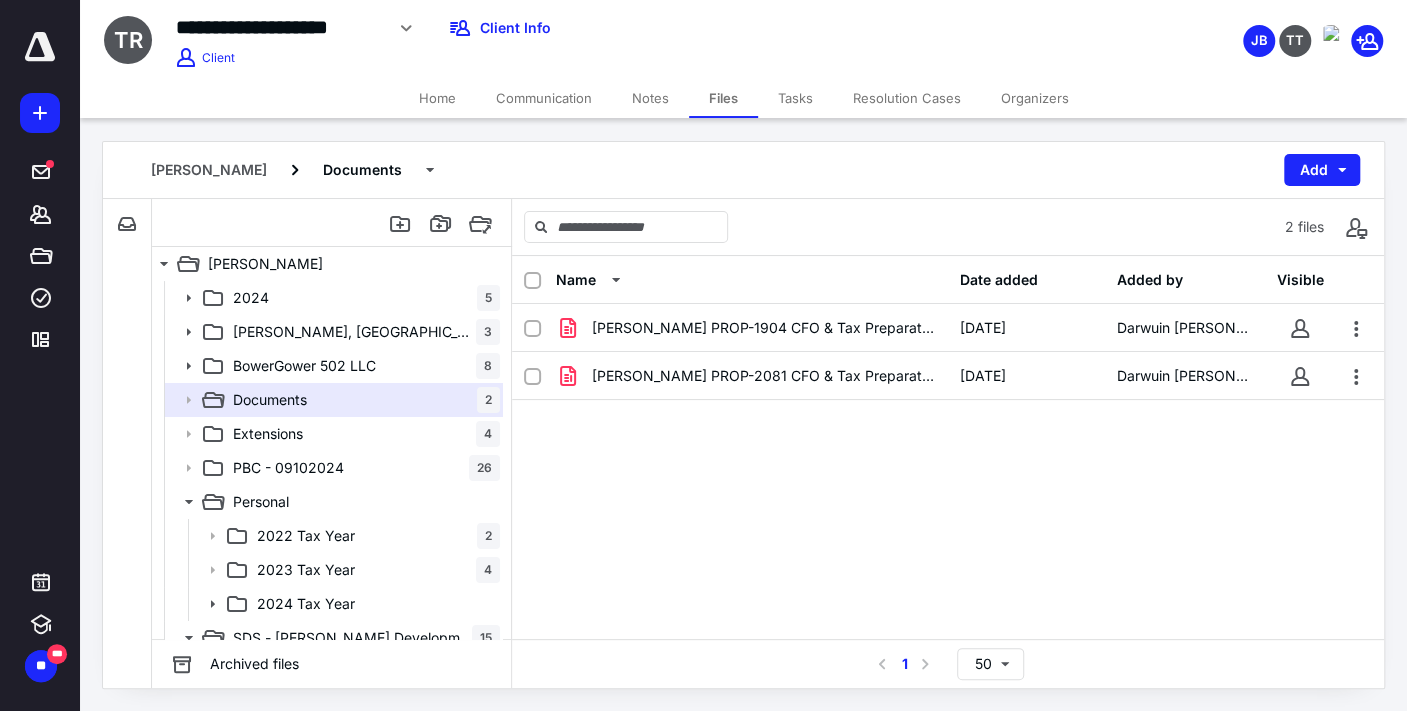 click on "[PERSON_NAME] PROP-1904 CFO & Tax Preparation Services.pdf [DATE] Darwuin [PERSON_NAME] [PERSON_NAME] PROP-2081 CFO & Tax Preparation Services.pdf [DATE] Darwuin [PERSON_NAME]" at bounding box center [948, 454] 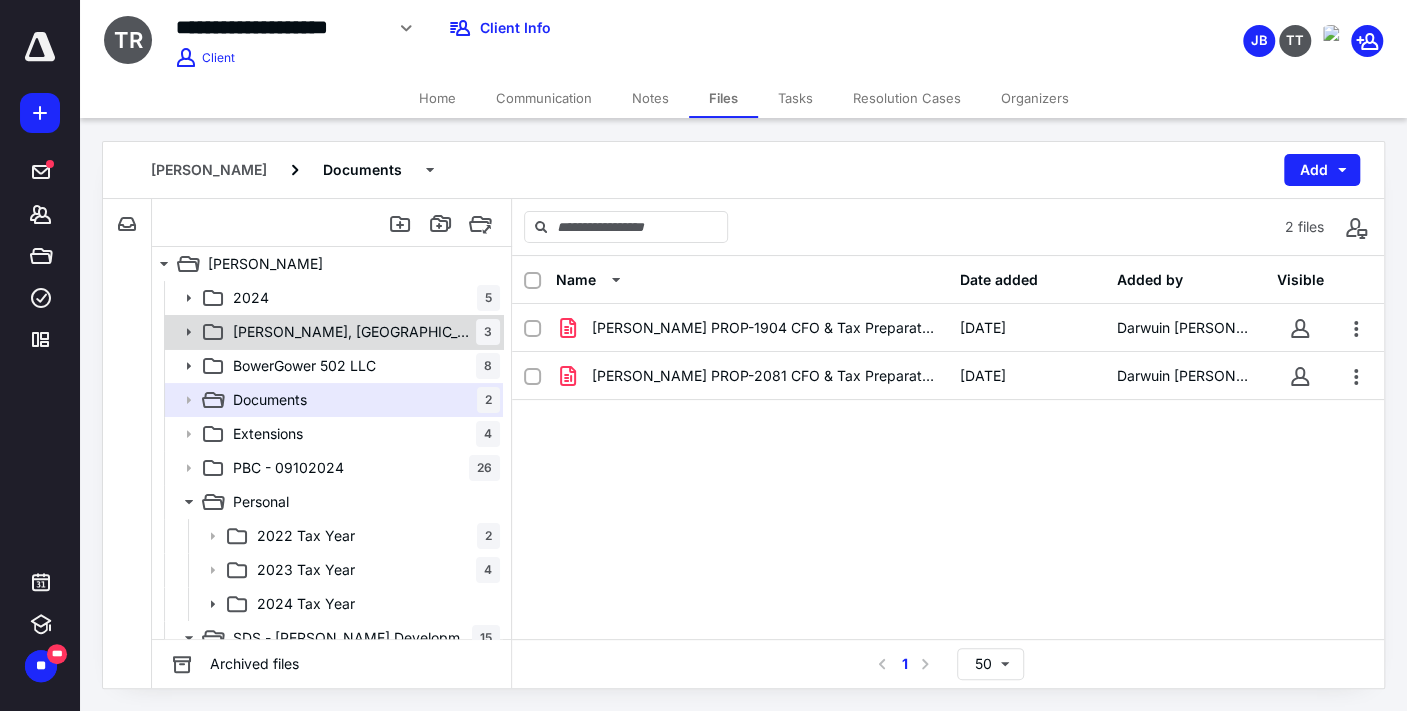 click on "[PERSON_NAME], [GEOGRAPHIC_DATA]" at bounding box center (354, 332) 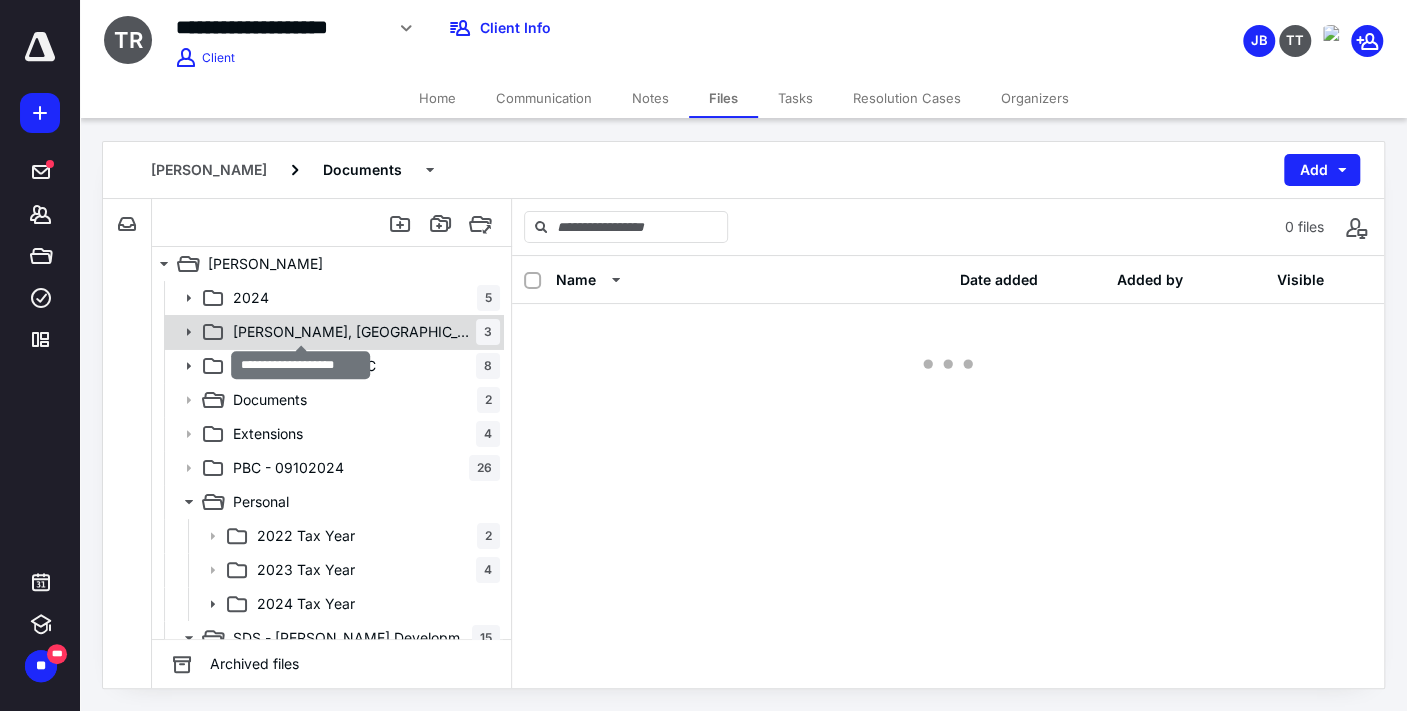 click on "[PERSON_NAME], [GEOGRAPHIC_DATA]" at bounding box center (354, 332) 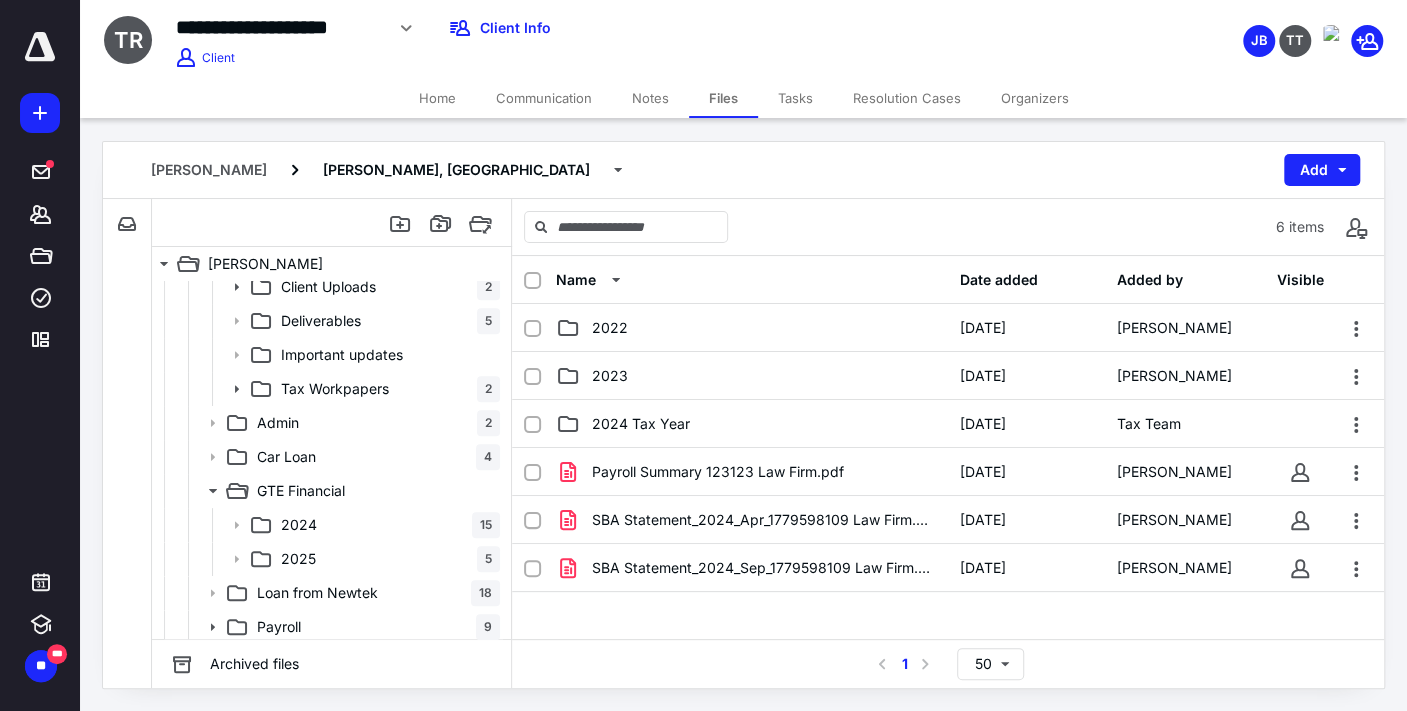 scroll, scrollTop: 660, scrollLeft: 0, axis: vertical 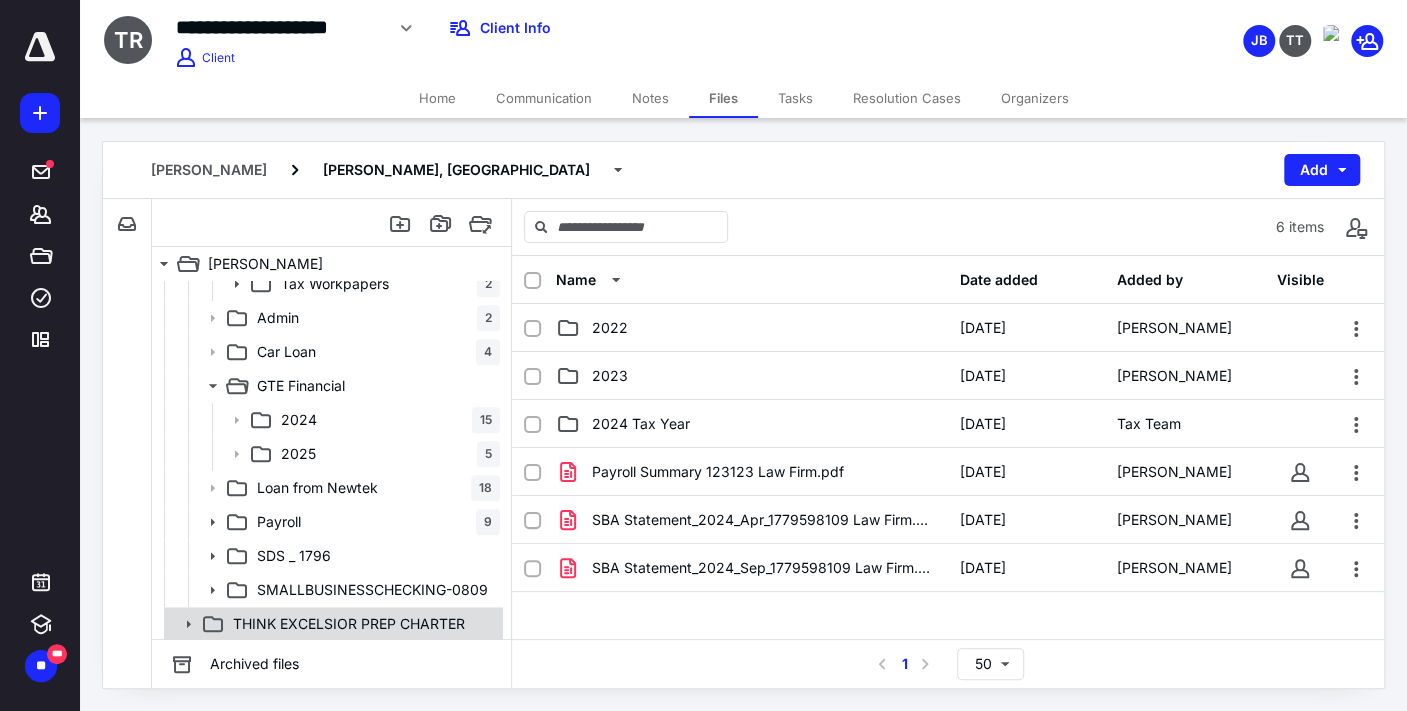 click on "THINK EXCELSIOR PREP CHARTER" at bounding box center (349, 624) 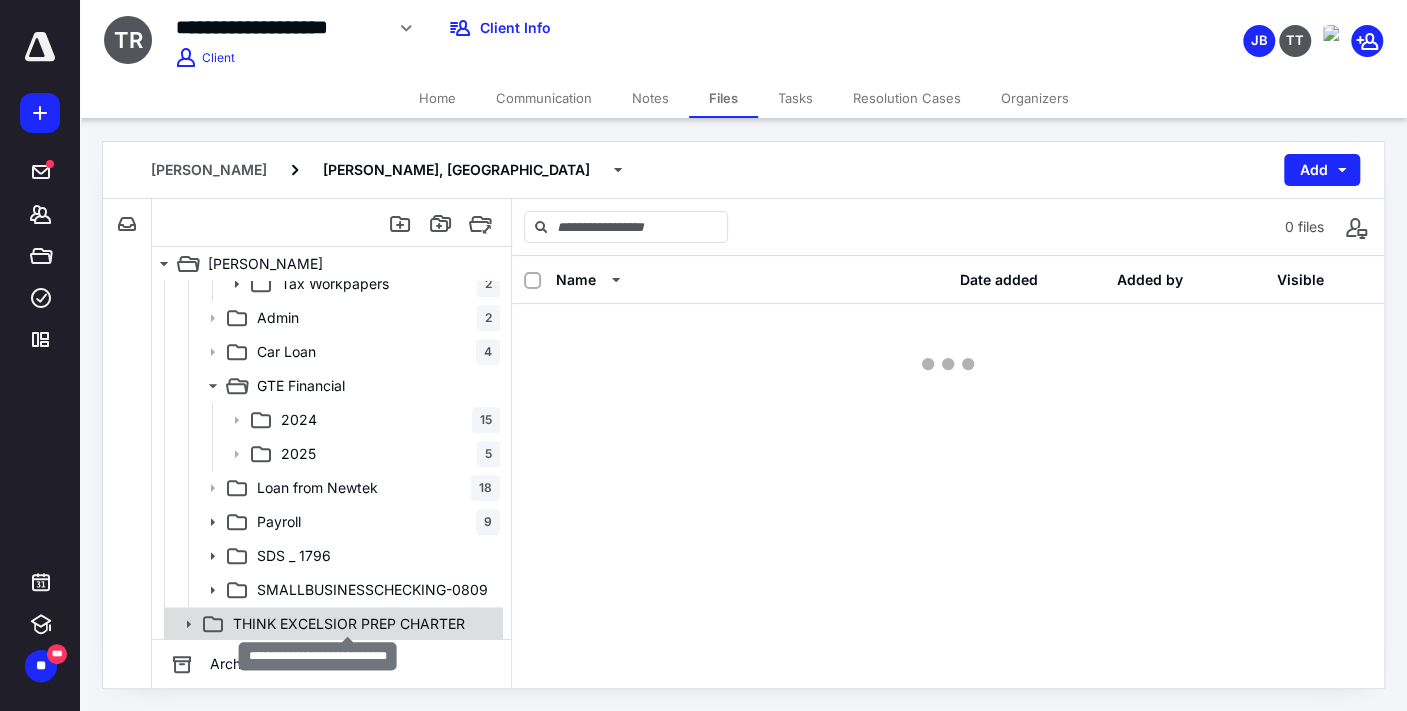 click on "THINK EXCELSIOR PREP CHARTER" at bounding box center [349, 624] 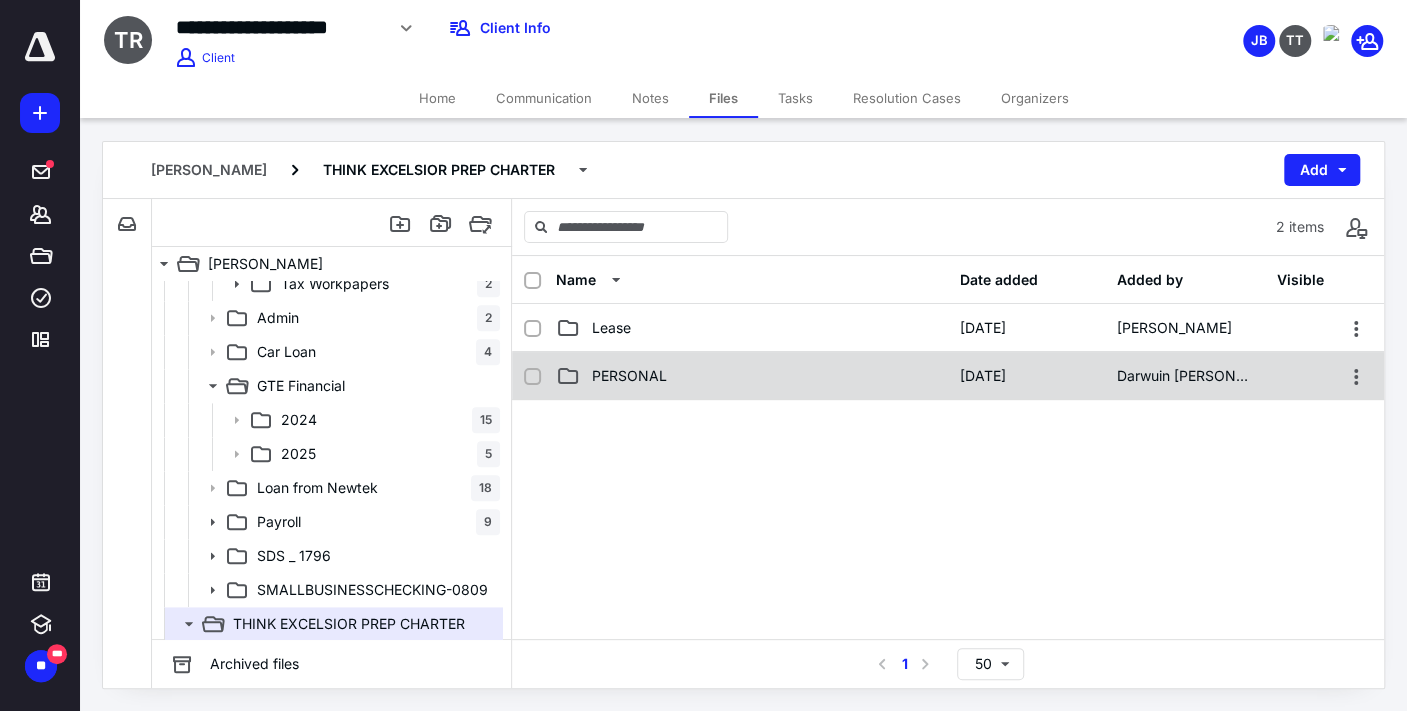 click on "PERSONAL" at bounding box center (752, 376) 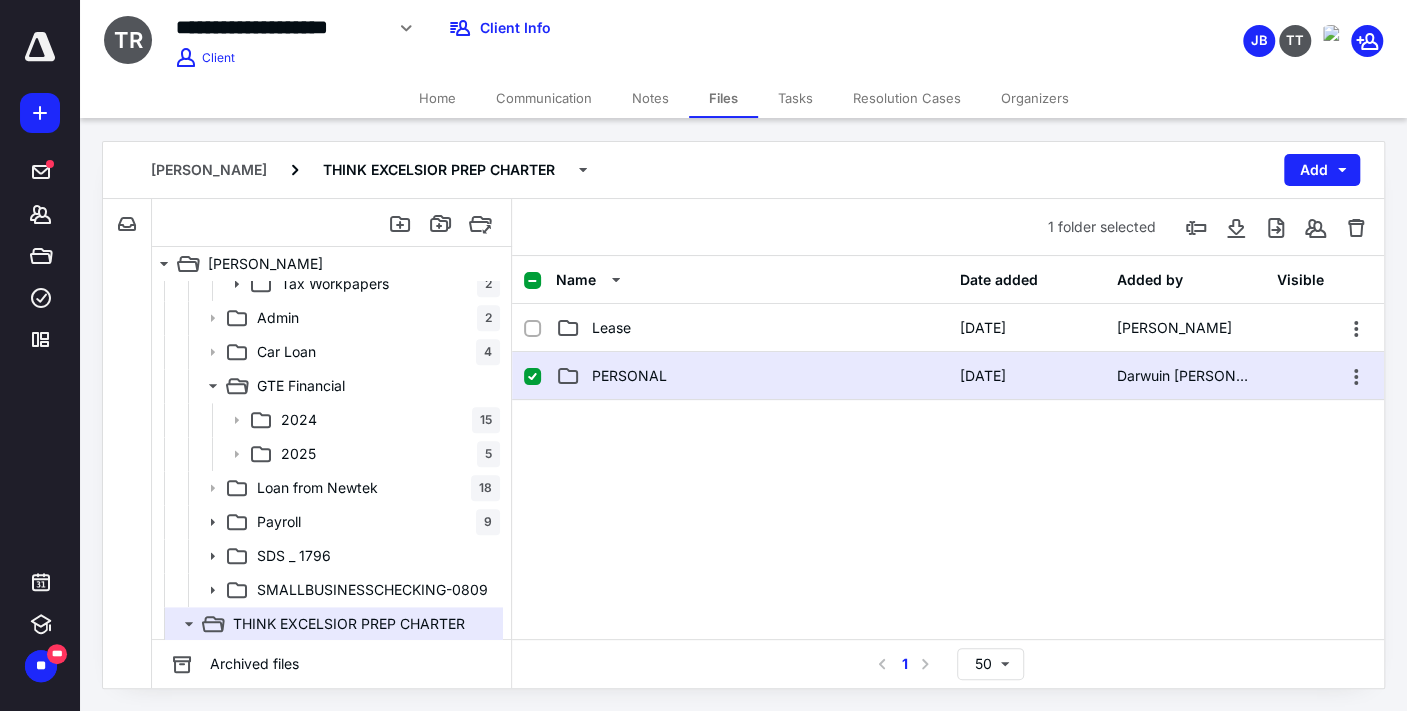 checkbox on "true" 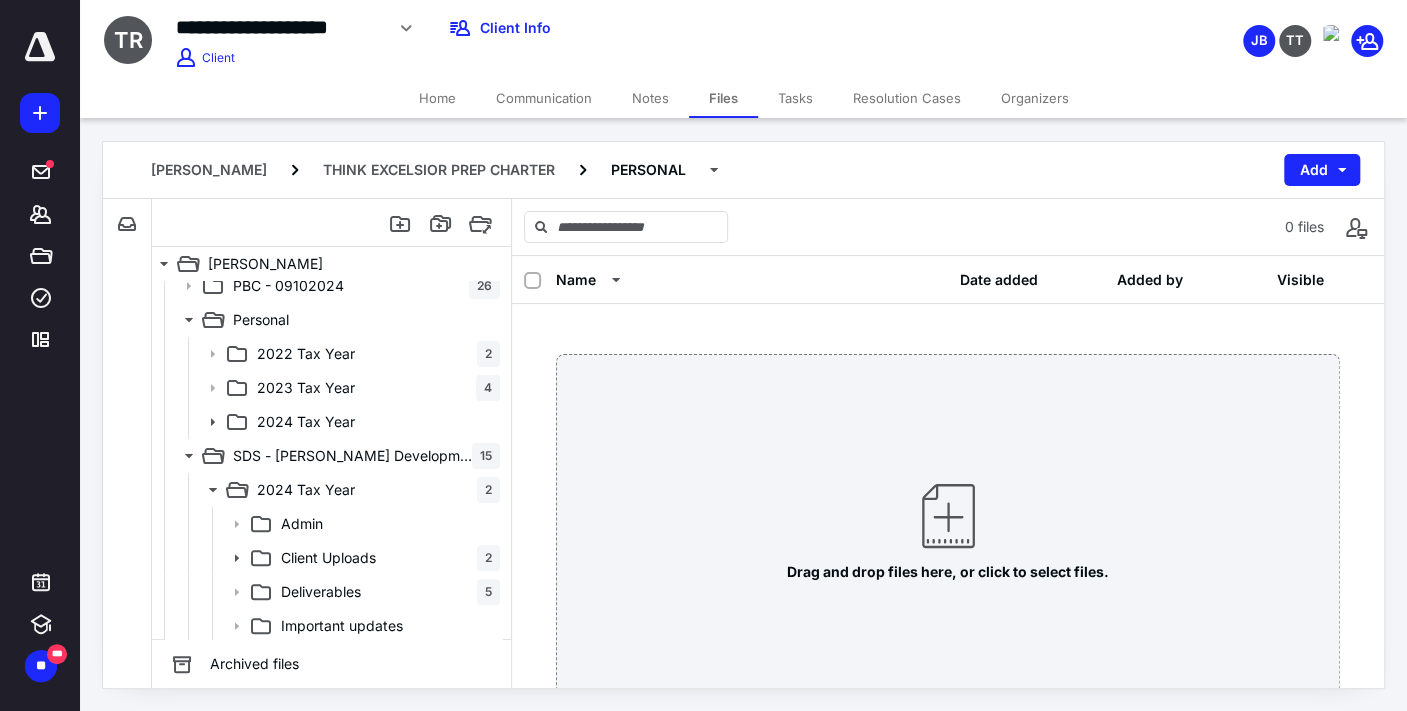 scroll, scrollTop: 0, scrollLeft: 0, axis: both 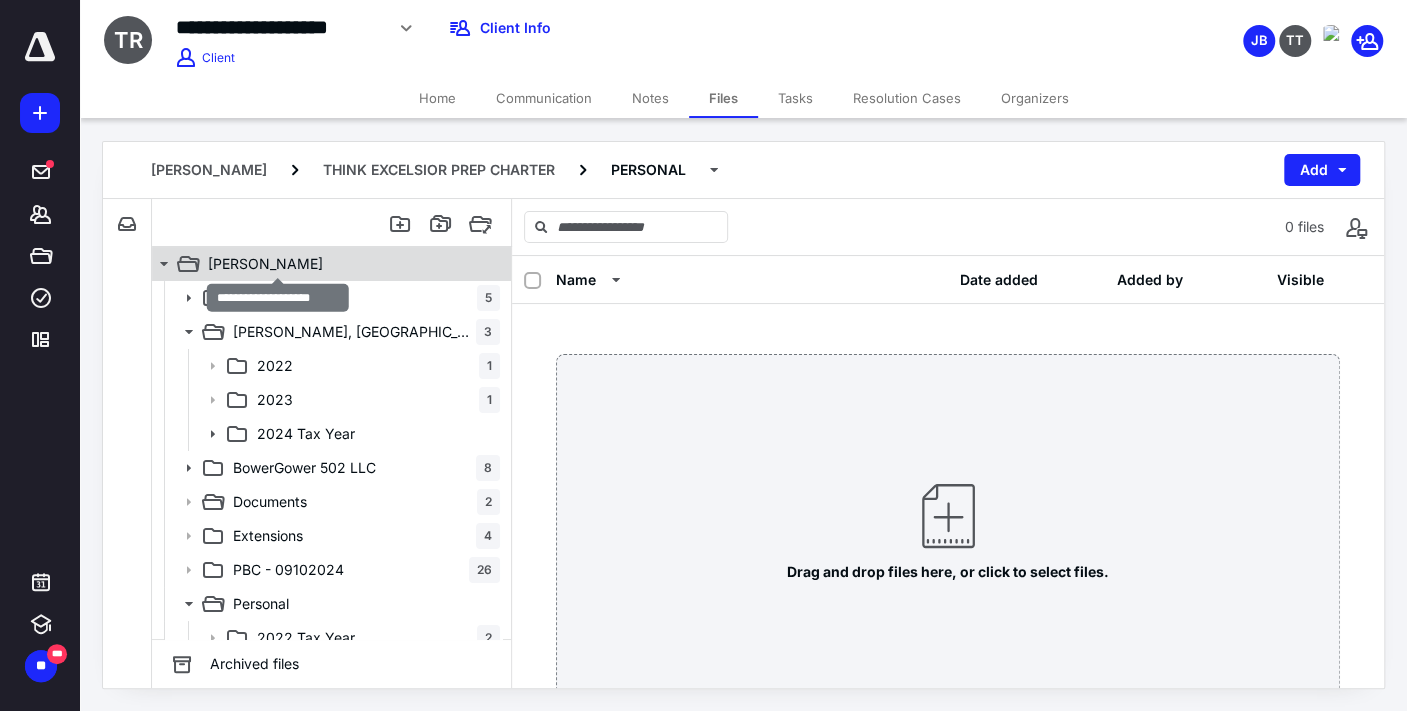 click on "[PERSON_NAME]" at bounding box center [265, 264] 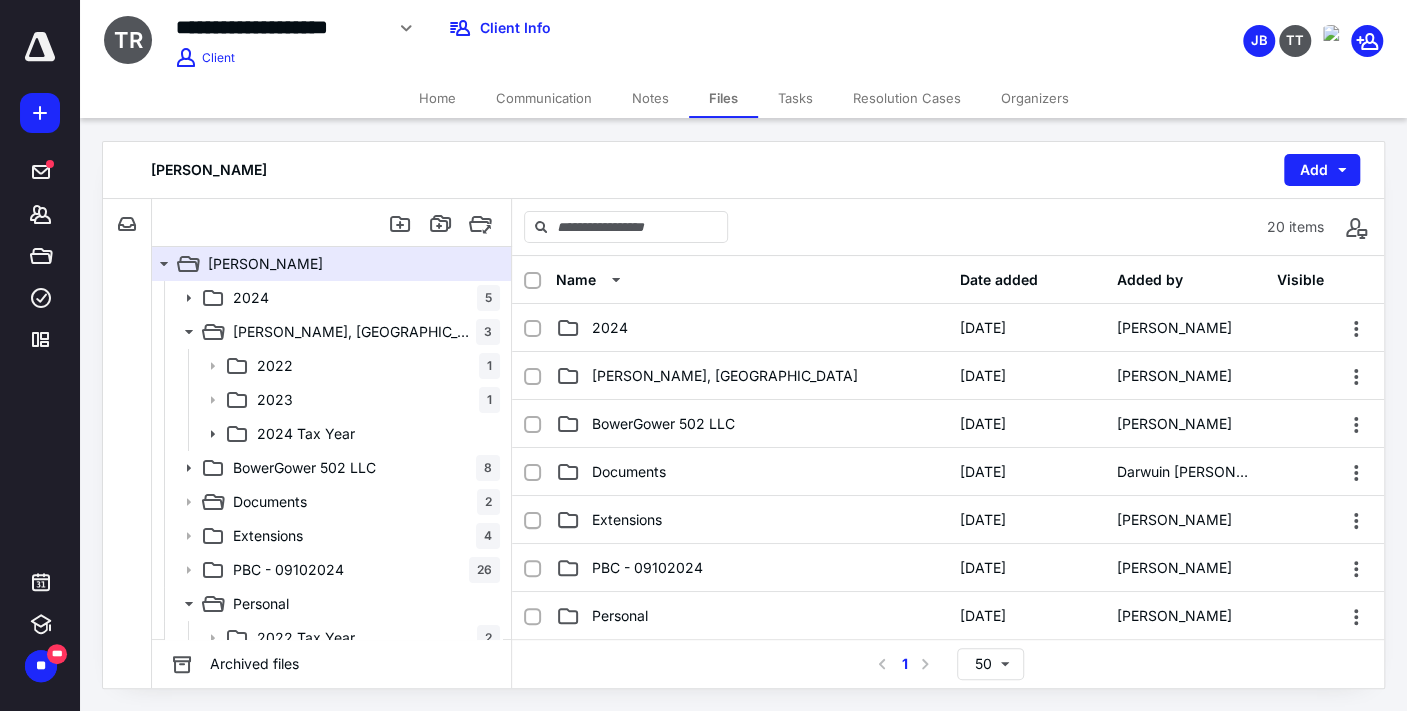 scroll, scrollTop: 222, scrollLeft: 0, axis: vertical 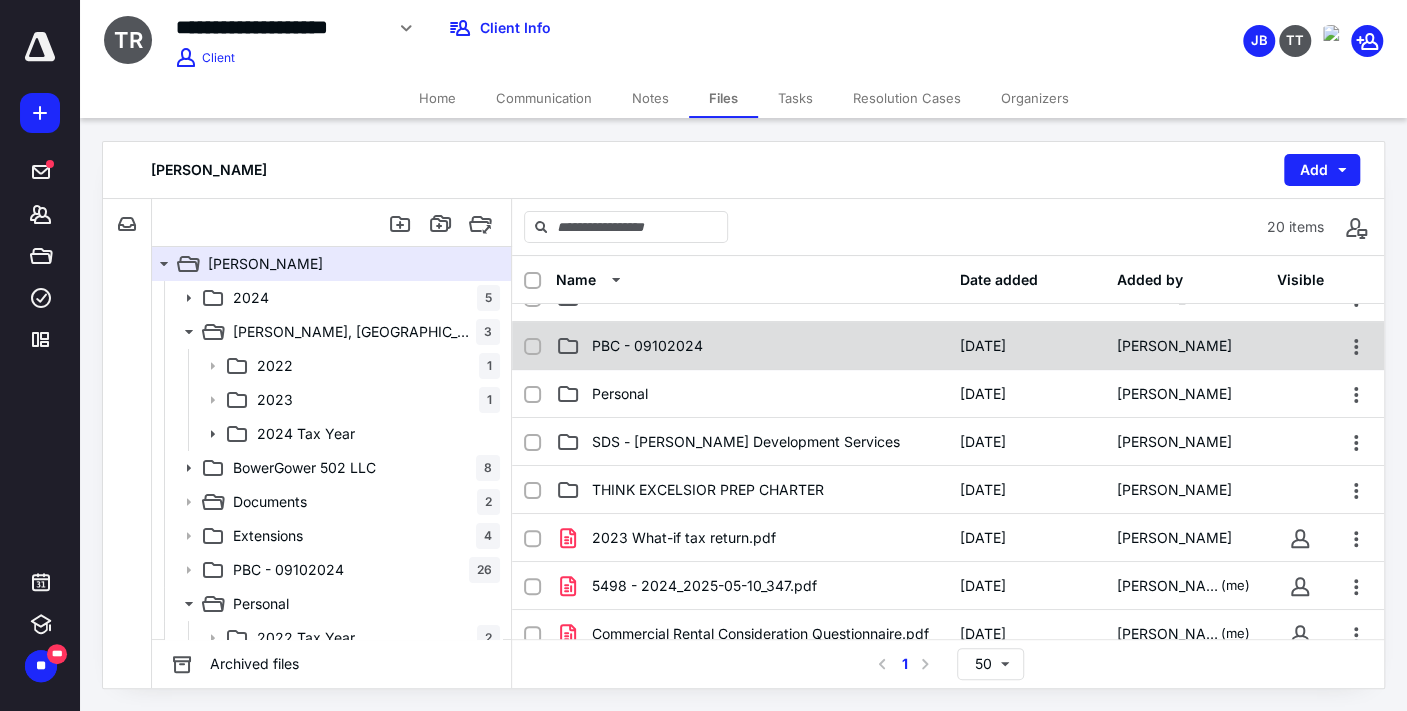click on "PBC - 09102024" at bounding box center (752, 346) 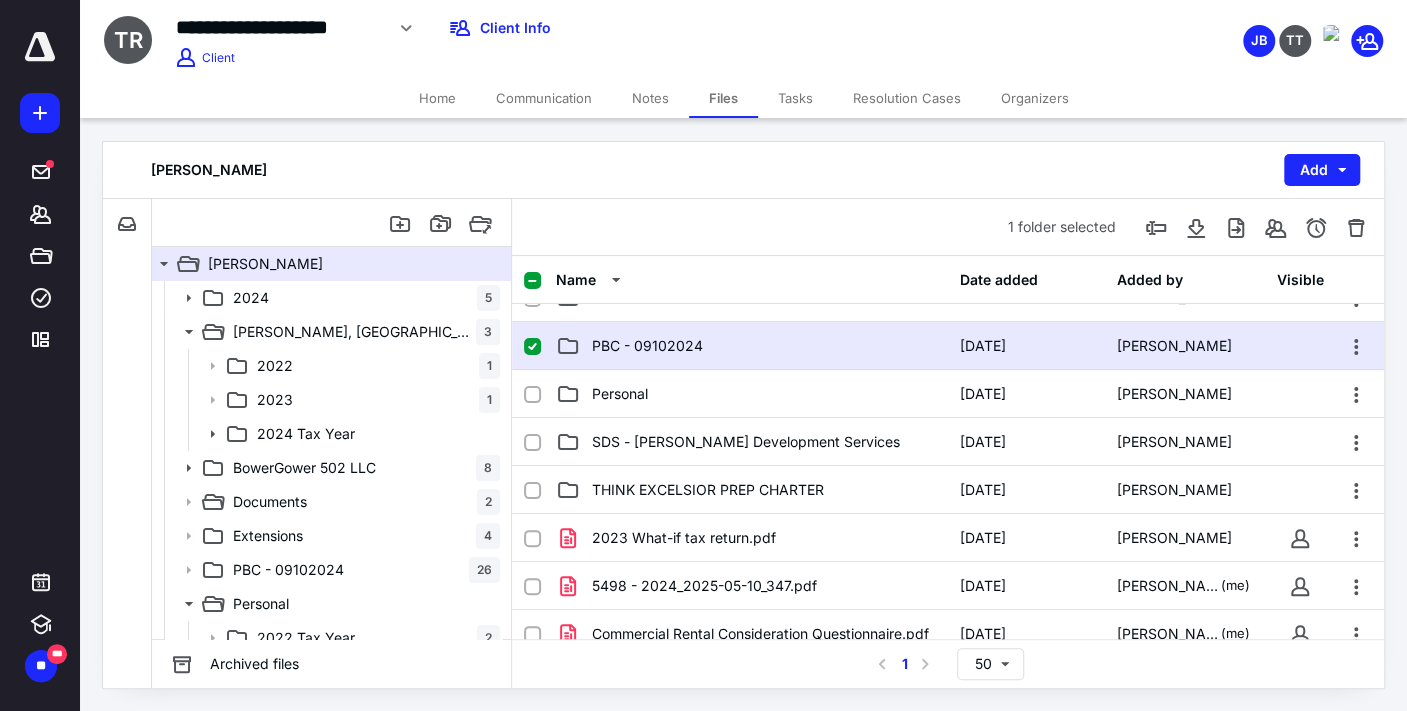 click on "PBC - 09102024" at bounding box center (752, 346) 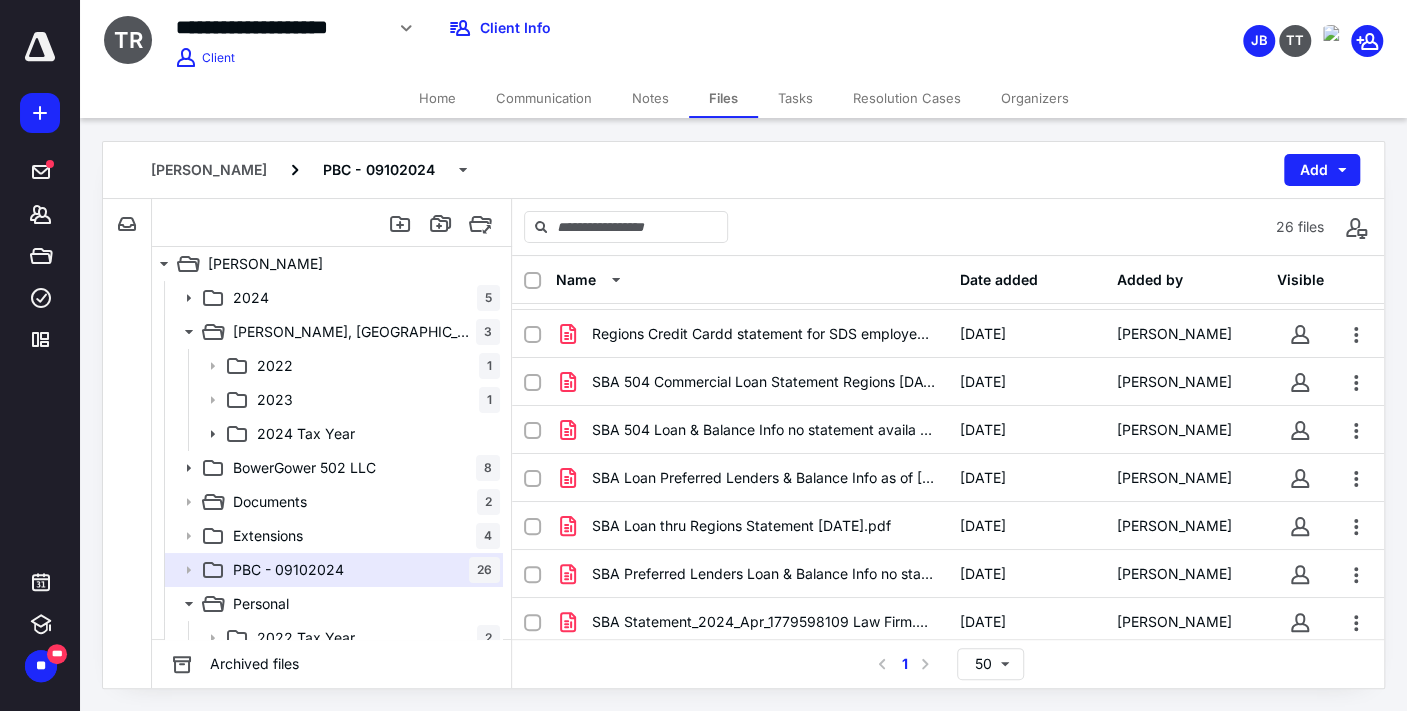 scroll, scrollTop: 904, scrollLeft: 0, axis: vertical 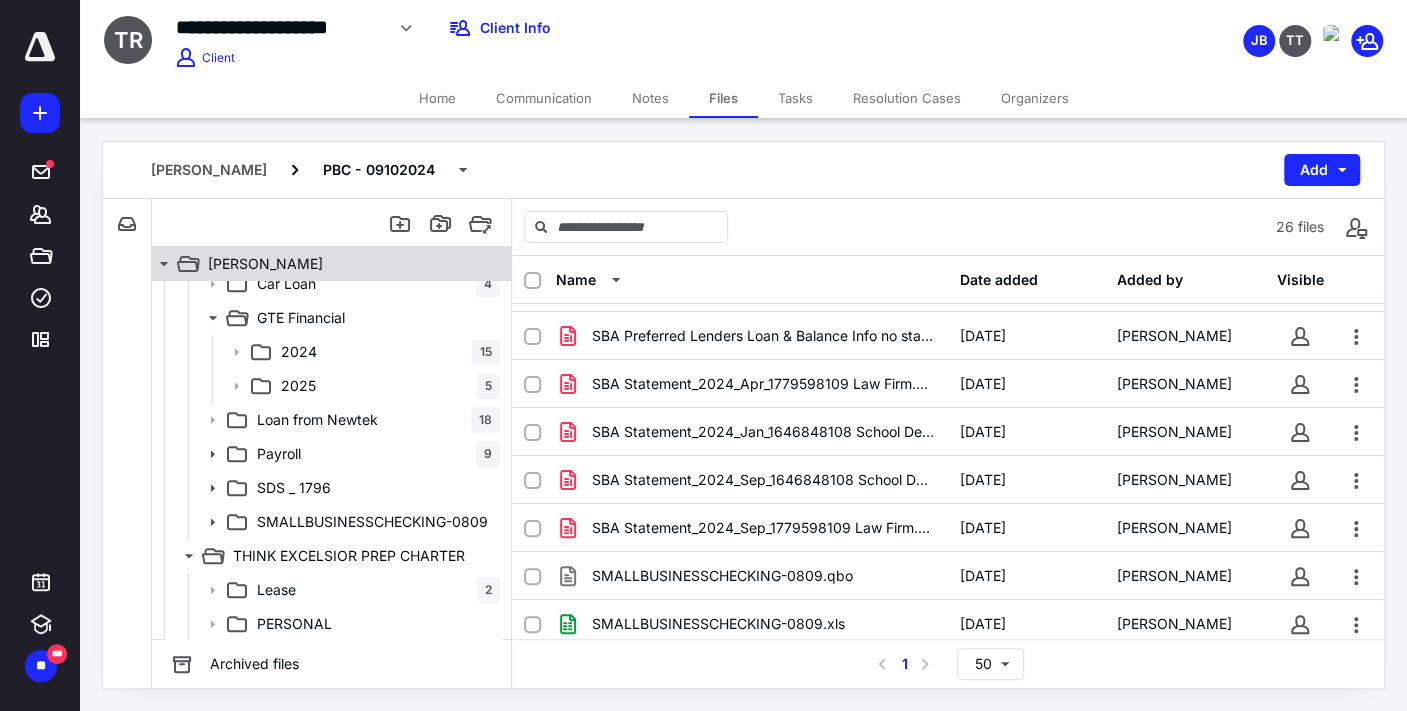 click on "[PERSON_NAME]" at bounding box center (265, 264) 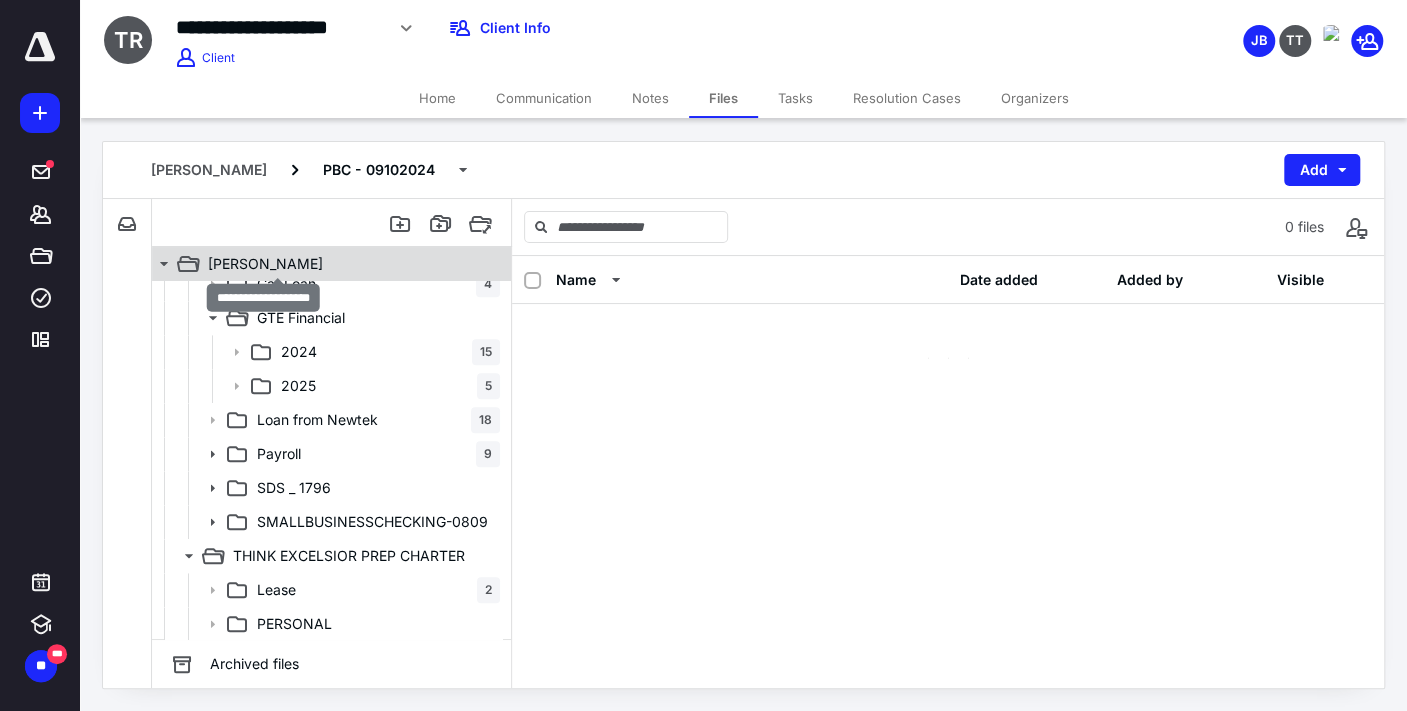 scroll, scrollTop: 0, scrollLeft: 0, axis: both 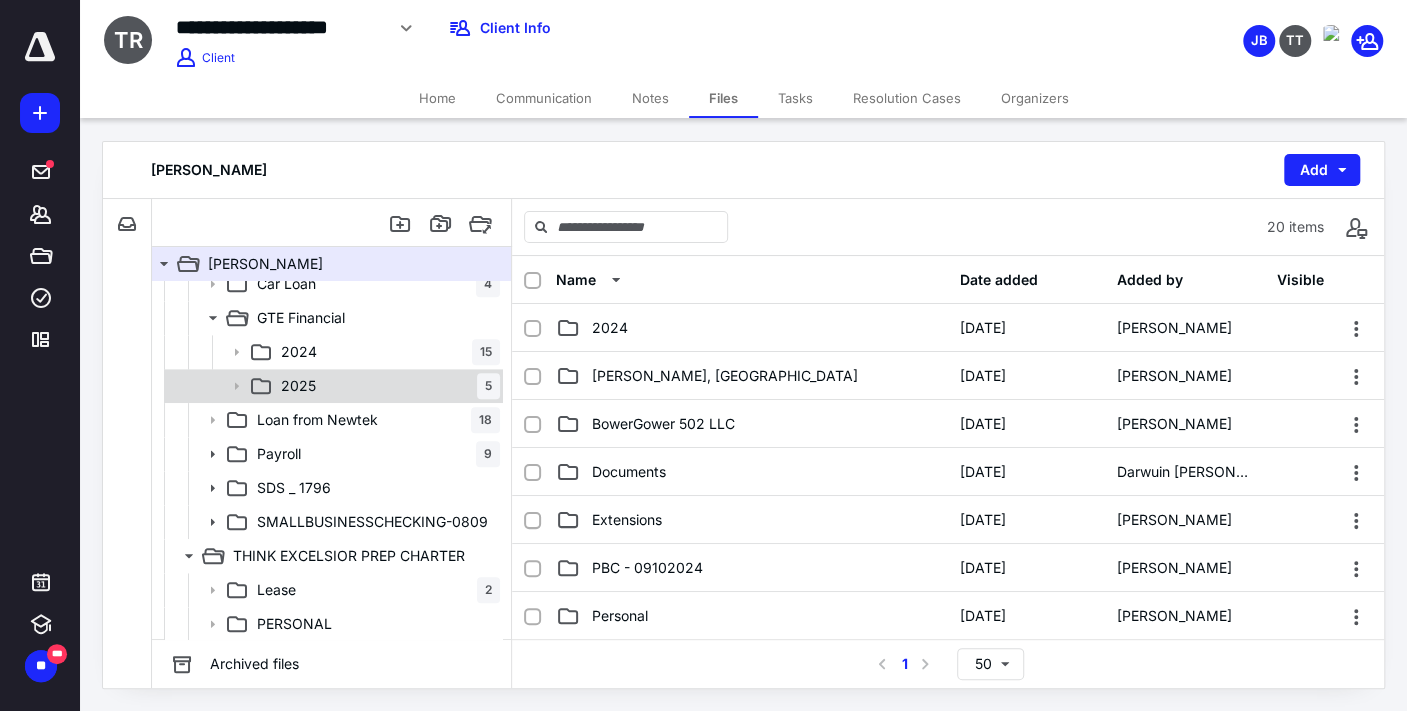 click on "2025 5" at bounding box center [332, 386] 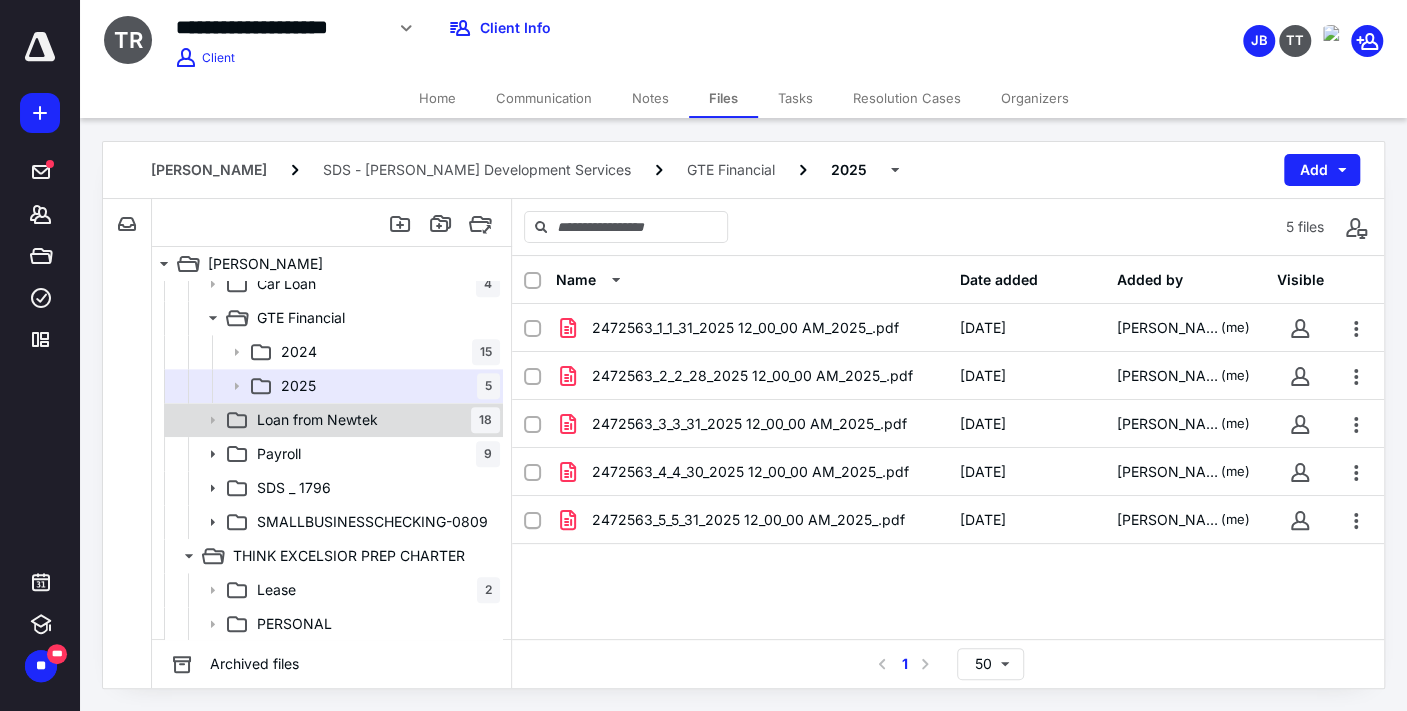 click on "Loan from Newtek" at bounding box center (317, 420) 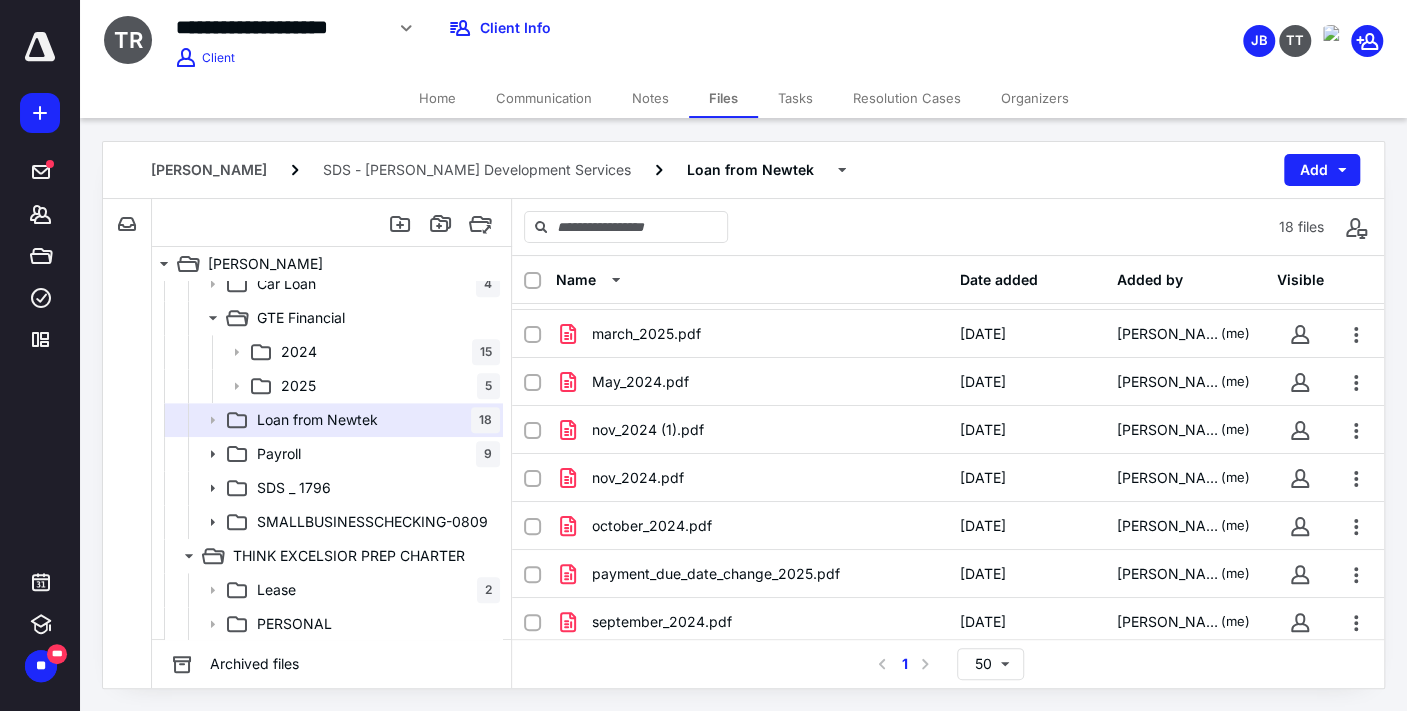 scroll, scrollTop: 0, scrollLeft: 0, axis: both 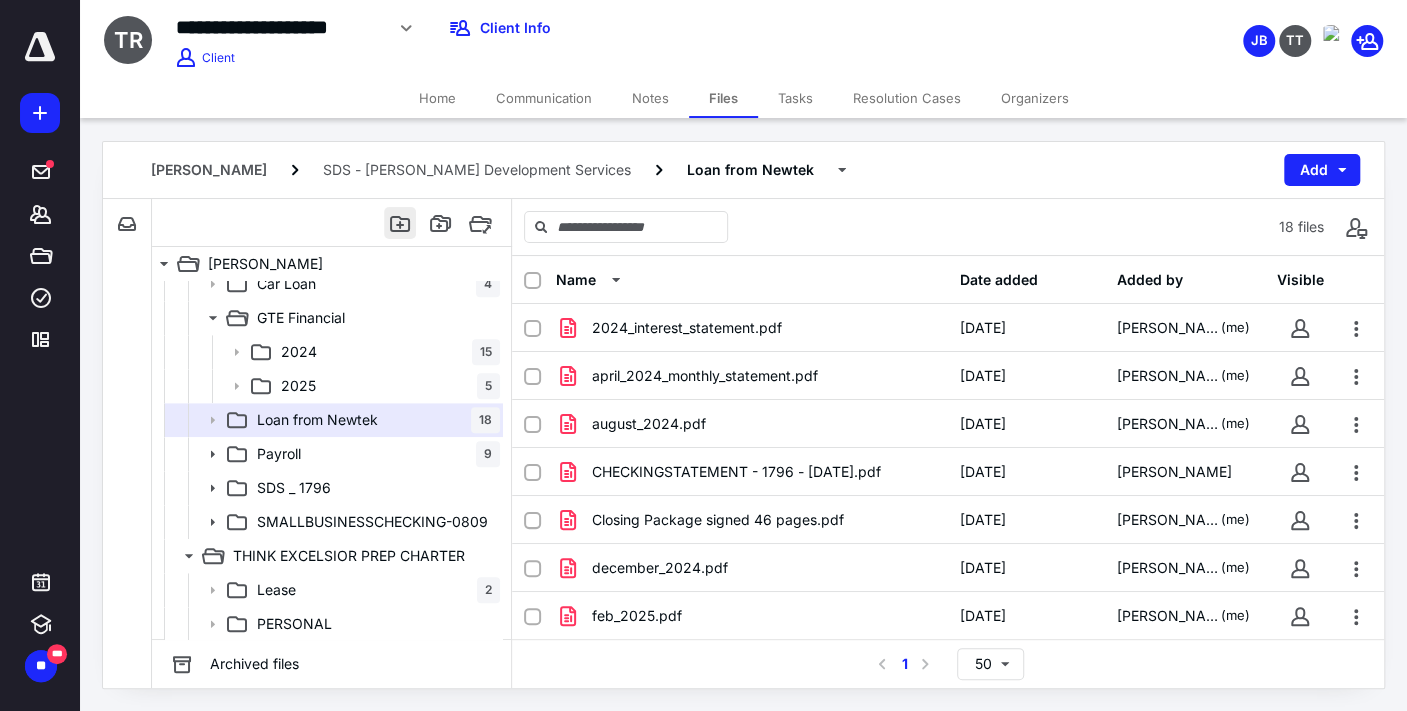 click at bounding box center (400, 223) 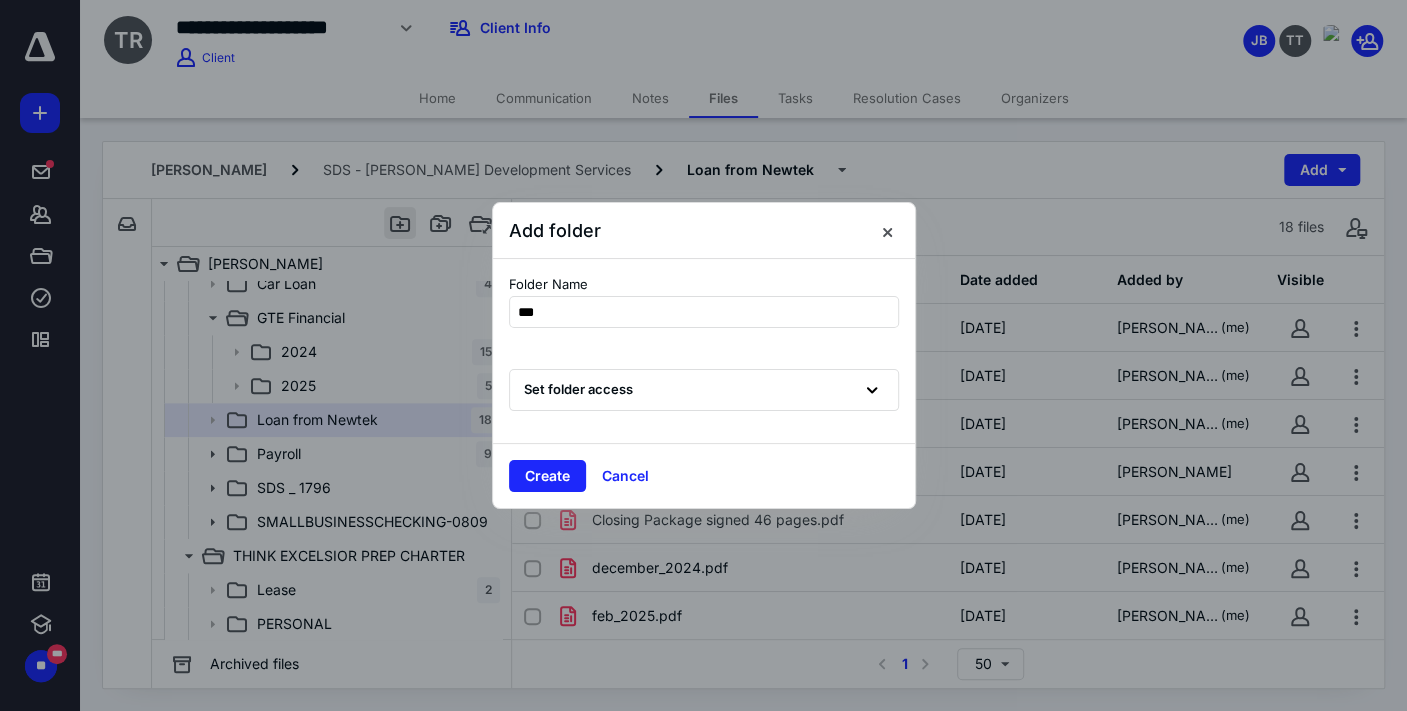 type on "****" 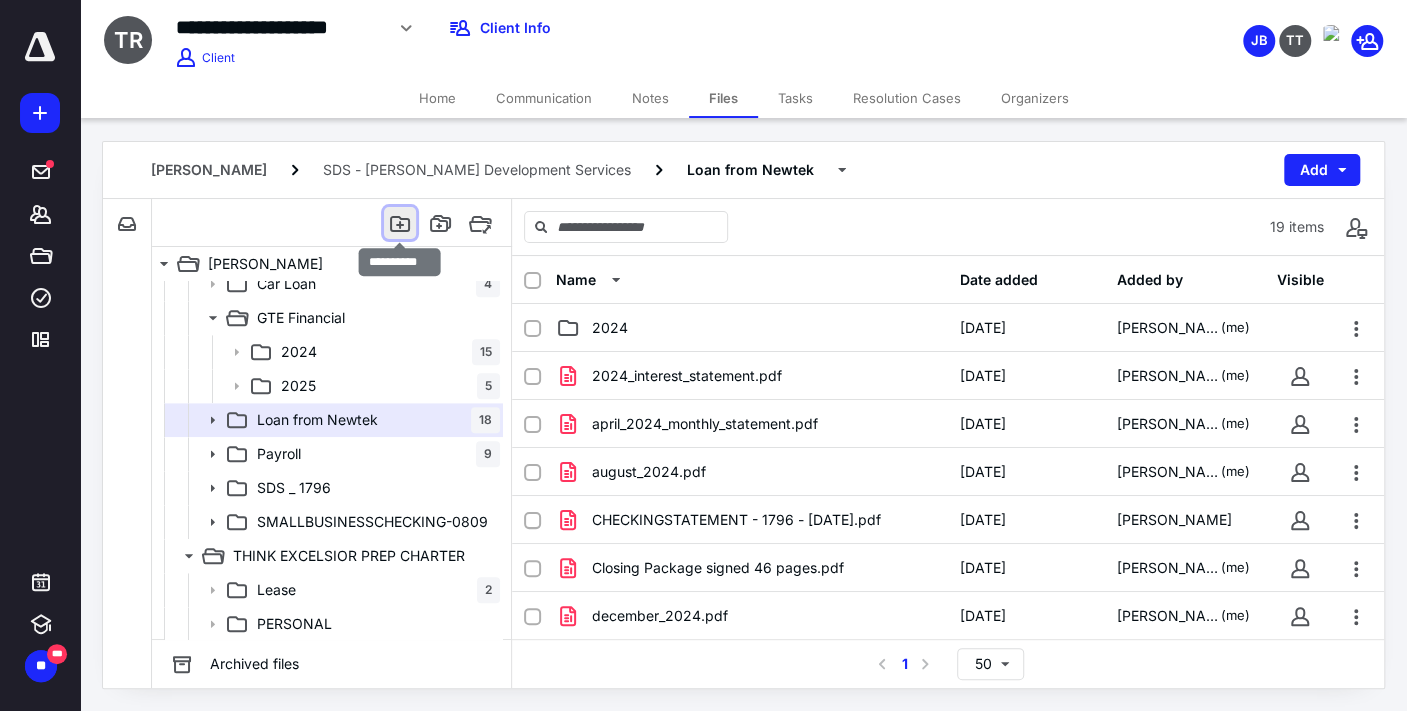 click at bounding box center (400, 223) 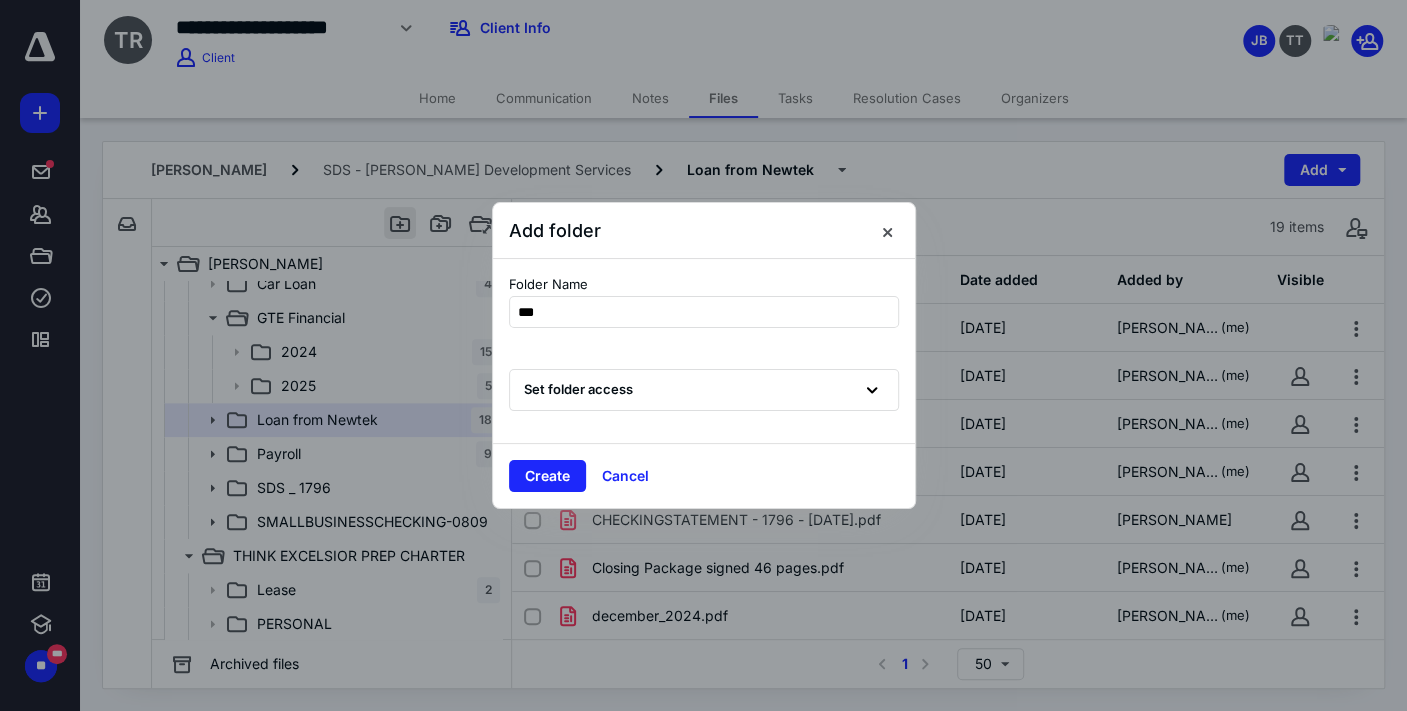 type on "****" 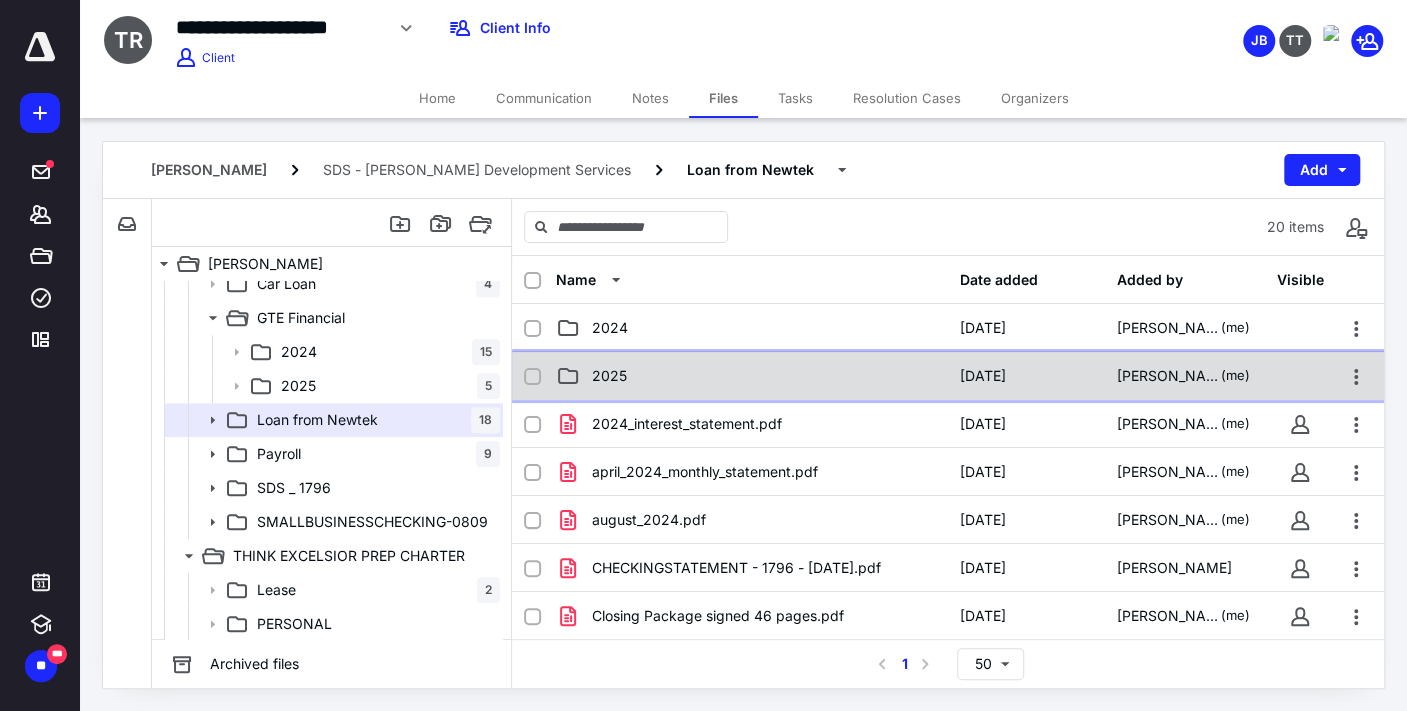 click on "2025" at bounding box center [752, 376] 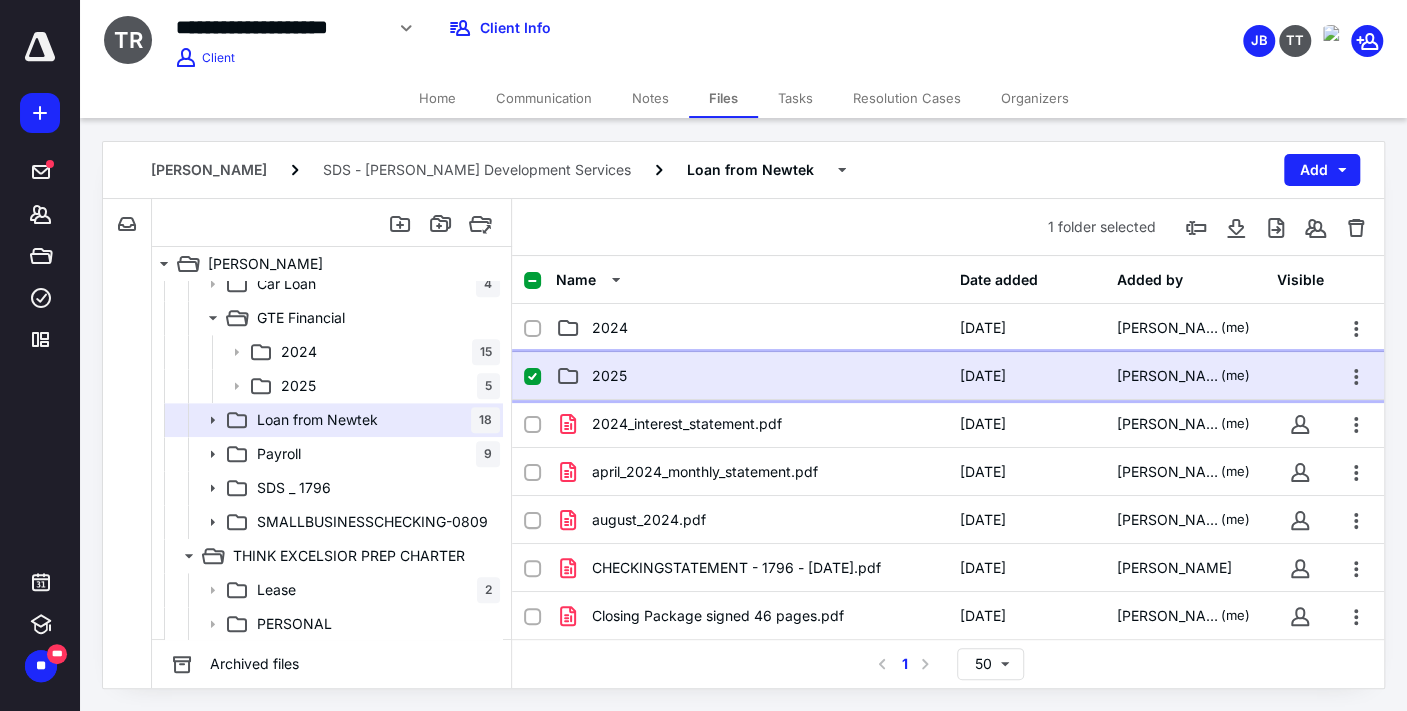 click on "2025" at bounding box center (752, 376) 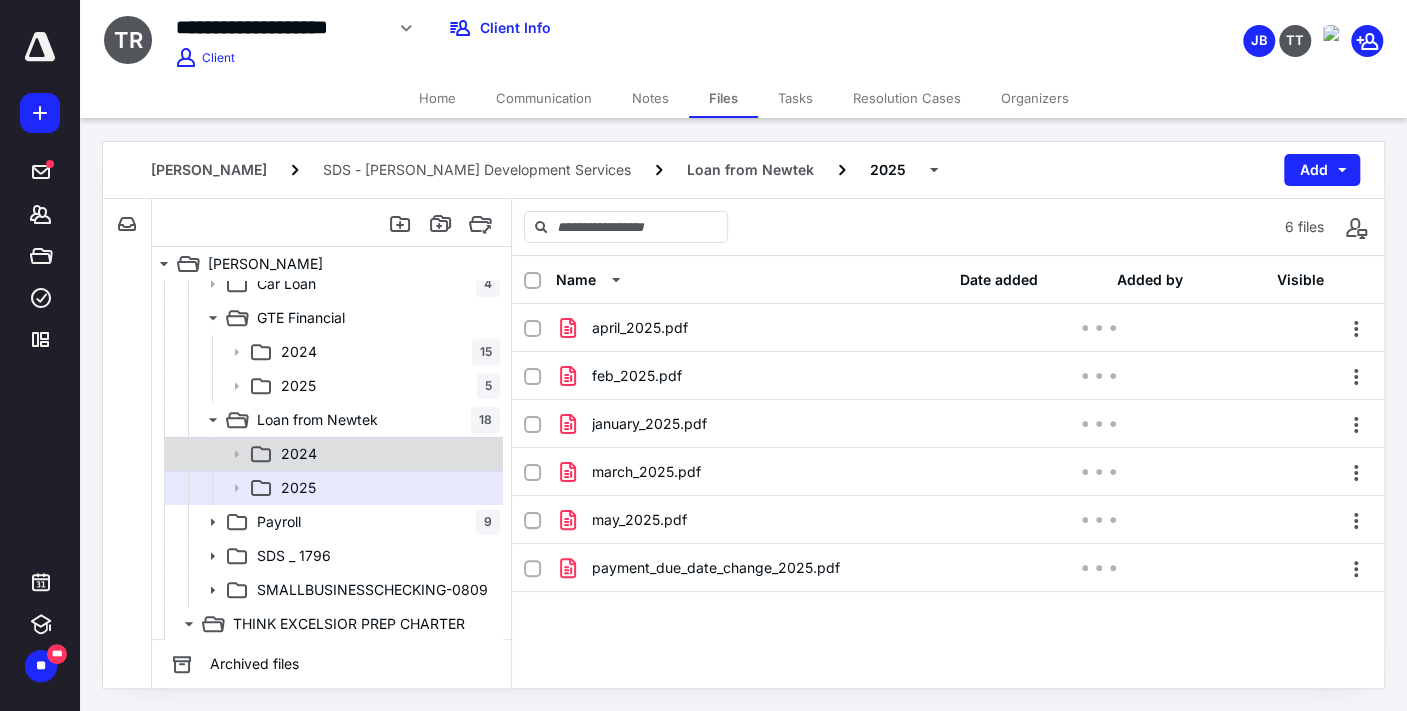 click on "2024" at bounding box center (386, 454) 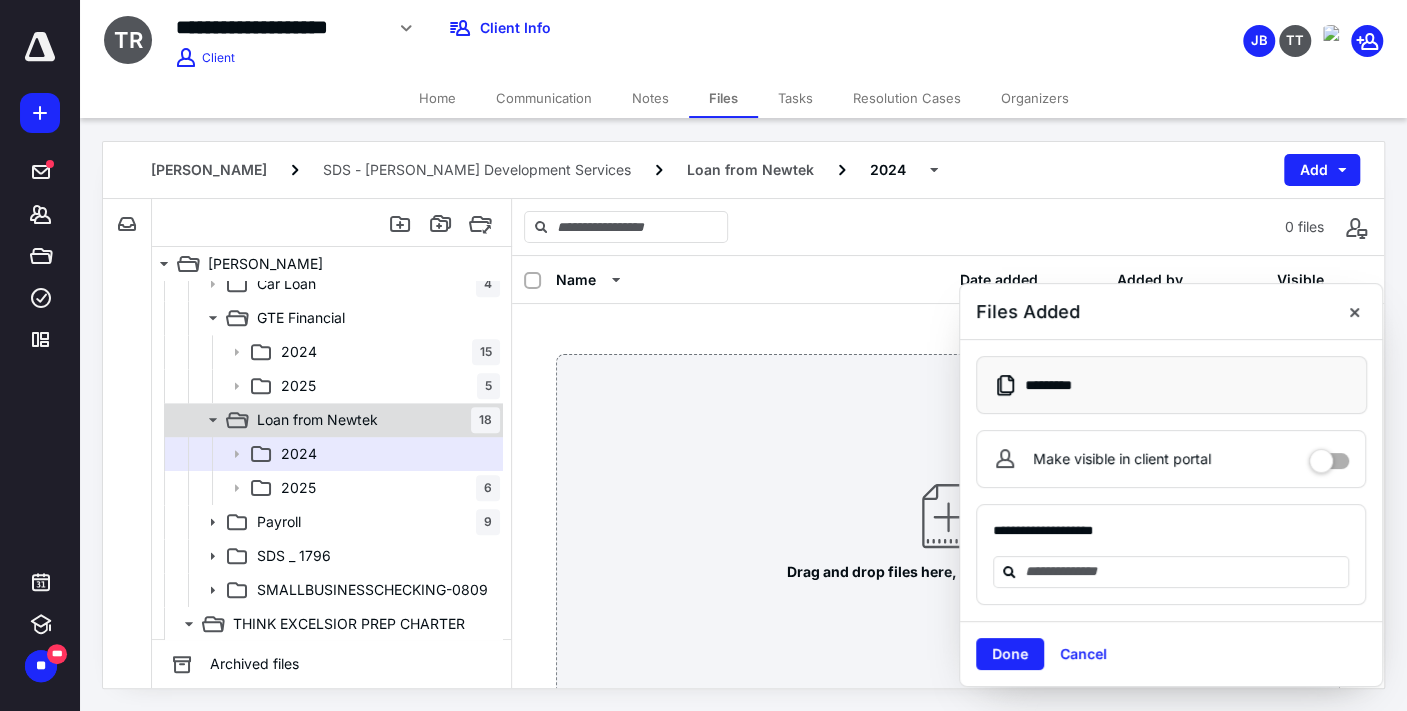 click on "Loan from Newtek" at bounding box center [317, 420] 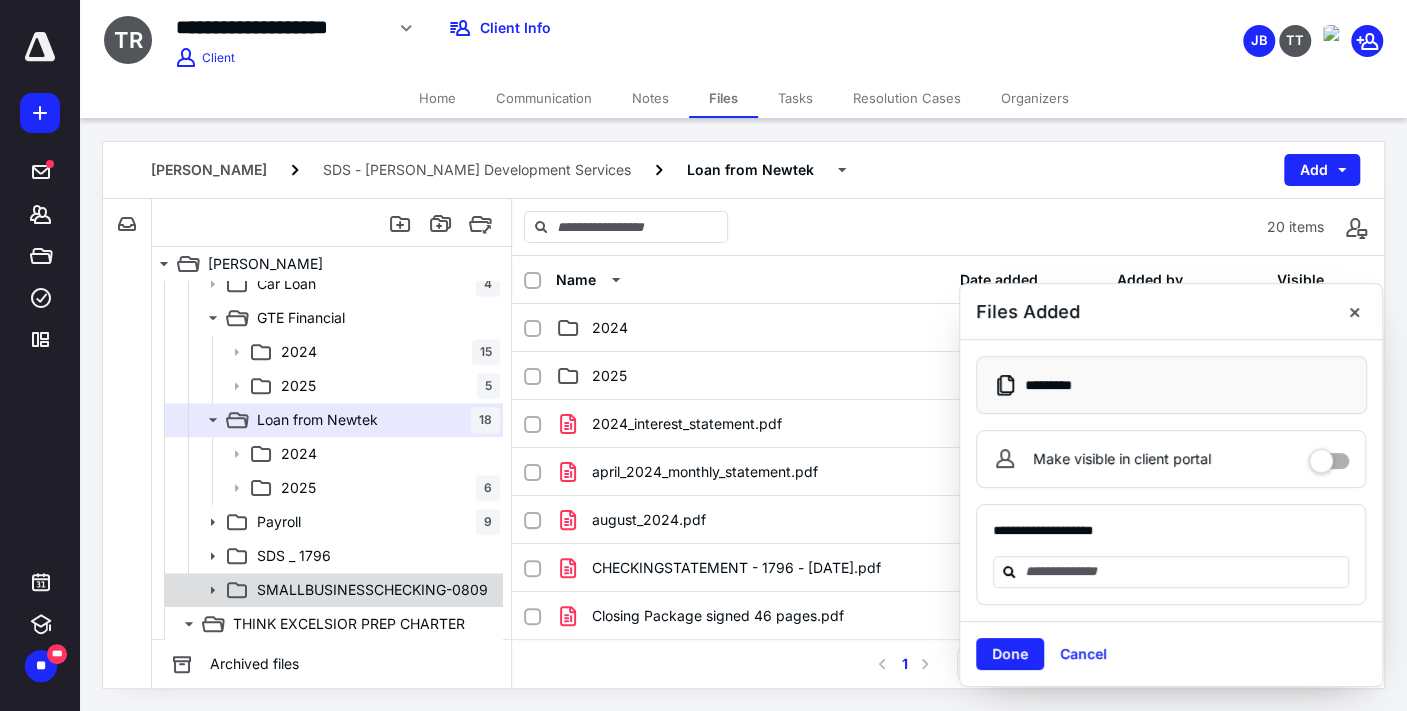 click on "Loan from Newtek 18" at bounding box center (374, 420) 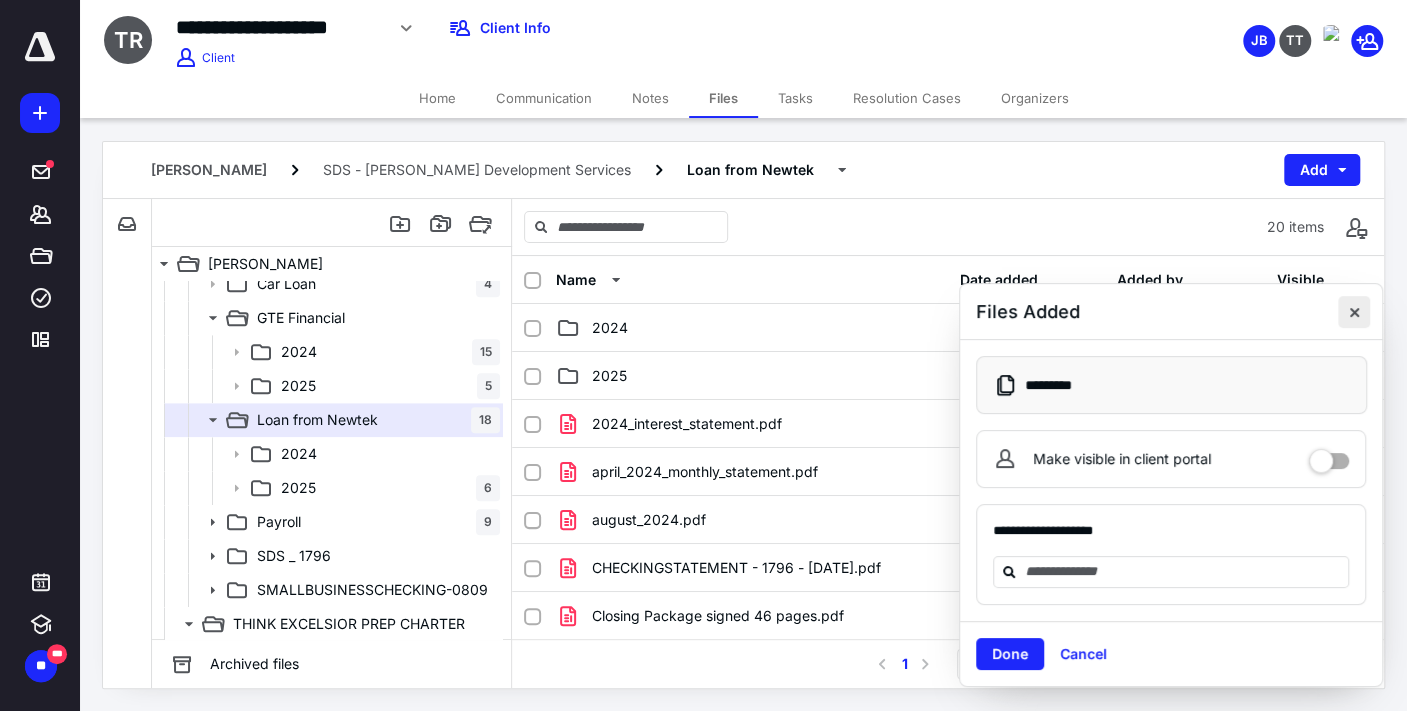 click at bounding box center [1354, 312] 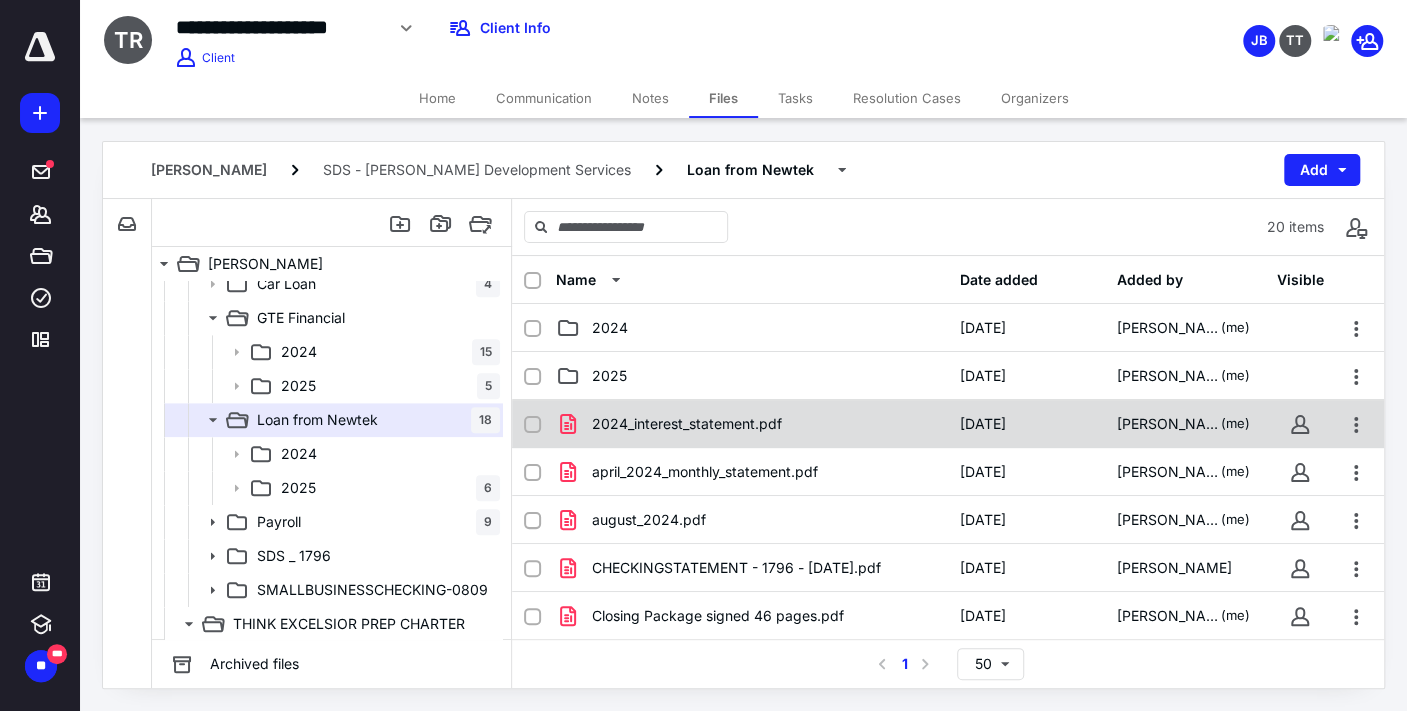 click 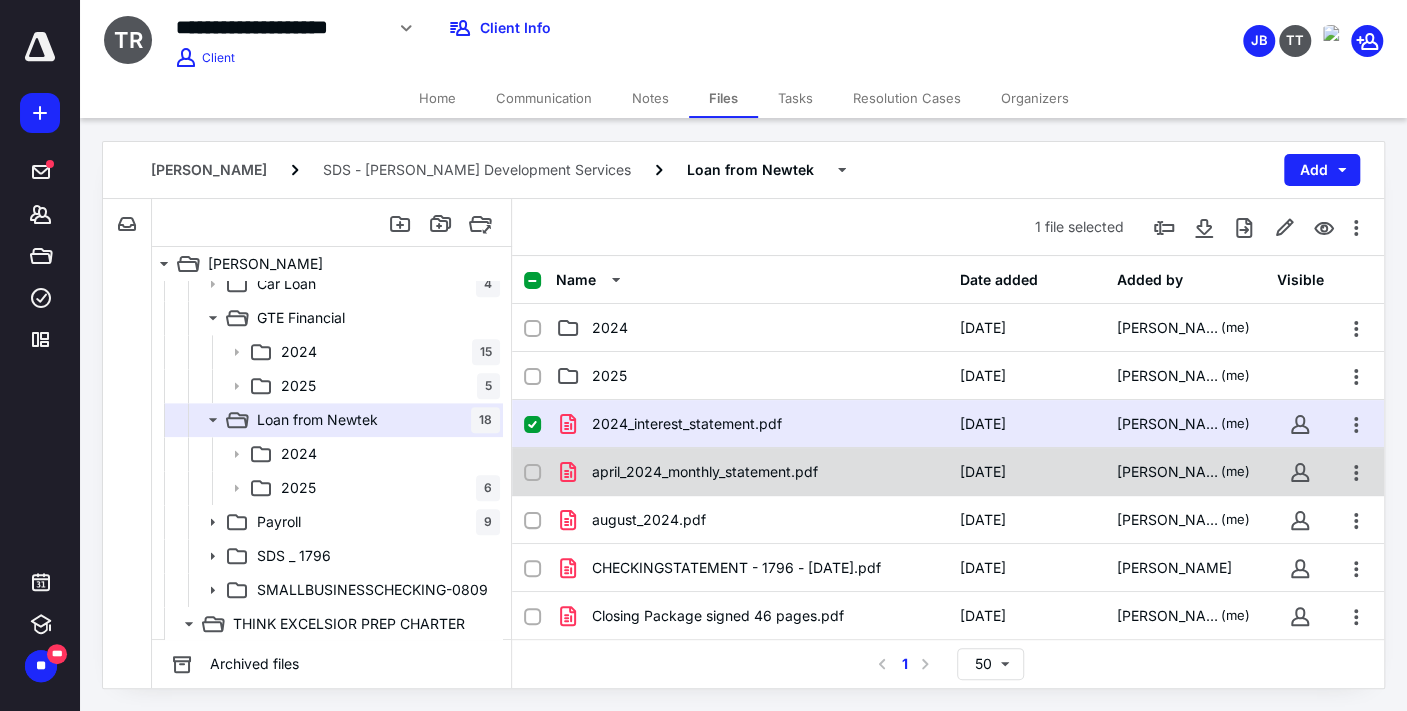 click 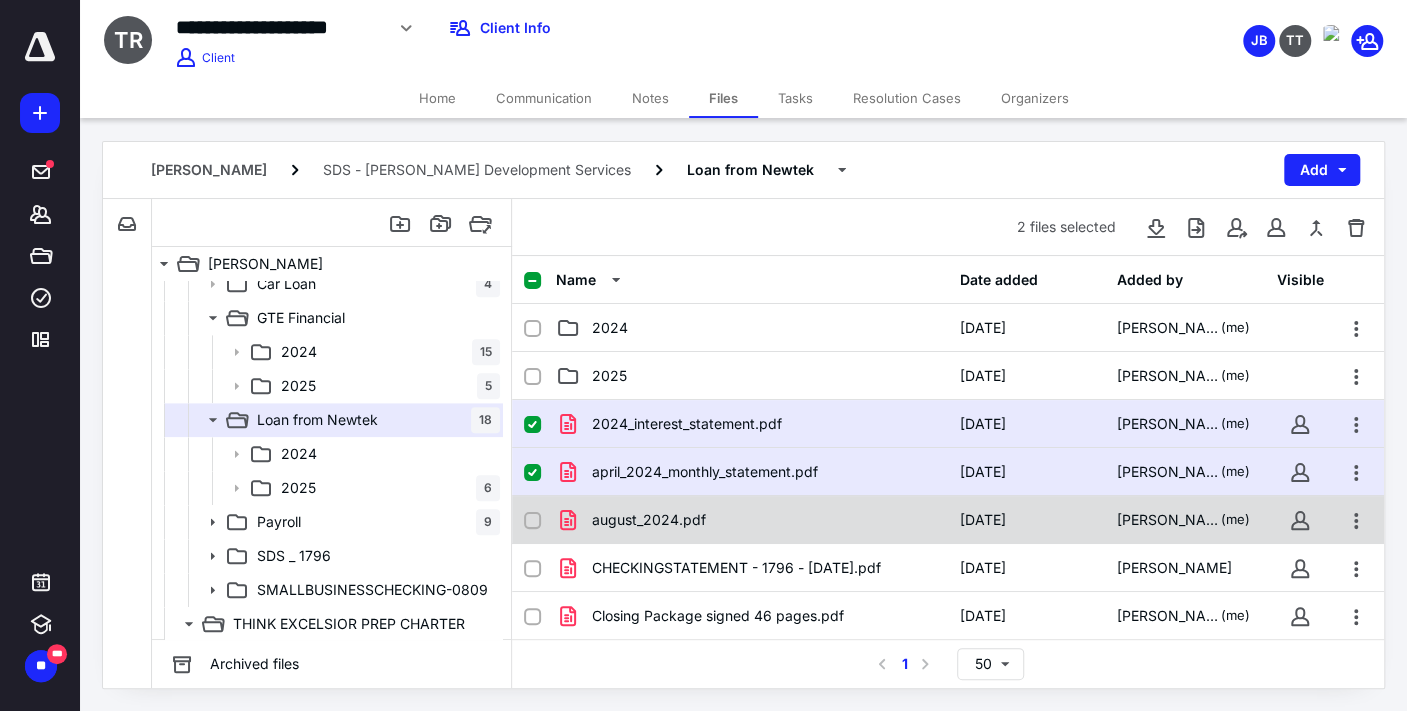click at bounding box center (532, 521) 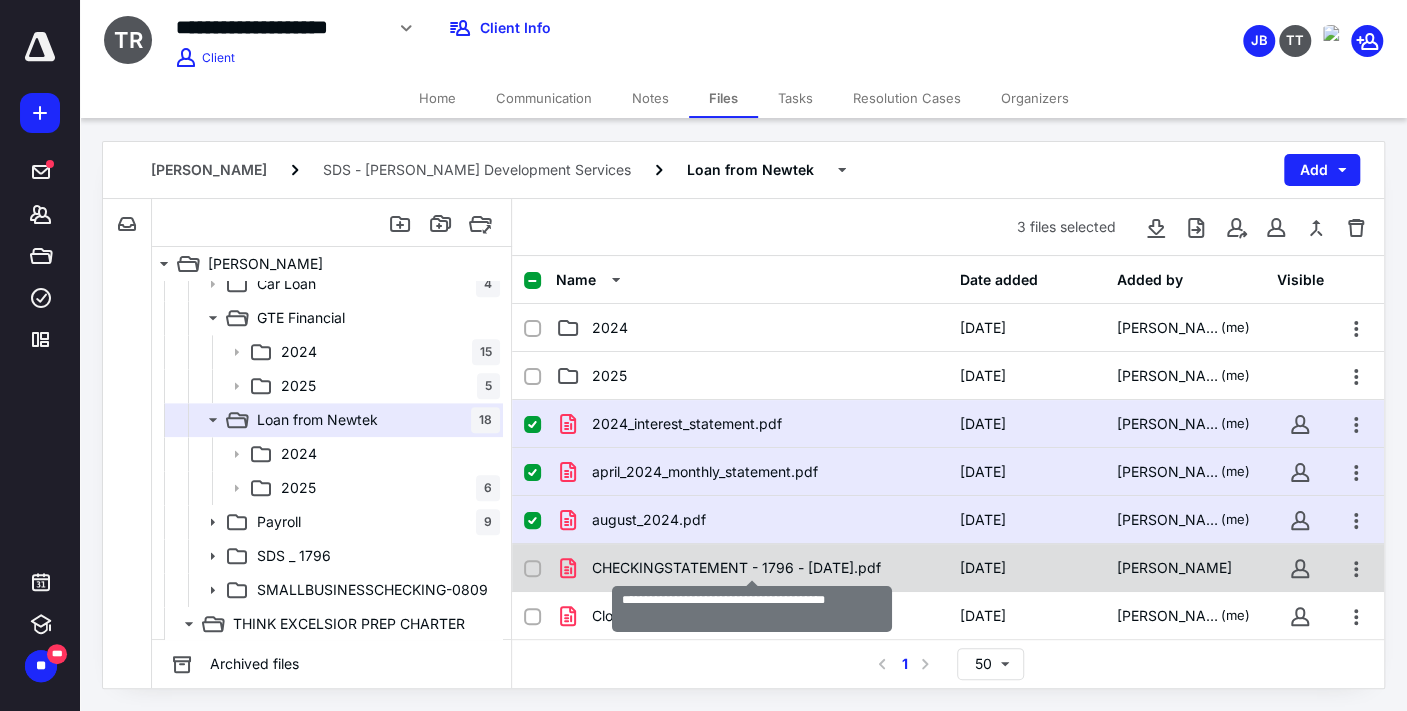 scroll, scrollTop: 222, scrollLeft: 0, axis: vertical 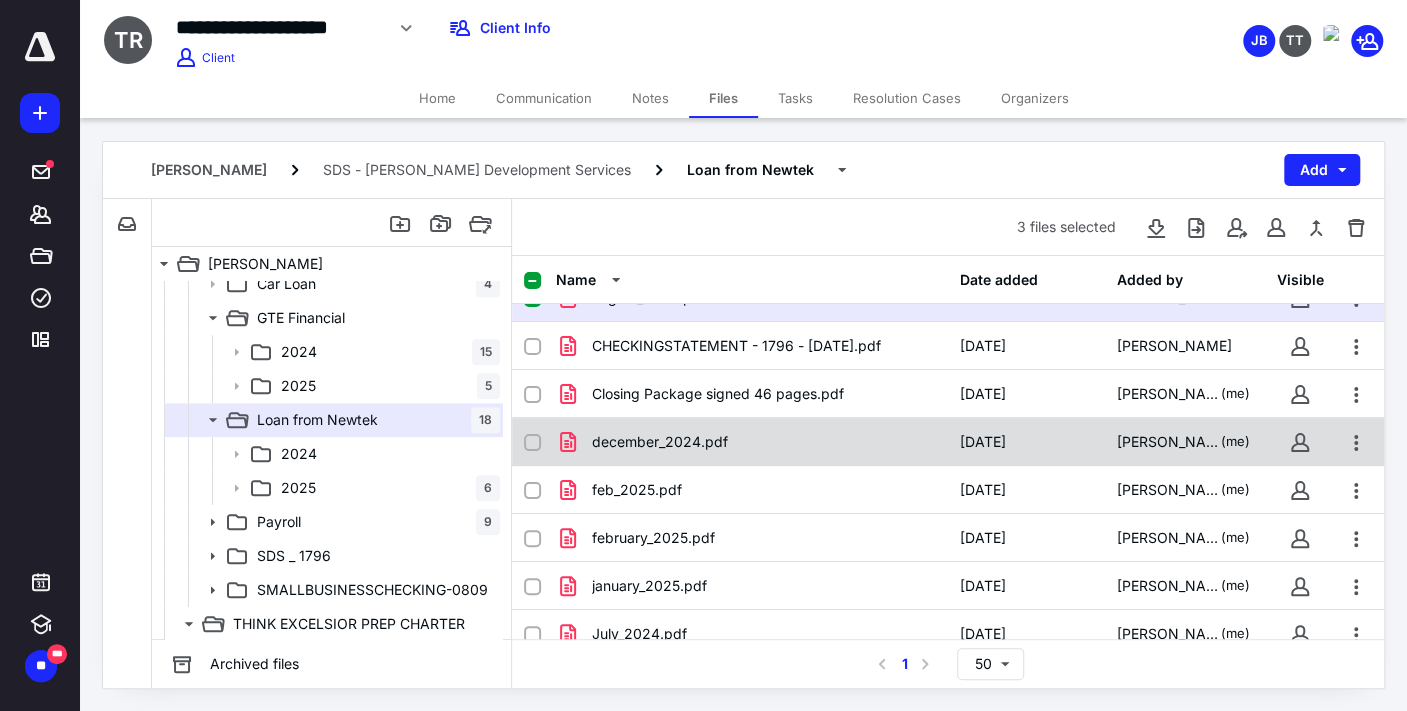 click 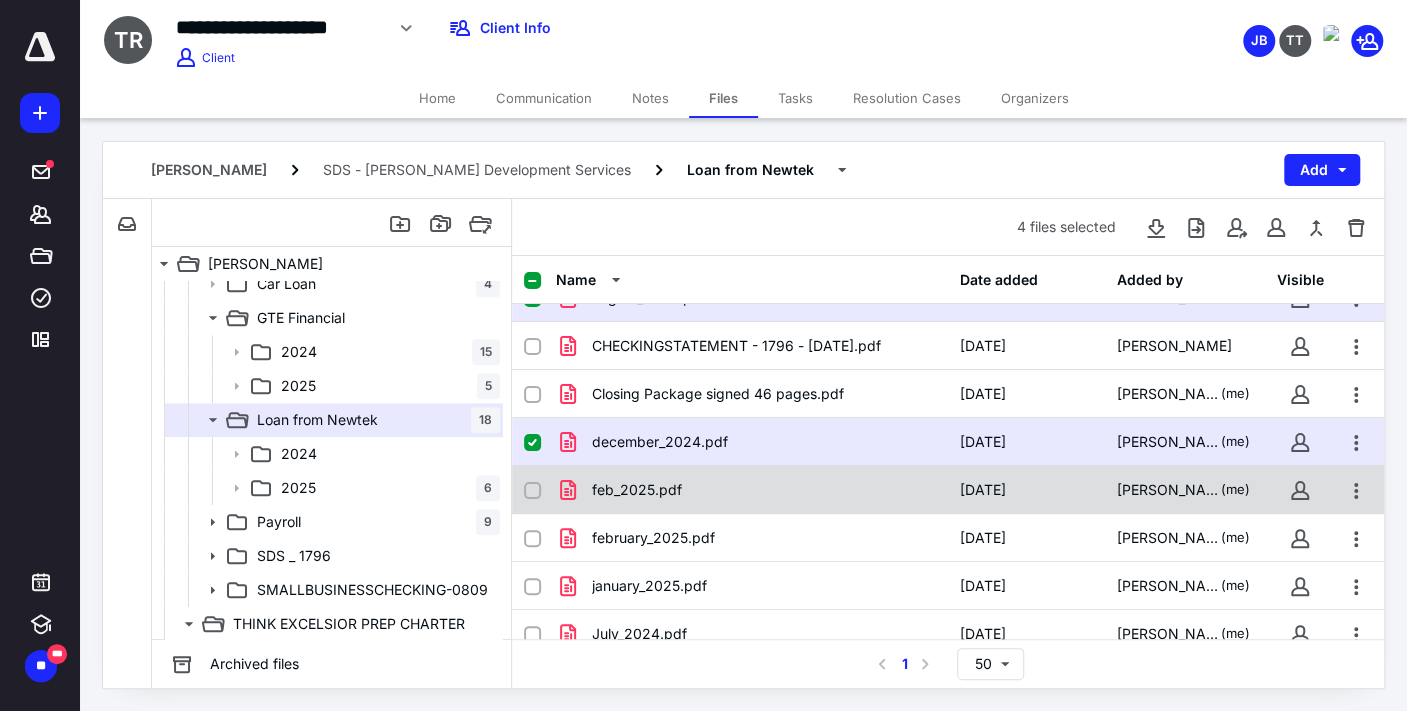 click 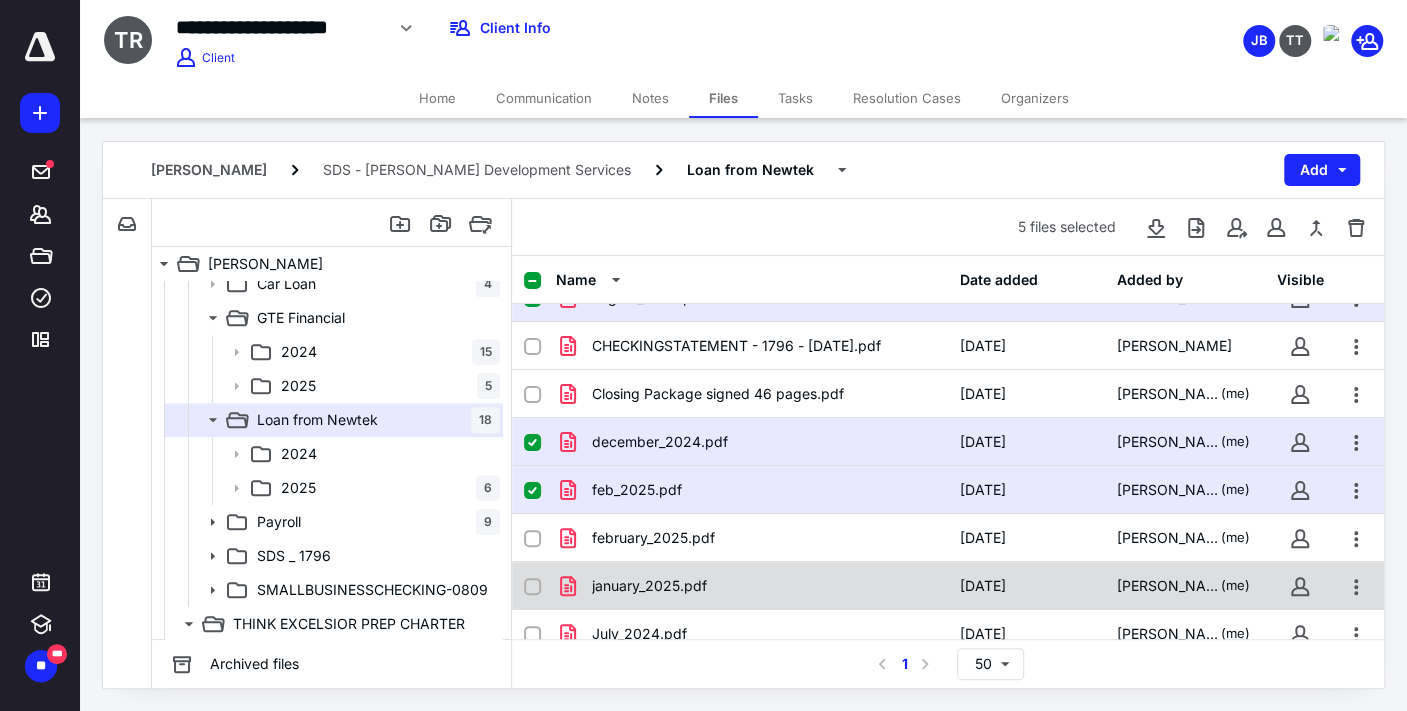 click 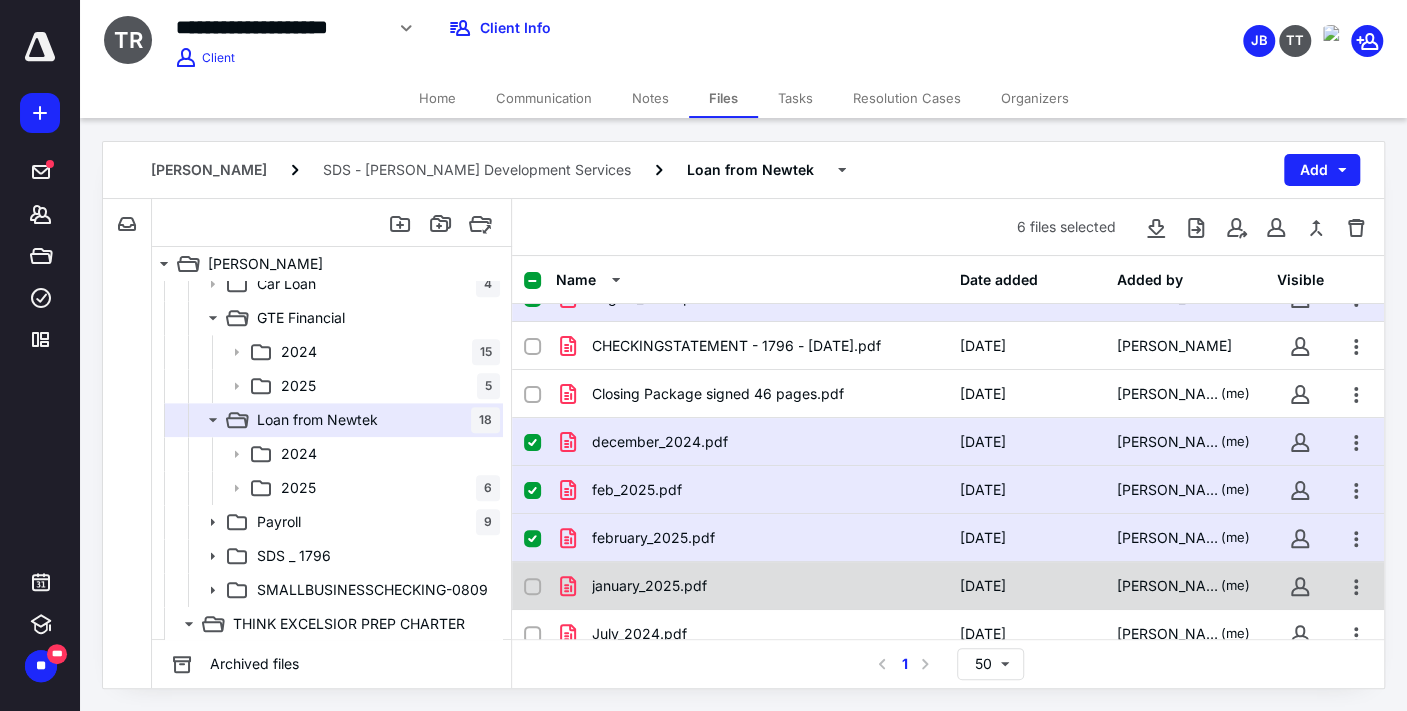 click at bounding box center [532, 587] 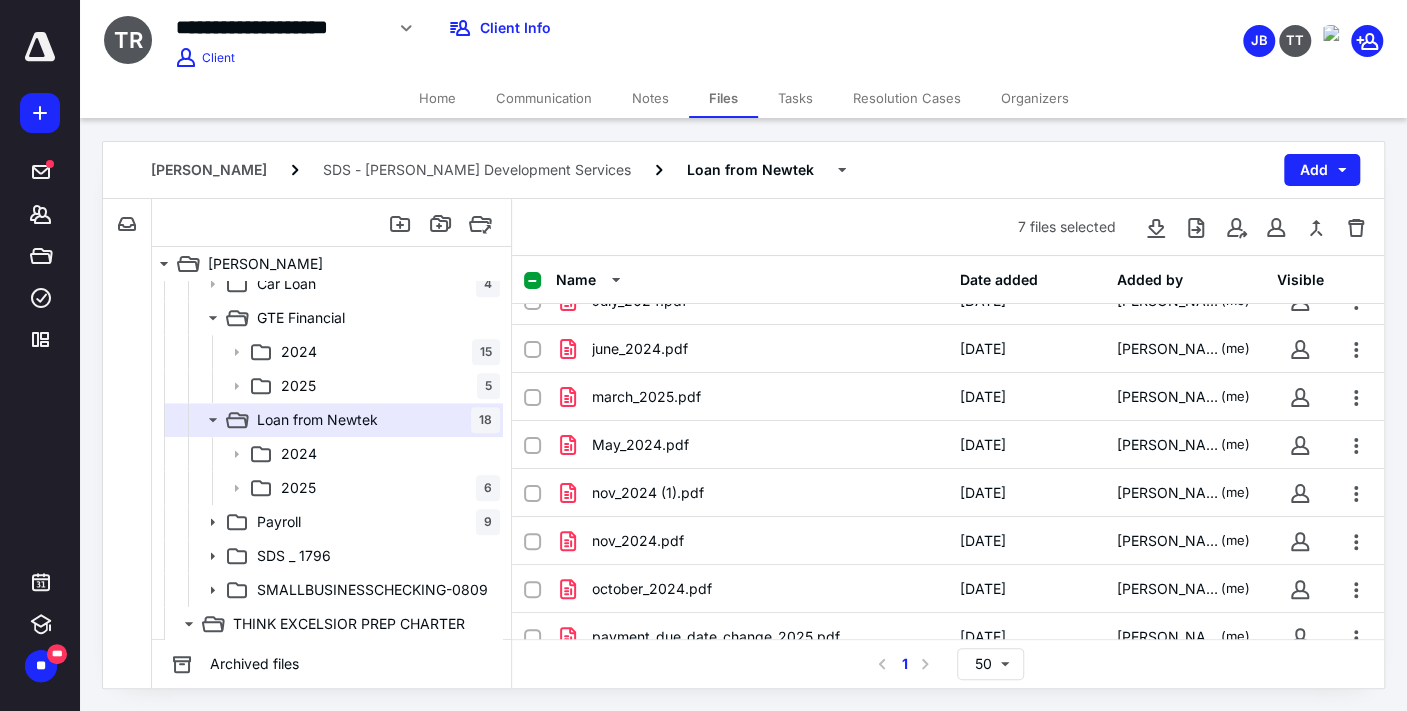 scroll, scrollTop: 0, scrollLeft: 0, axis: both 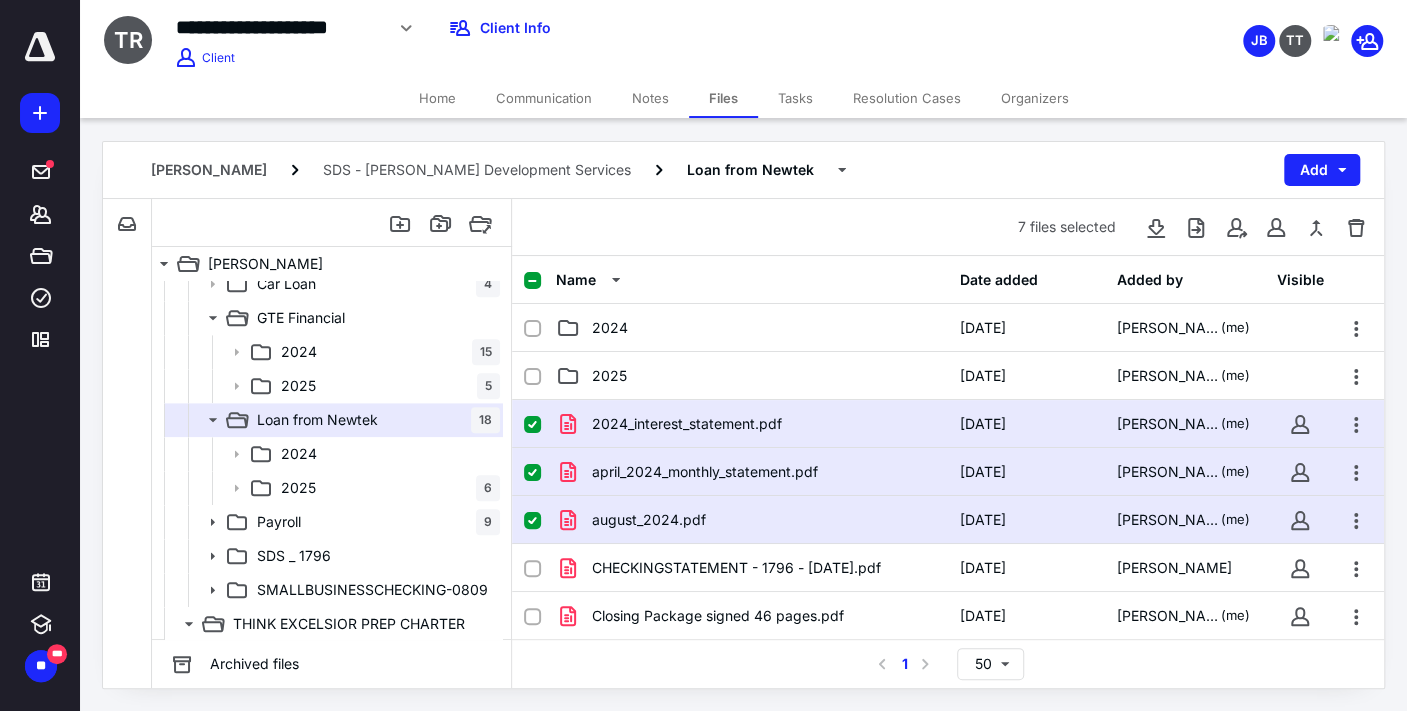 click on "Name Date added Added by Visible" at bounding box center (948, 280) 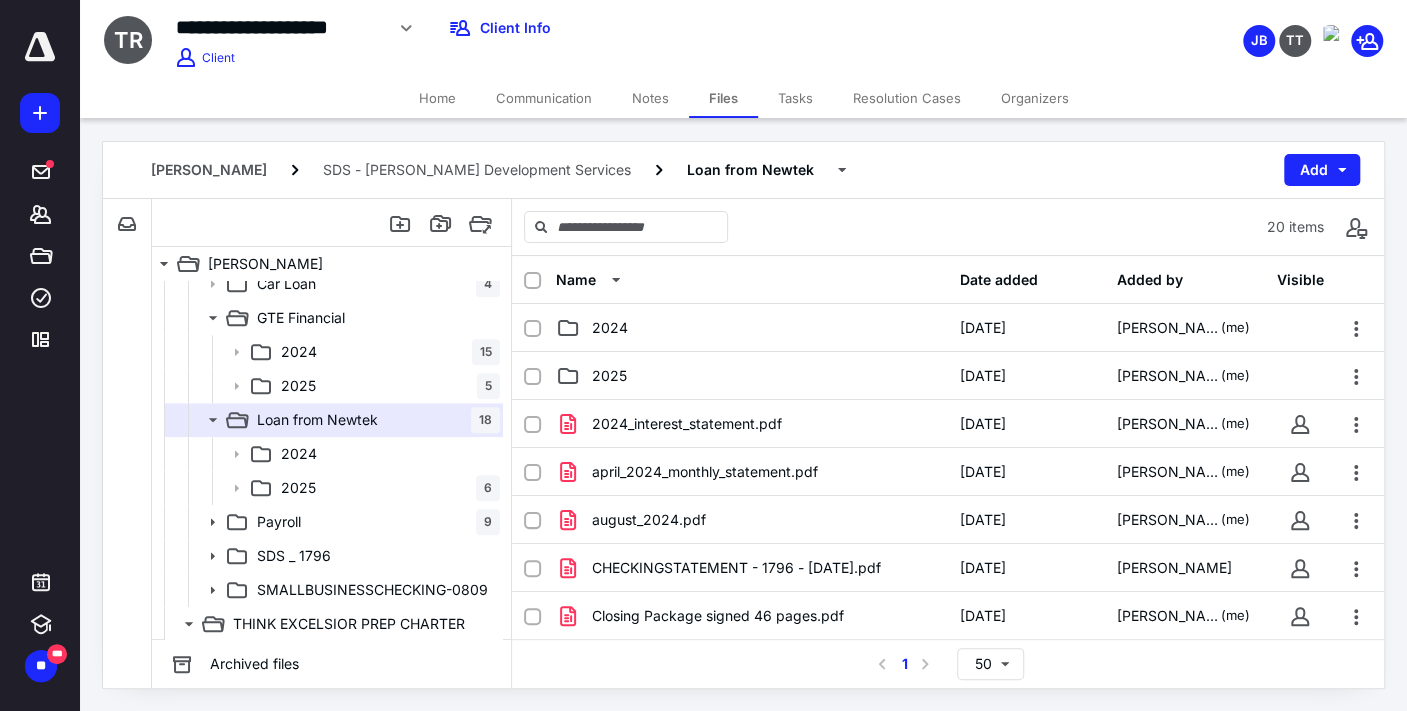 click at bounding box center [532, 281] 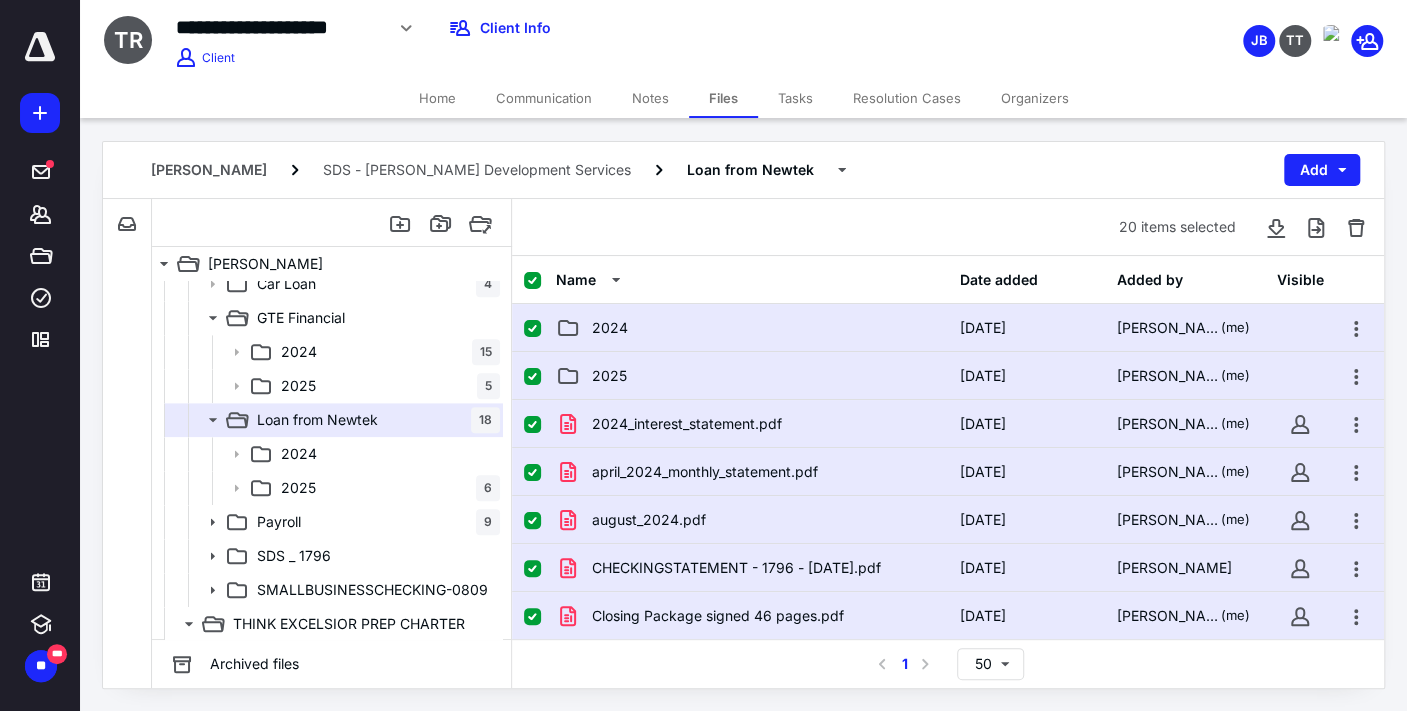 click at bounding box center (532, 329) 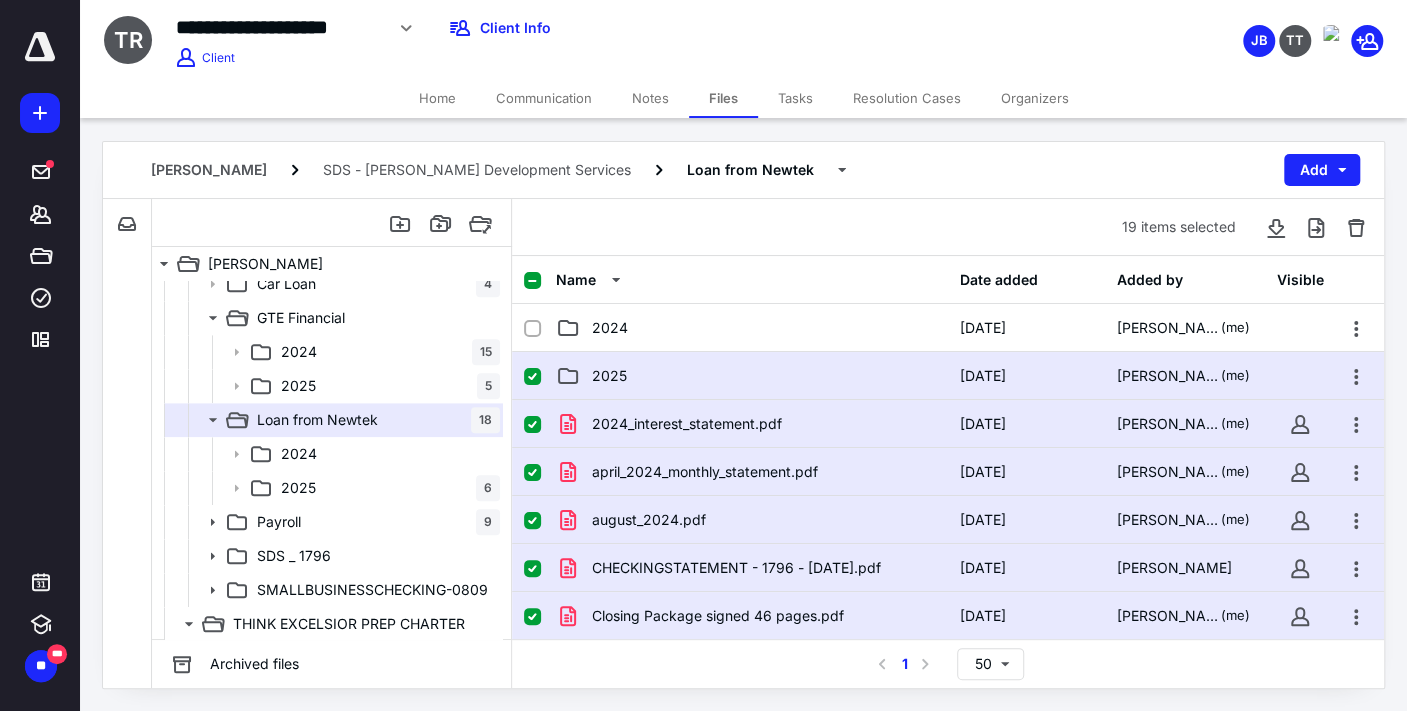 drag, startPoint x: 531, startPoint y: 374, endPoint x: 531, endPoint y: 390, distance: 16 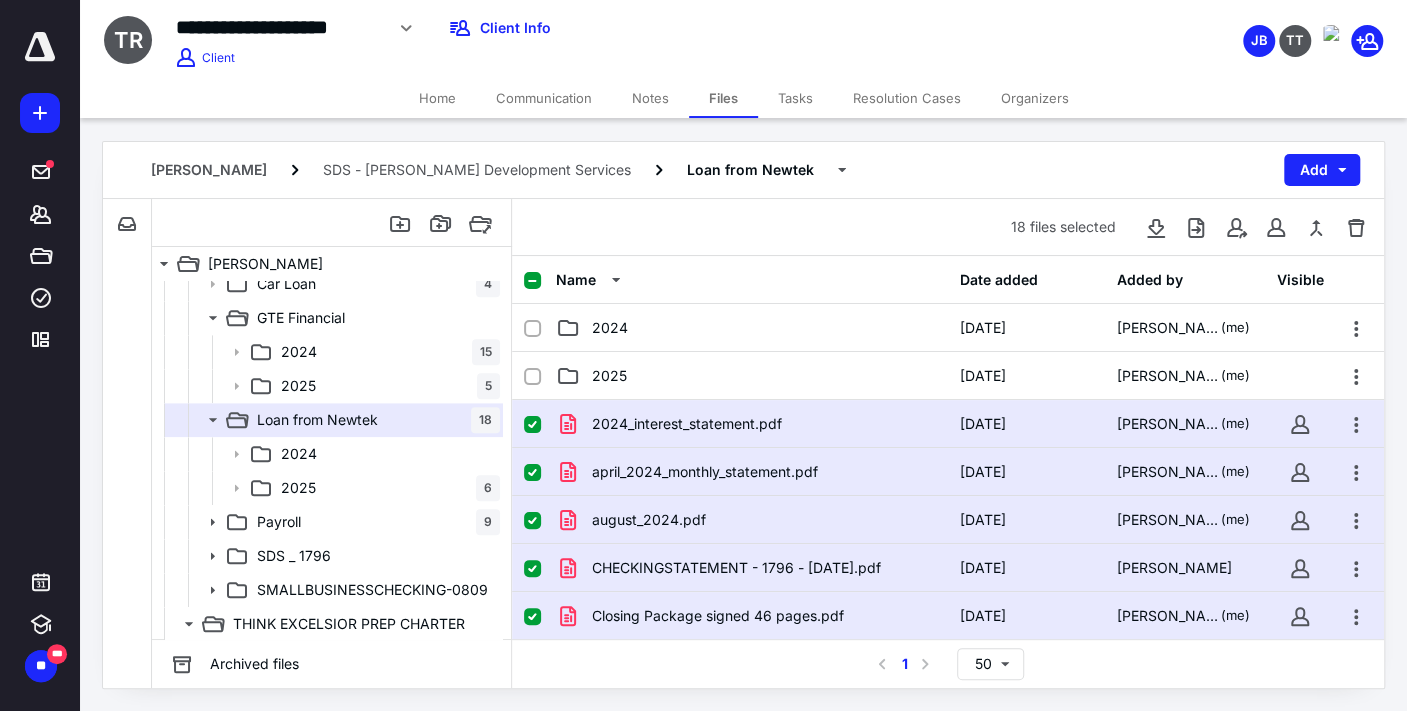 click at bounding box center [532, 617] 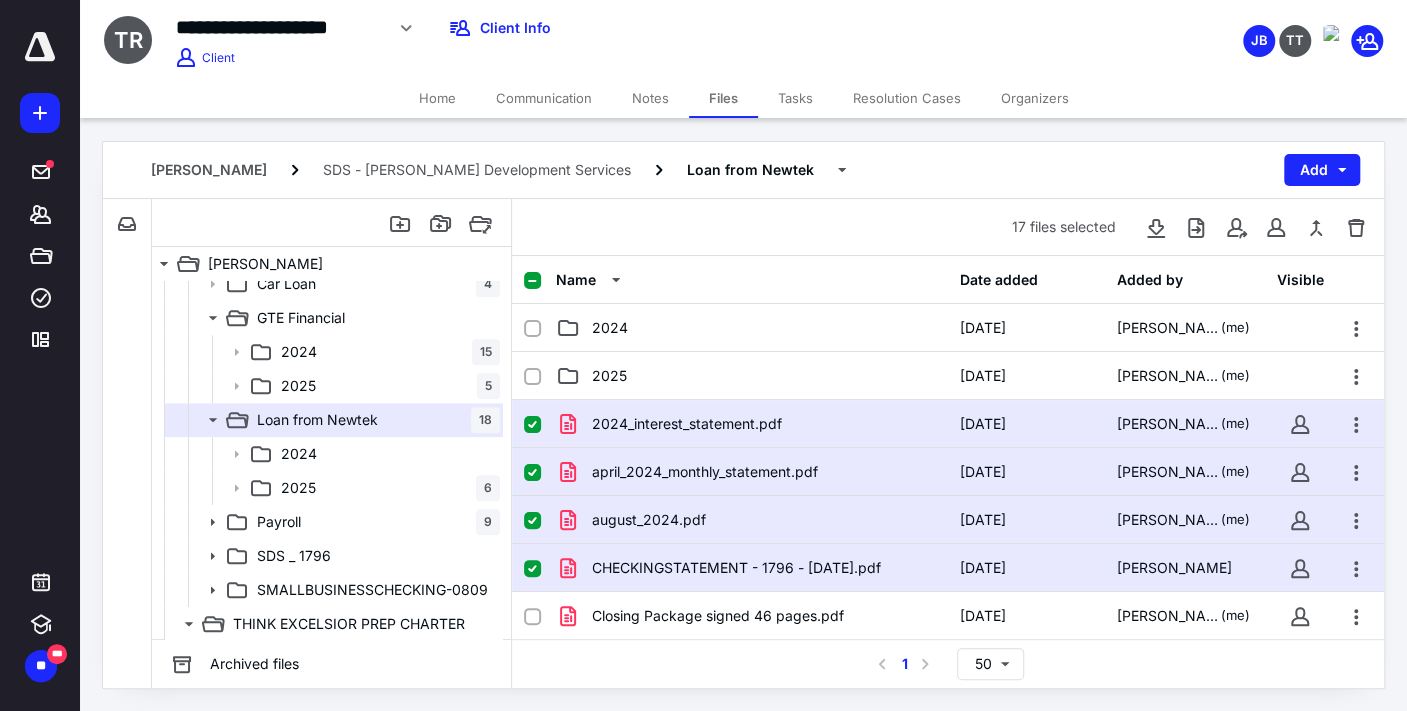 click at bounding box center [532, 569] 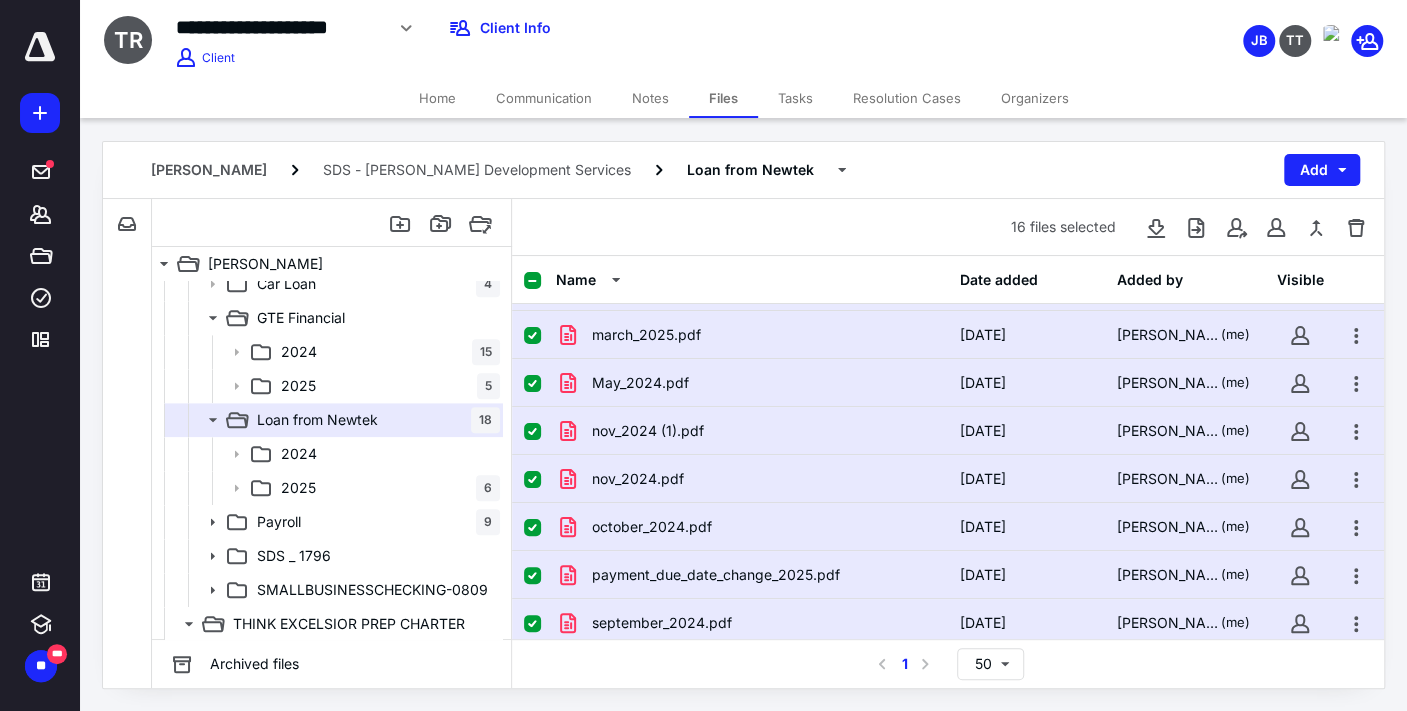 scroll, scrollTop: 506, scrollLeft: 0, axis: vertical 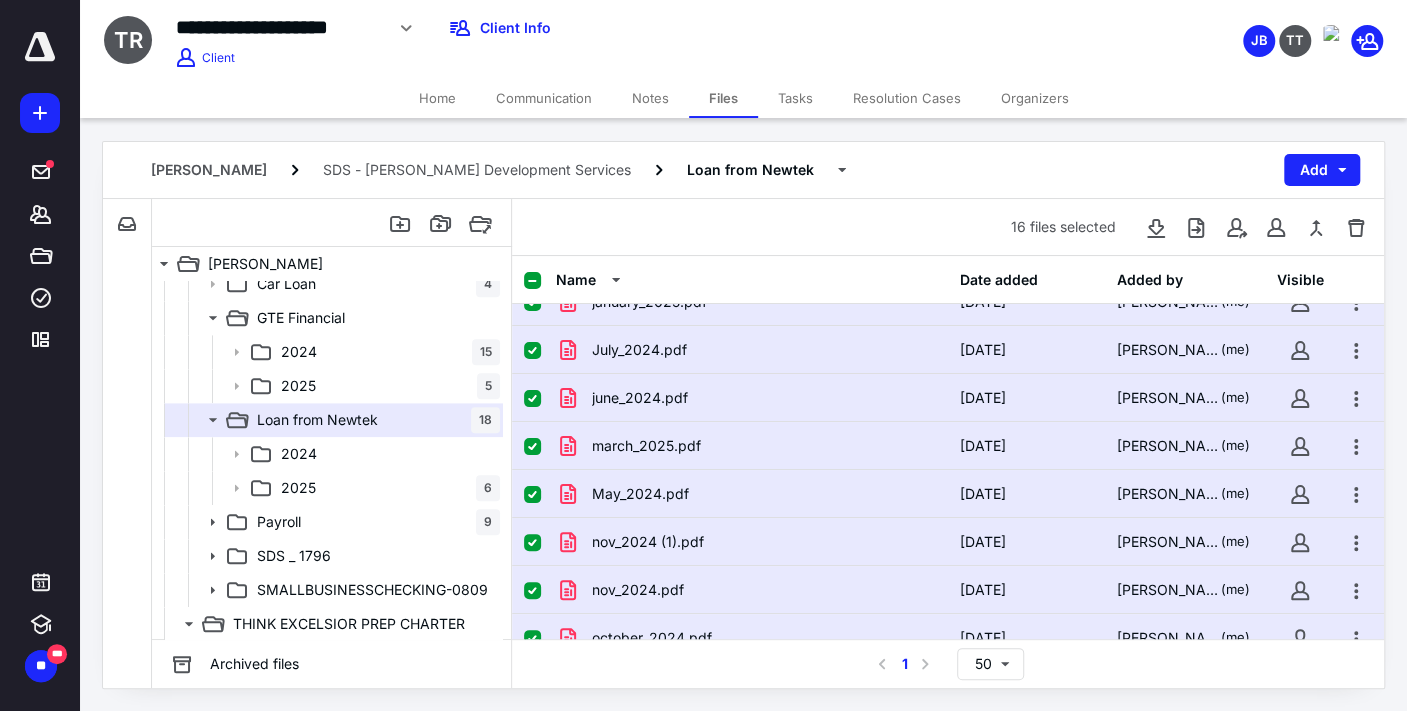 click at bounding box center [532, 447] 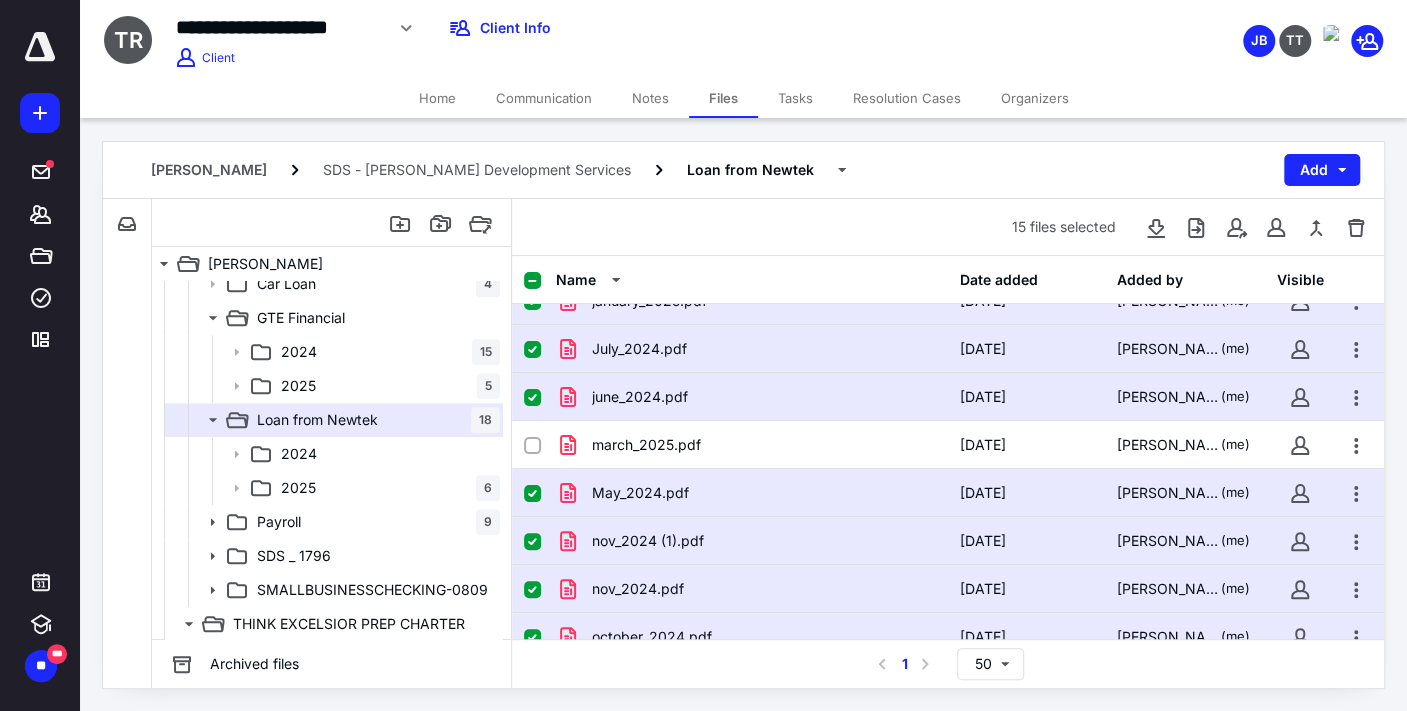 scroll, scrollTop: 396, scrollLeft: 0, axis: vertical 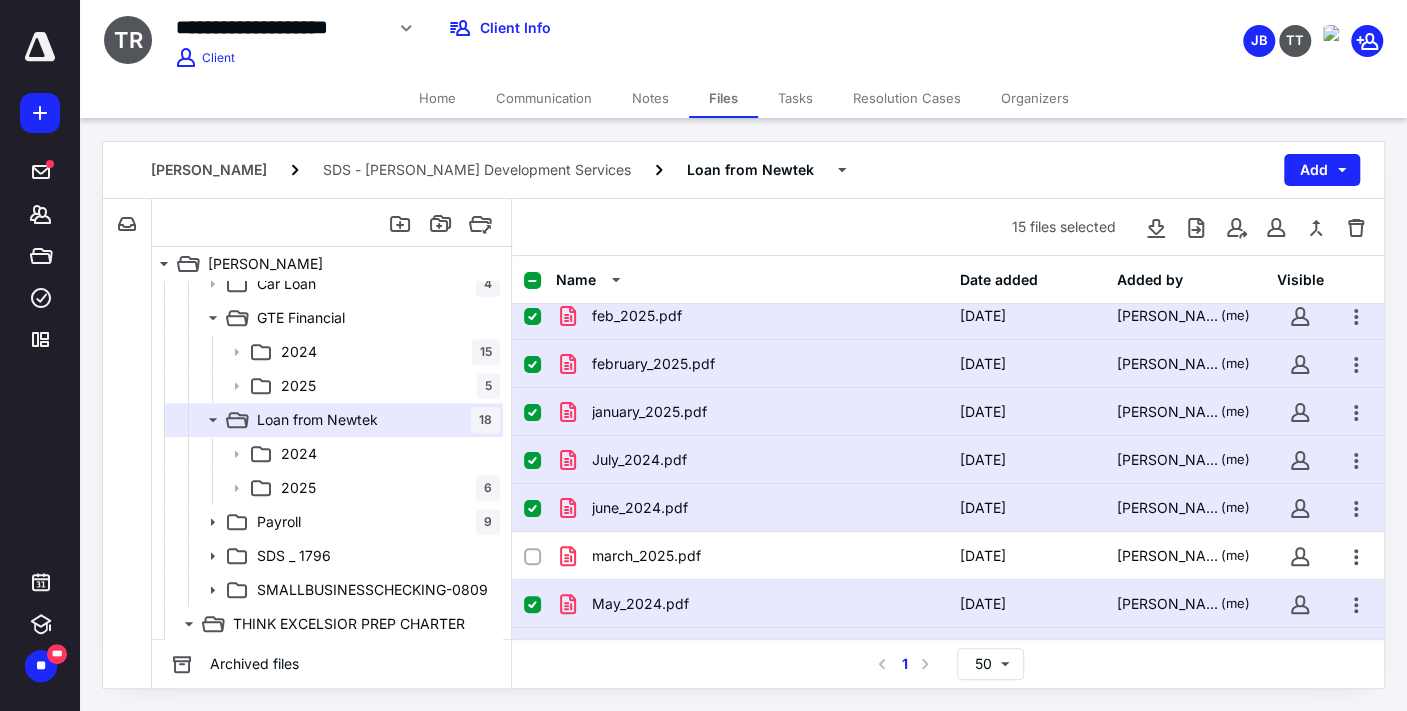 click at bounding box center [532, 365] 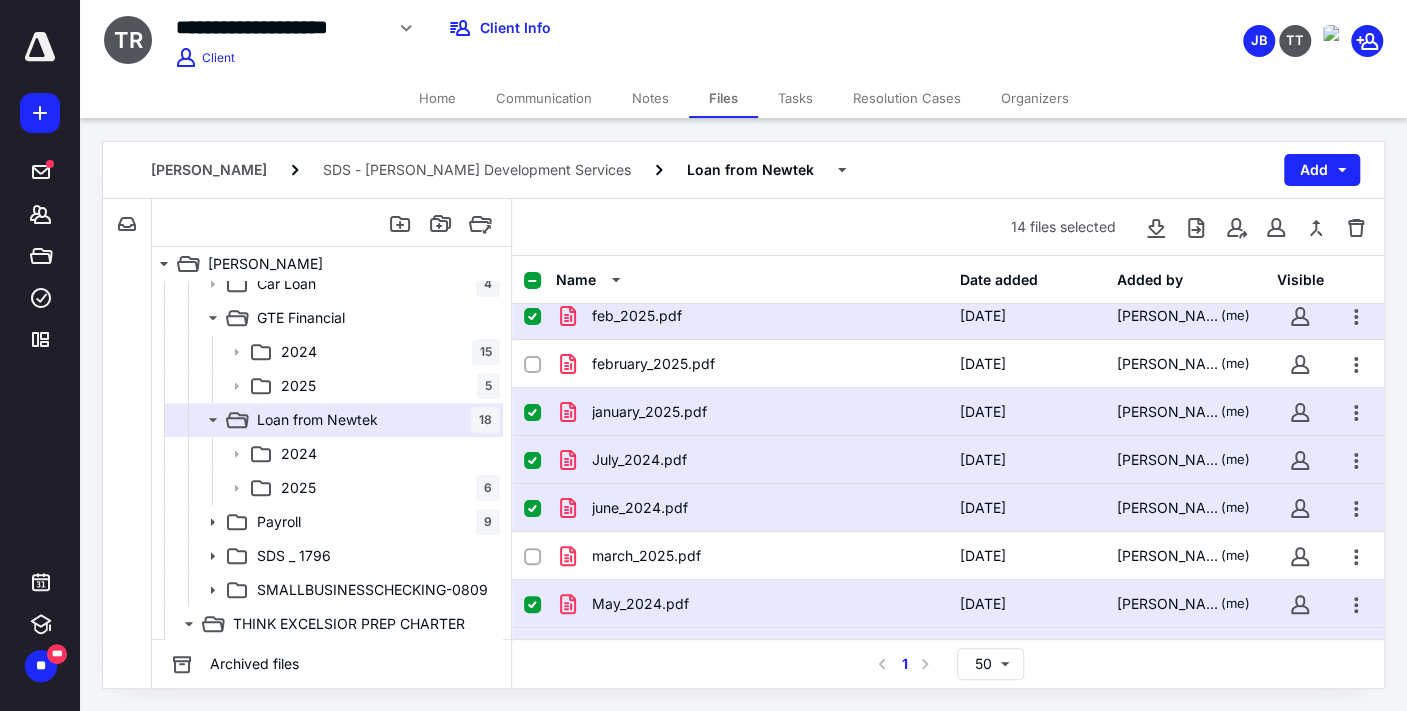 click 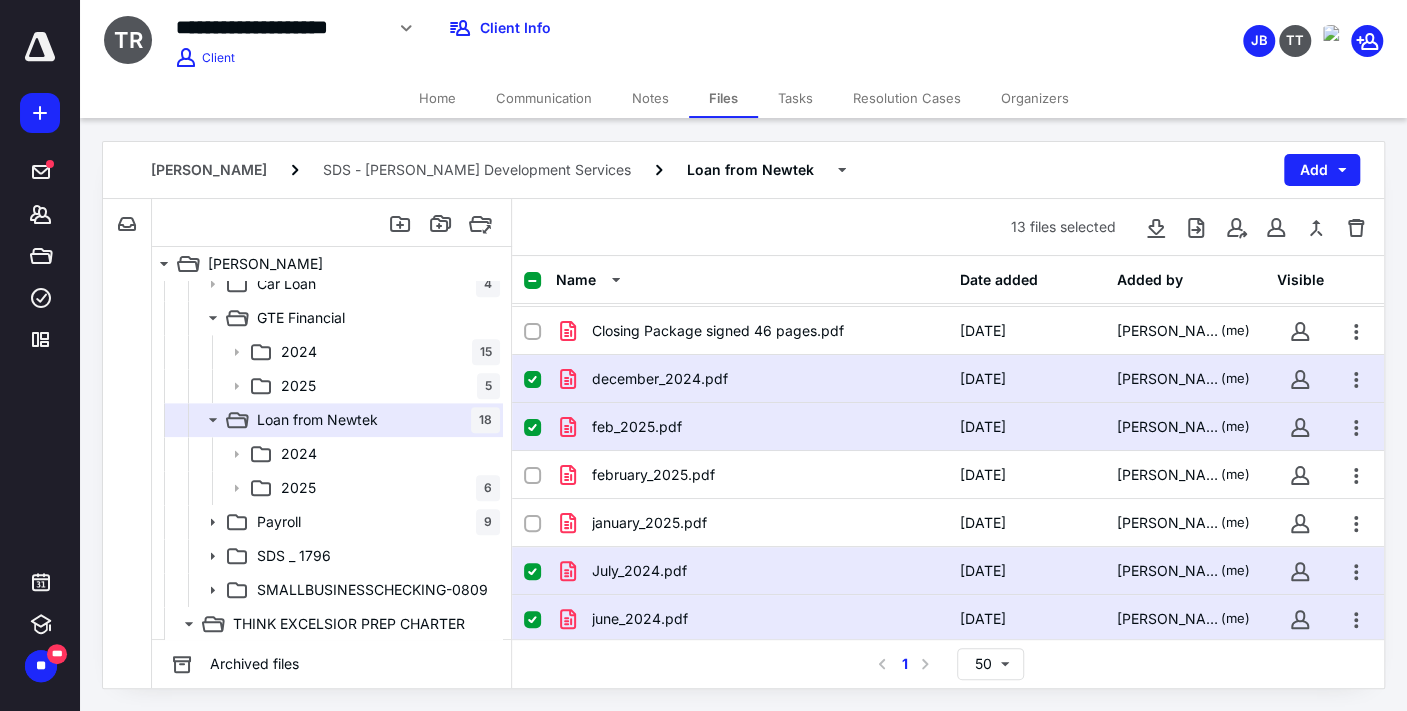 scroll, scrollTop: 174, scrollLeft: 0, axis: vertical 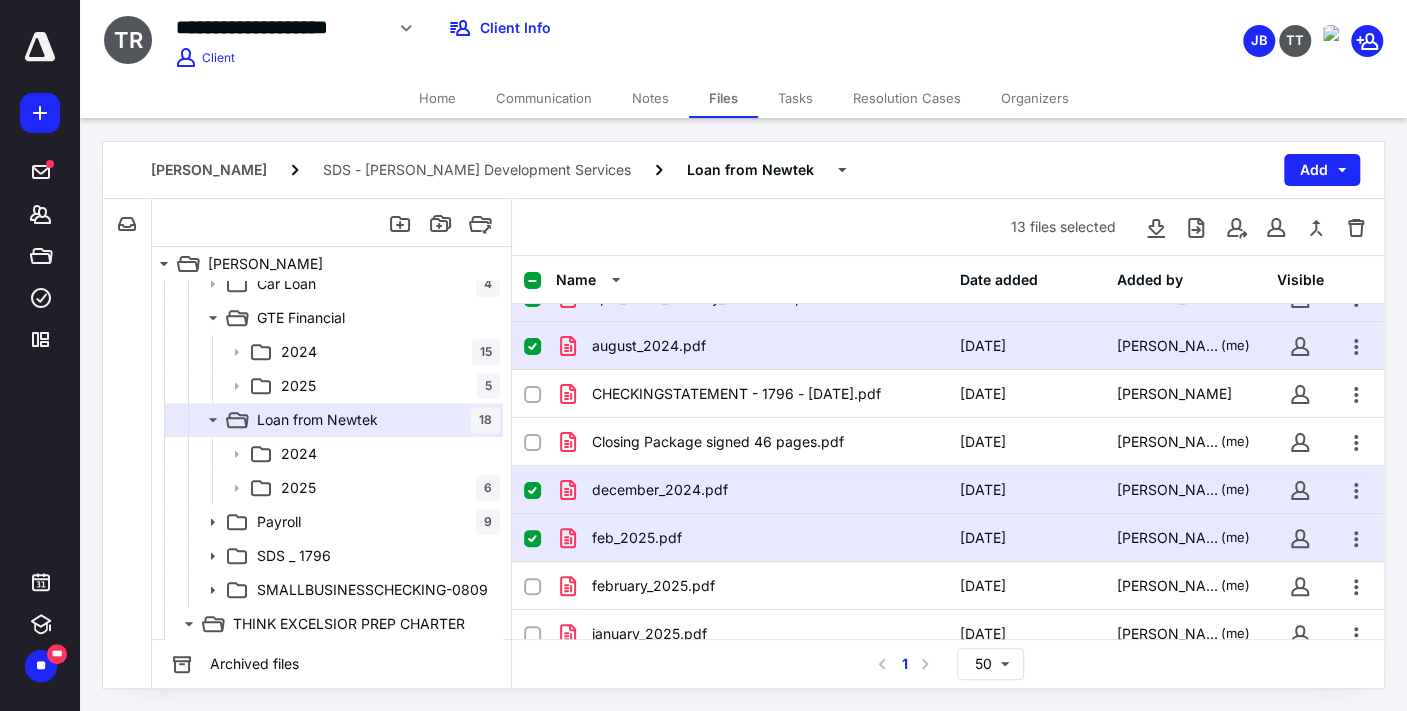 click 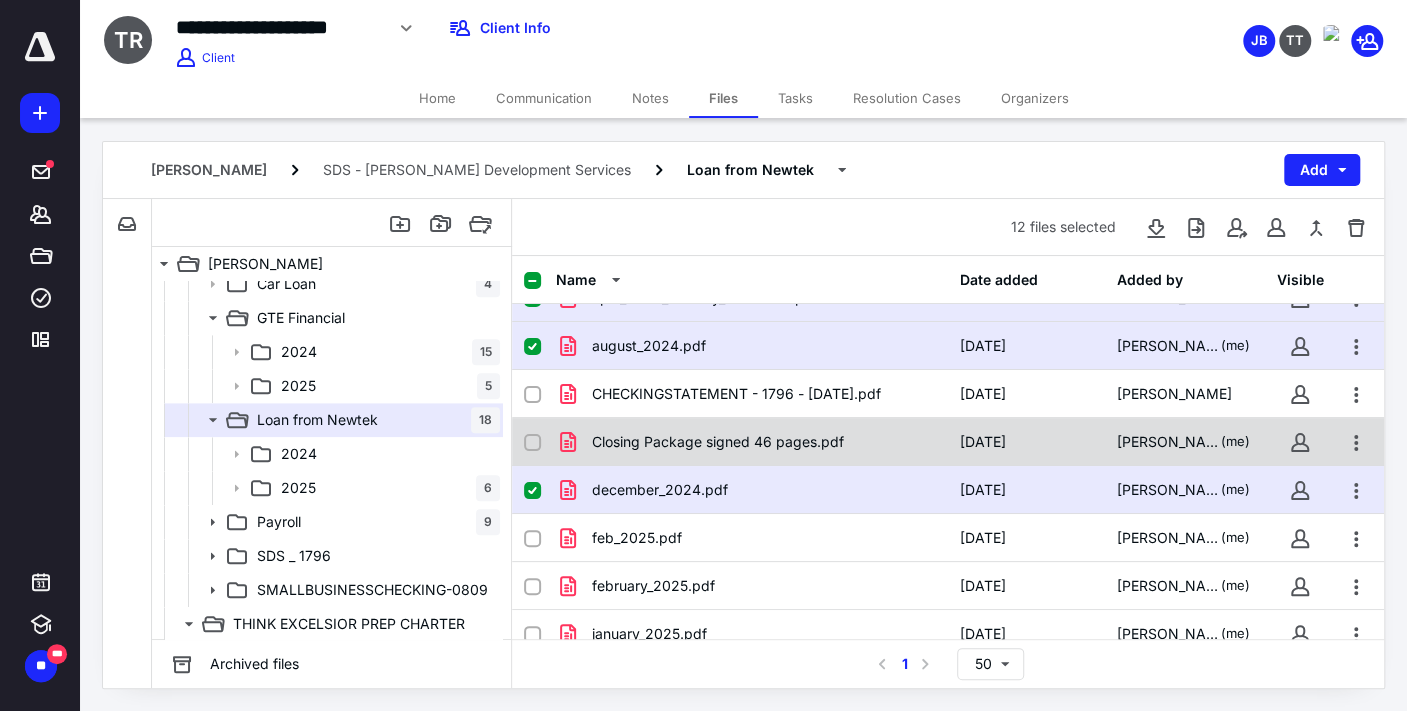 scroll, scrollTop: 0, scrollLeft: 0, axis: both 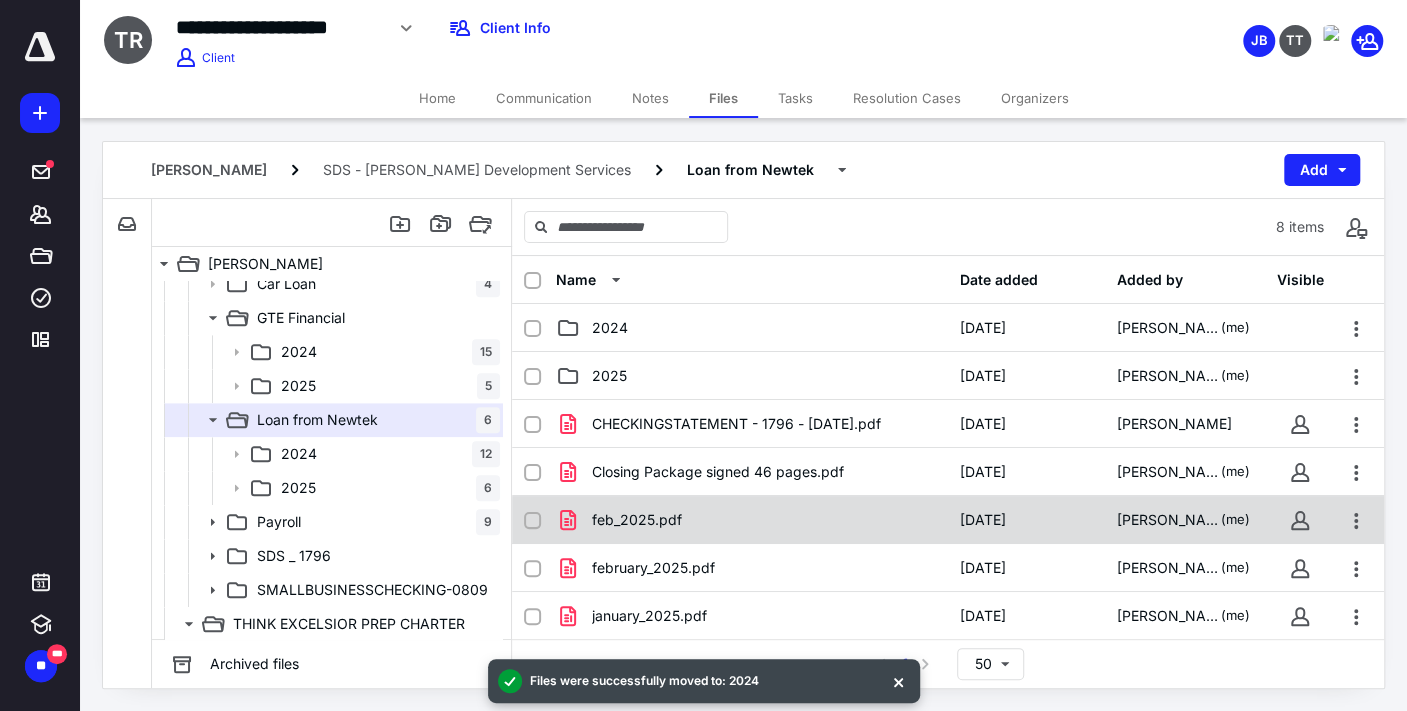 click at bounding box center (532, 521) 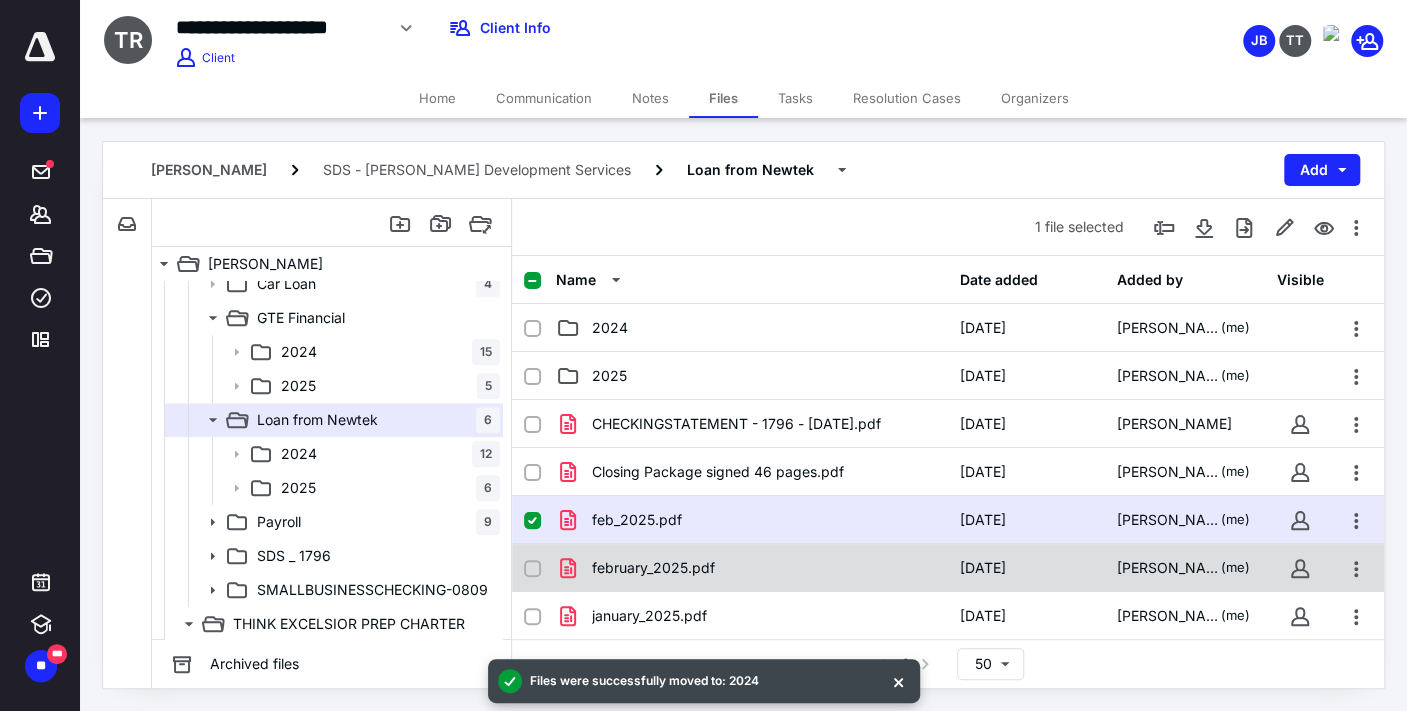 checkbox on "true" 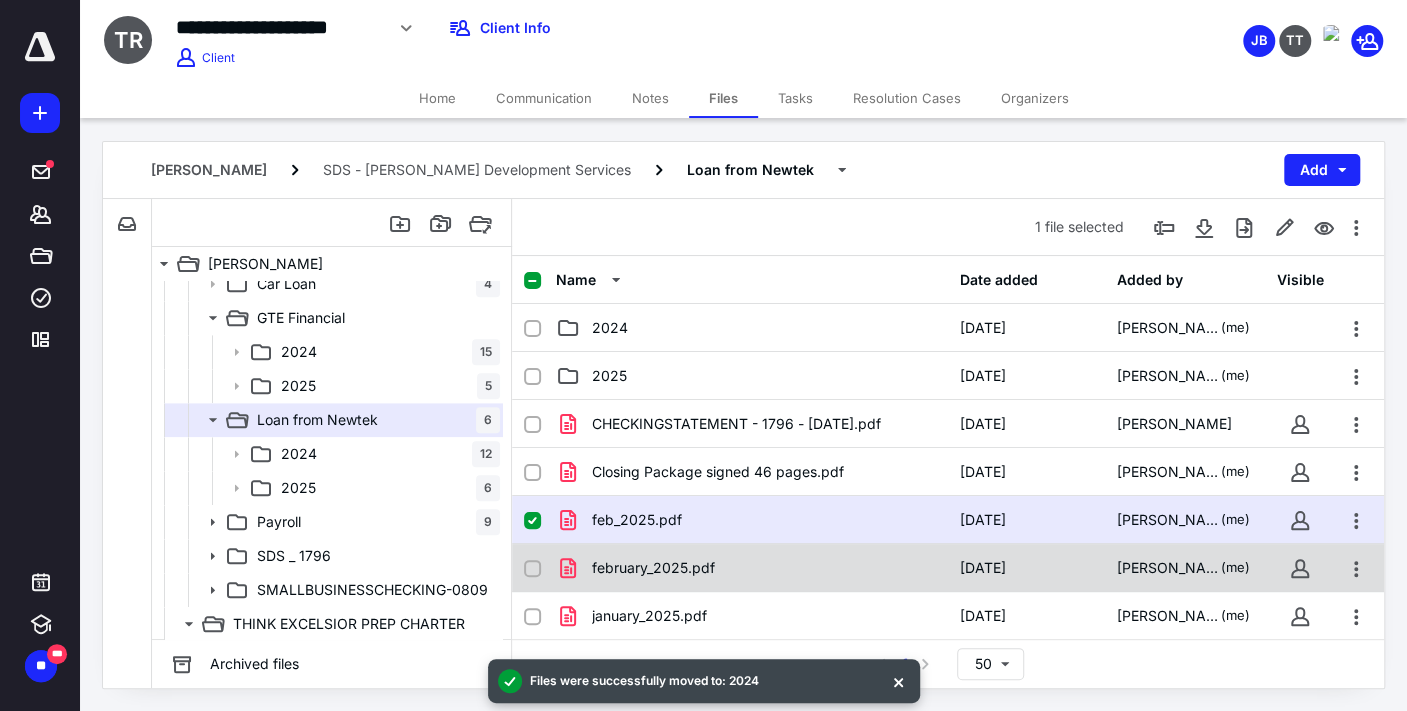 click 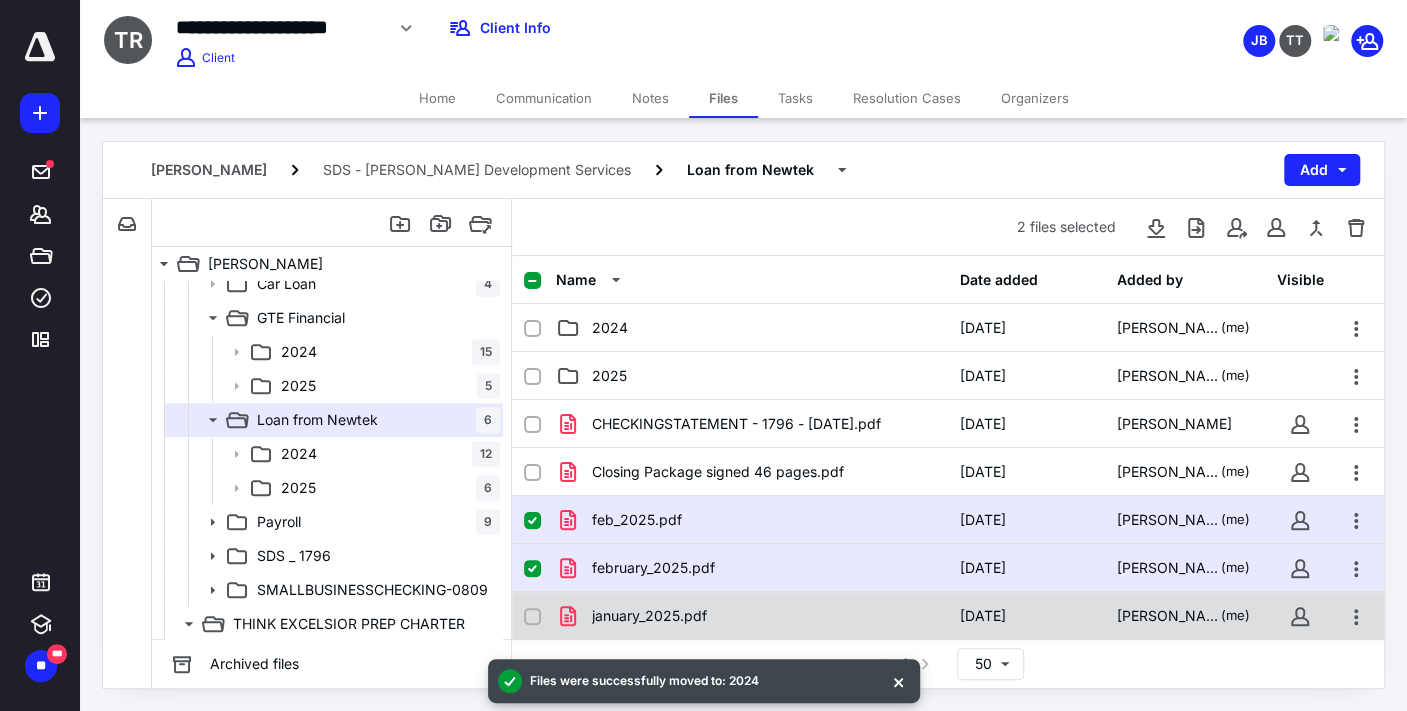 scroll, scrollTop: 59, scrollLeft: 0, axis: vertical 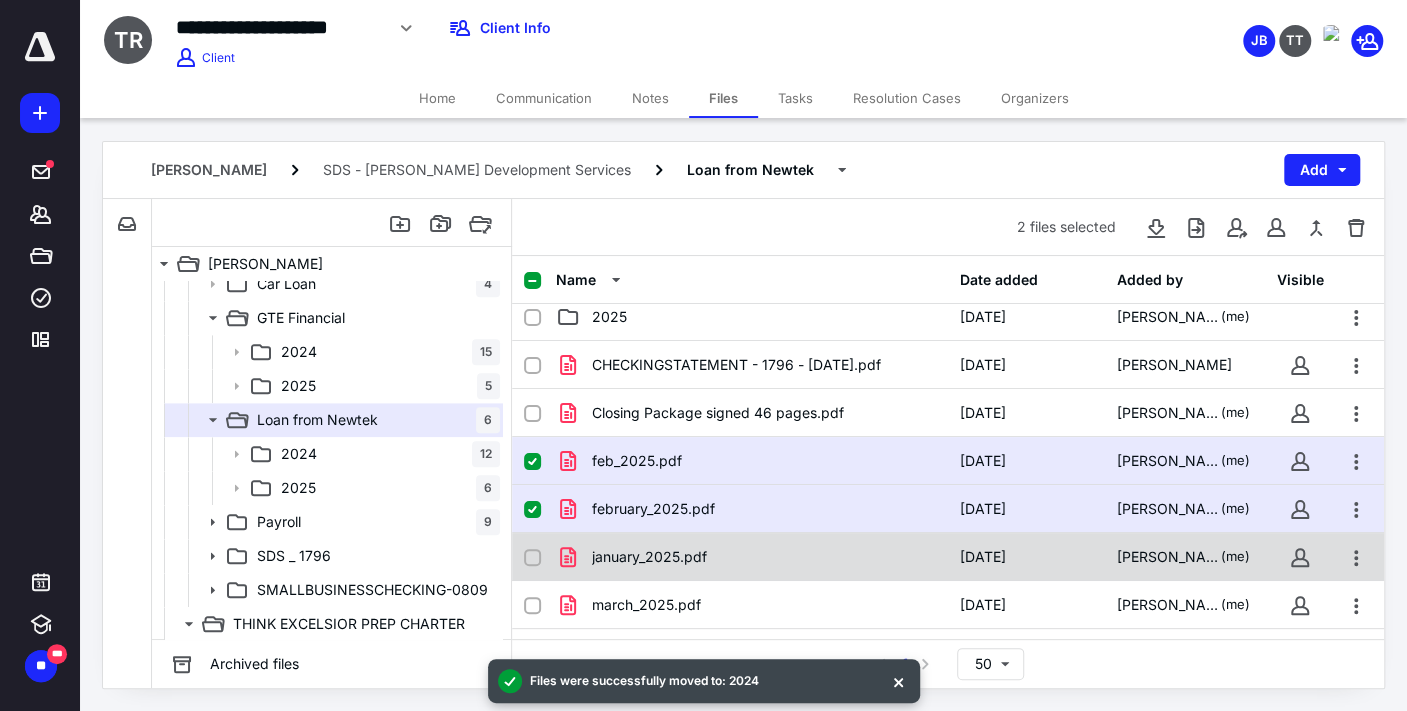 click at bounding box center [532, 558] 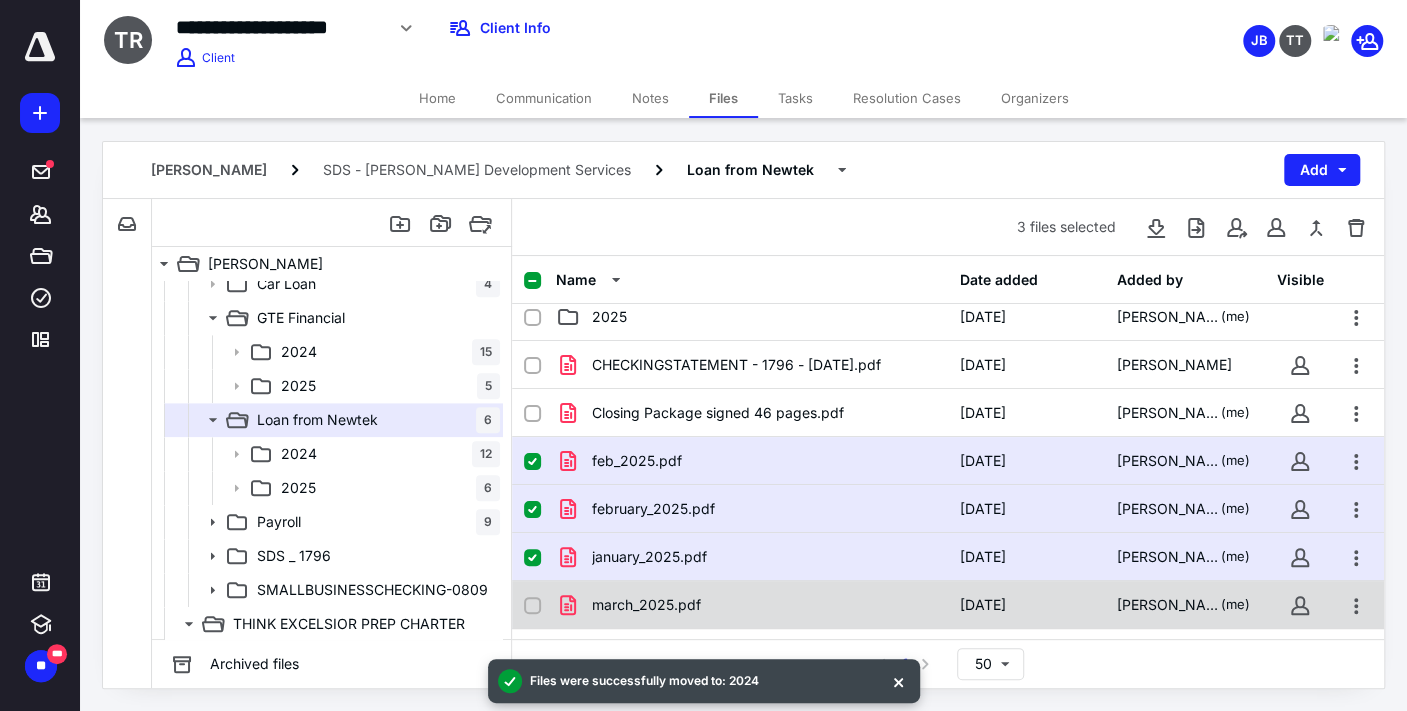 click on "march_2025.pdf [DATE] [PERSON_NAME]  (me)" at bounding box center [948, 605] 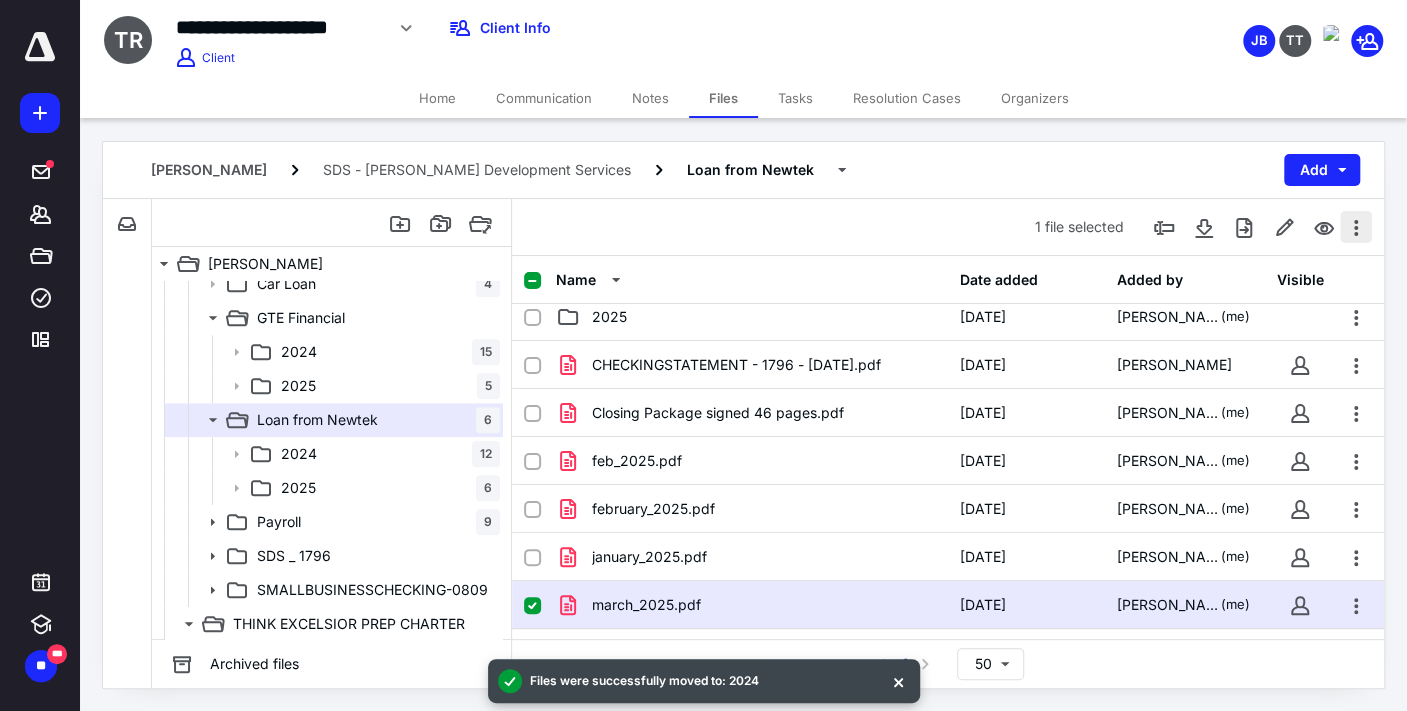 click at bounding box center (1356, 227) 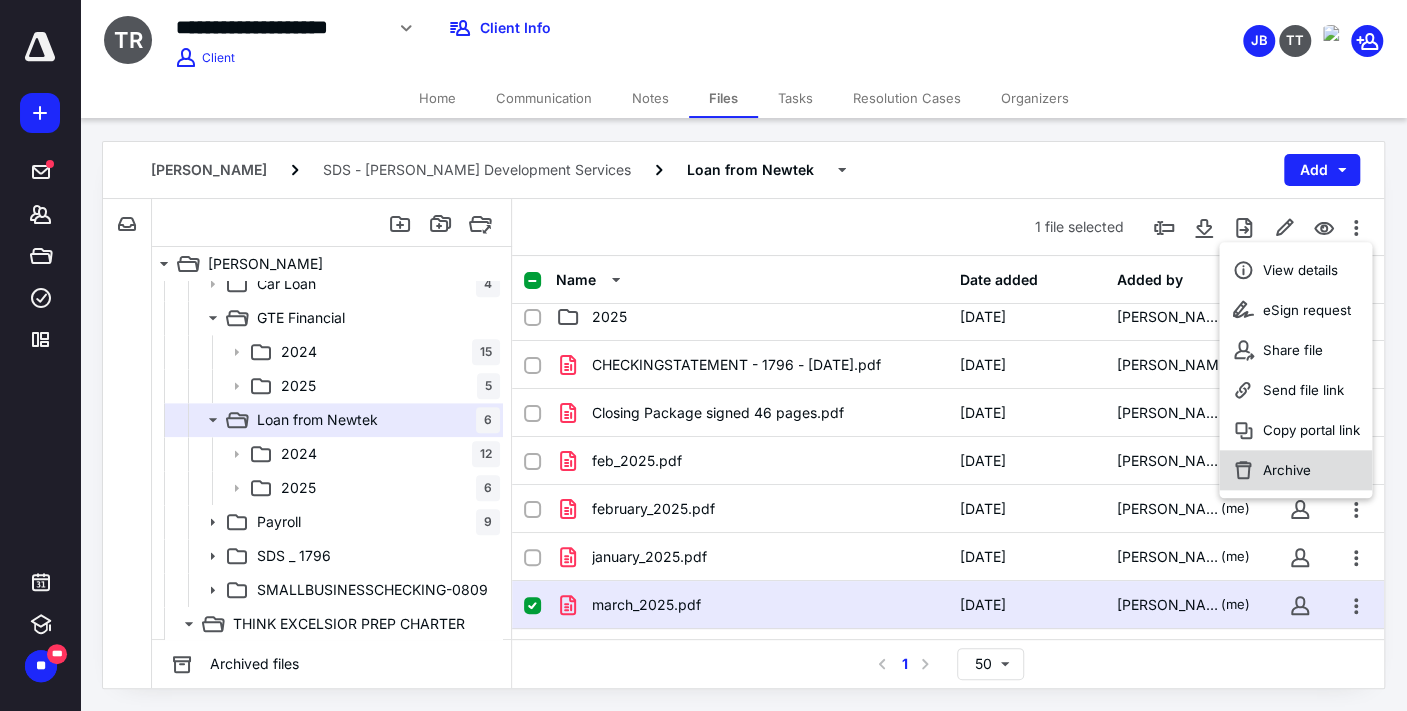 click on "Archive" at bounding box center (1287, 470) 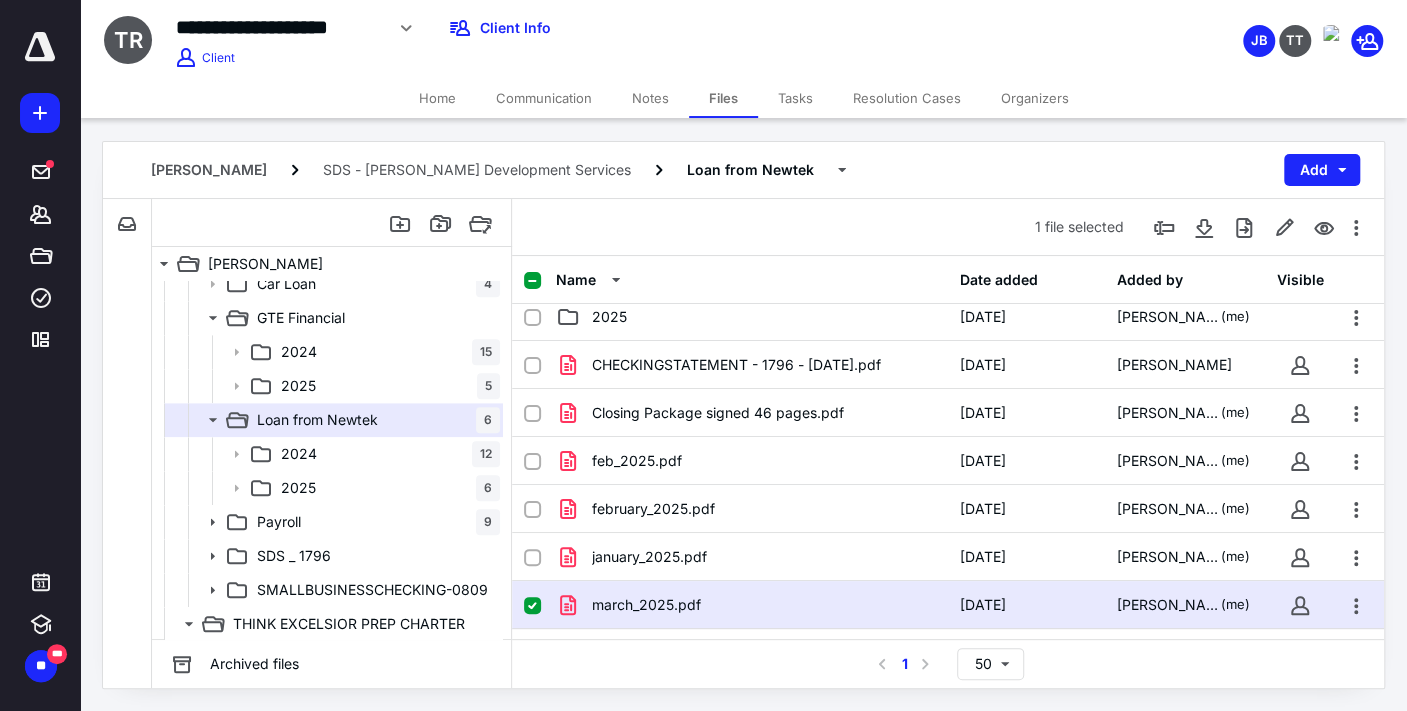 checkbox on "false" 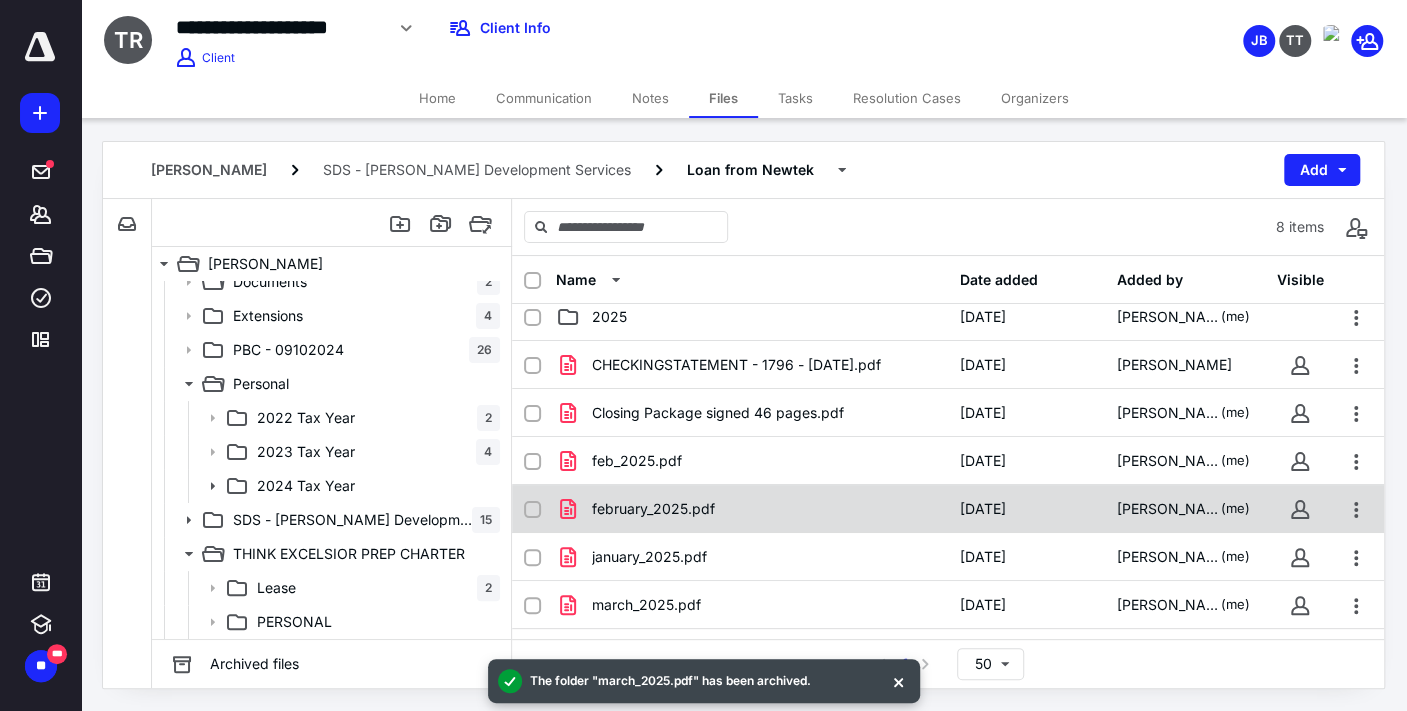 scroll, scrollTop: 218, scrollLeft: 0, axis: vertical 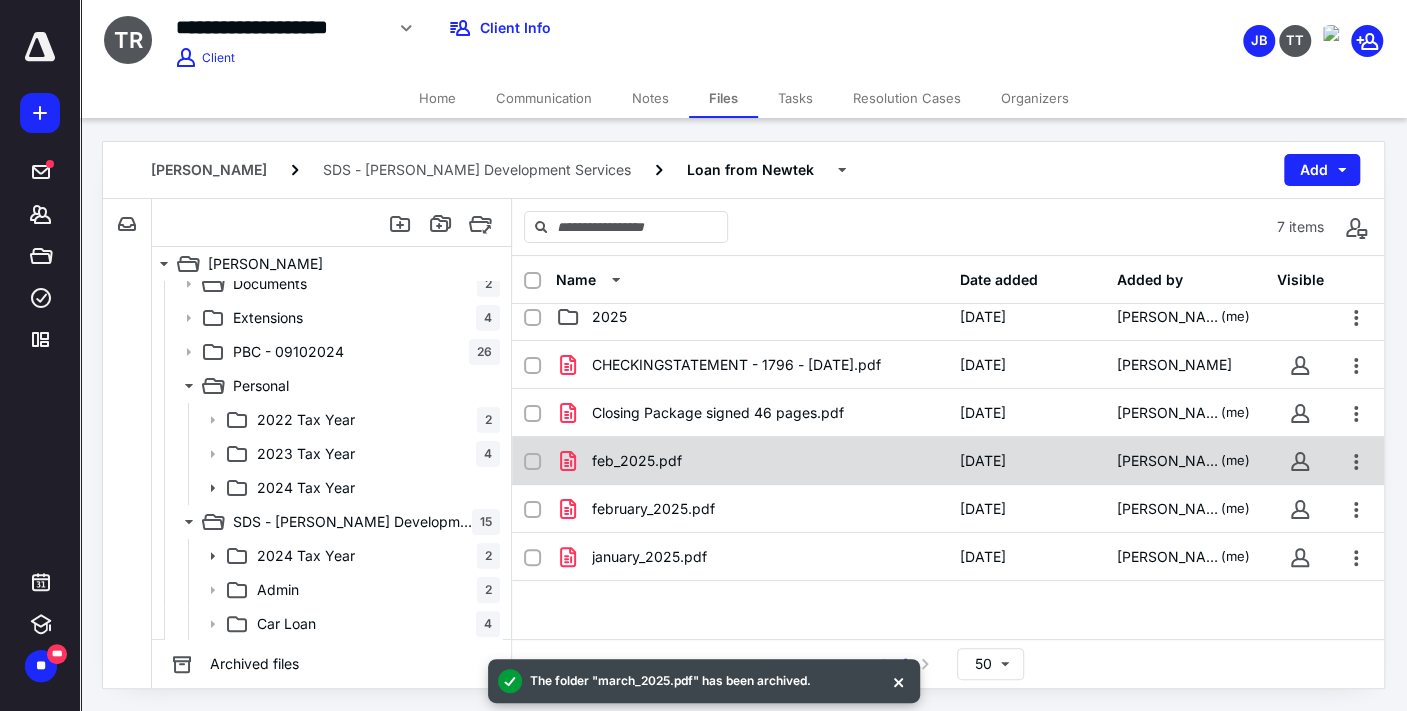 click 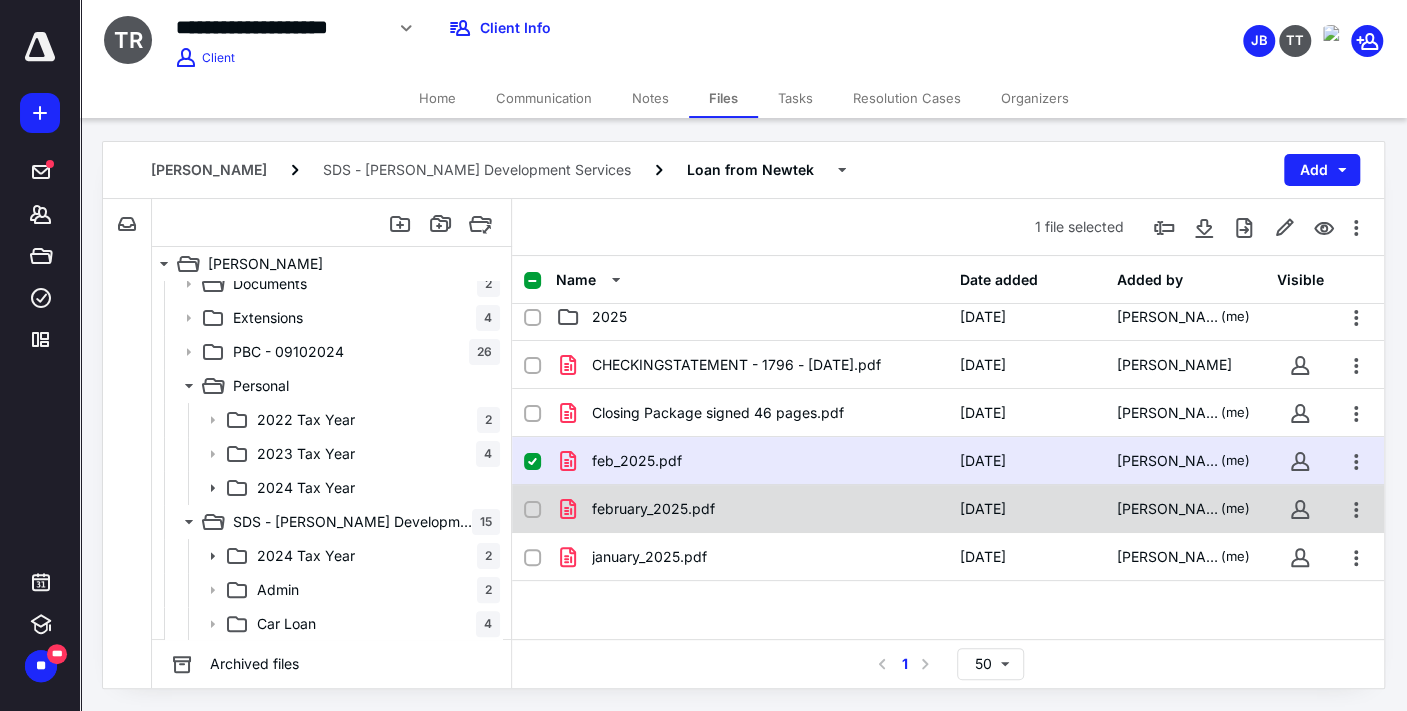 click at bounding box center (532, 510) 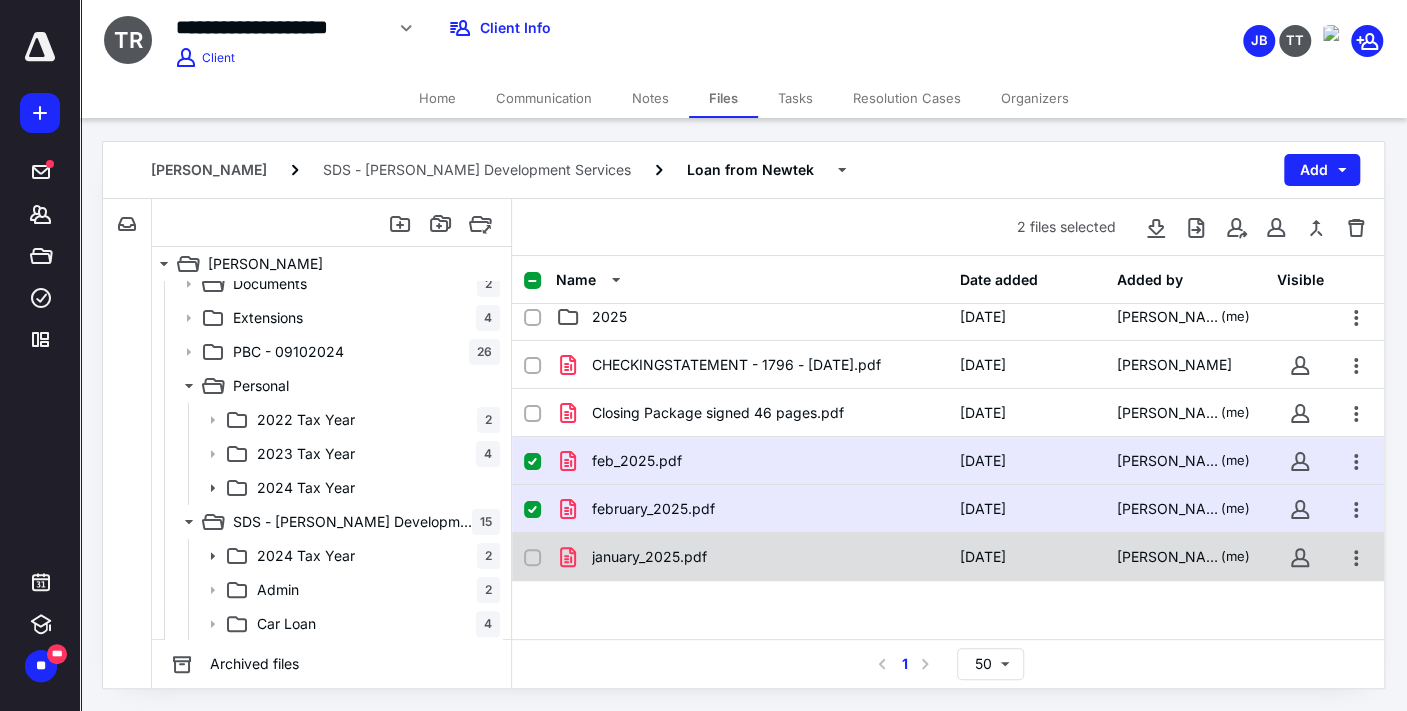 click at bounding box center (532, 558) 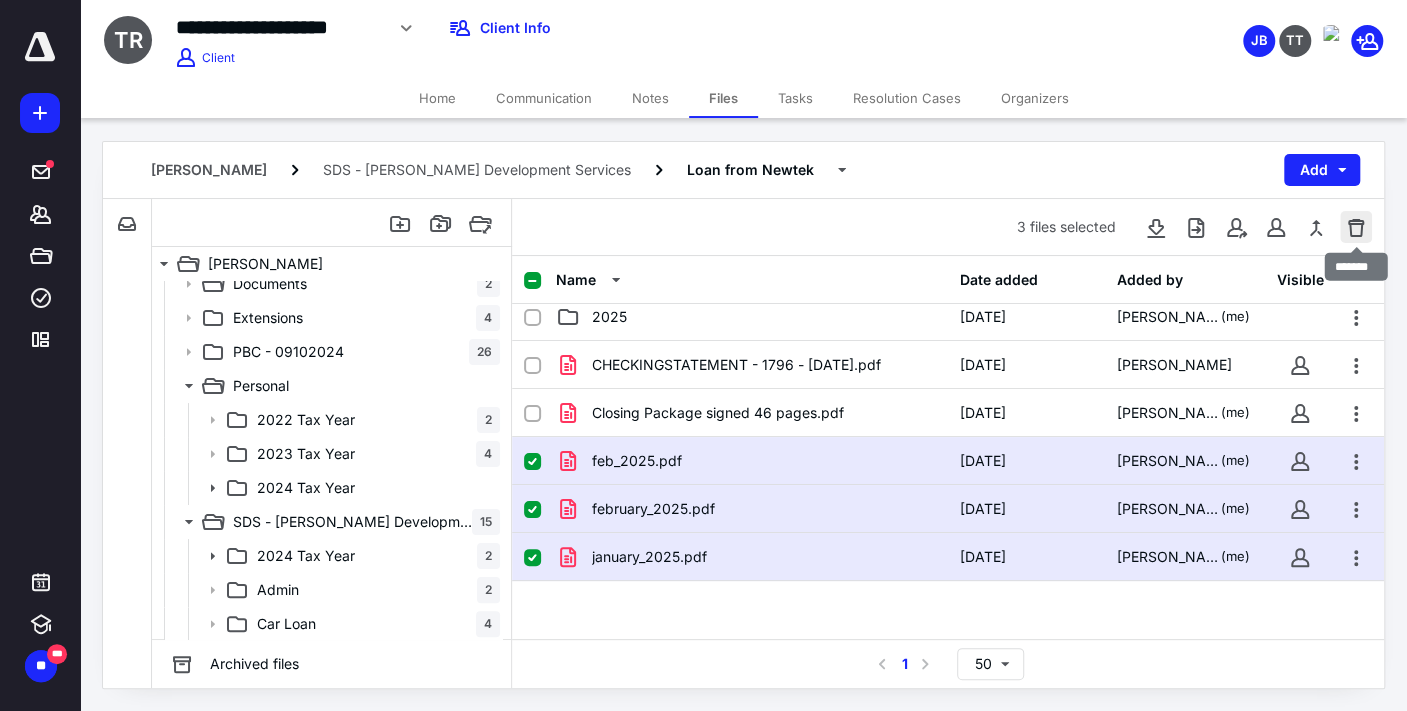 click at bounding box center [1356, 227] 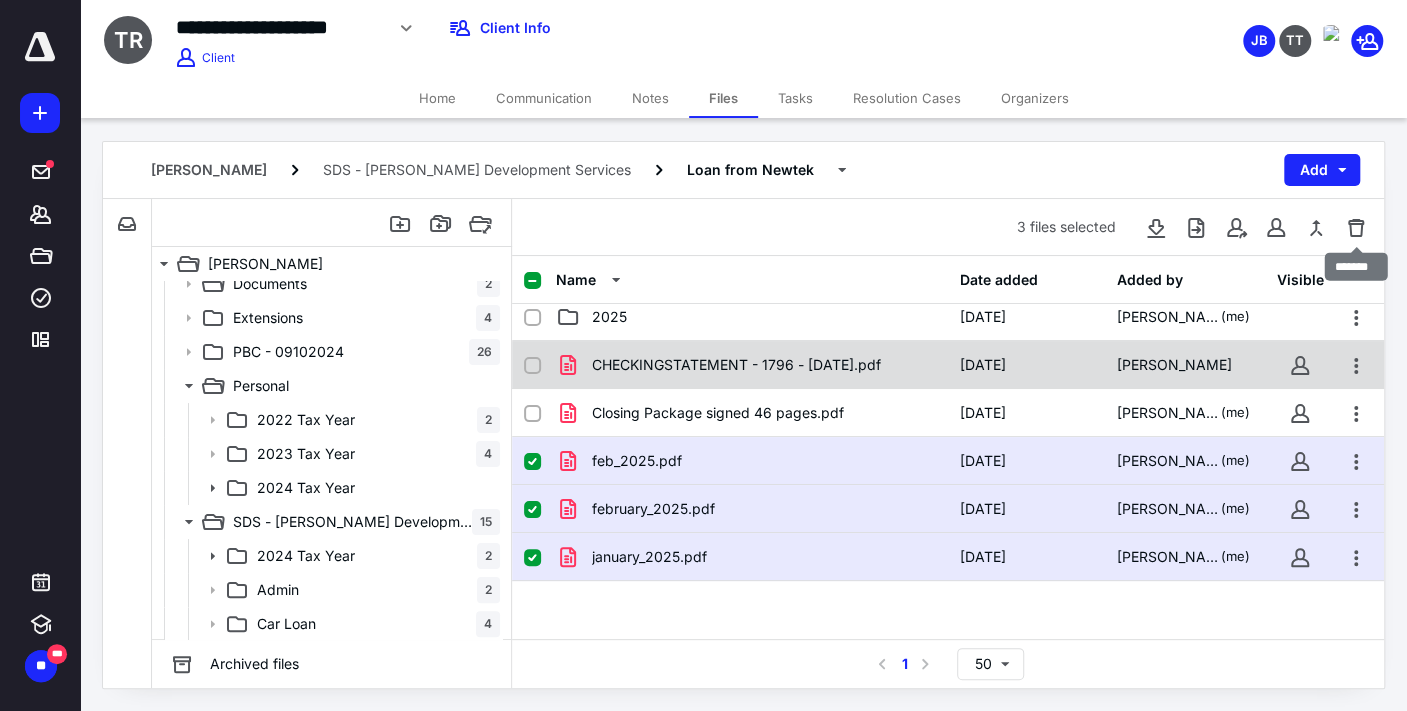 checkbox on "false" 